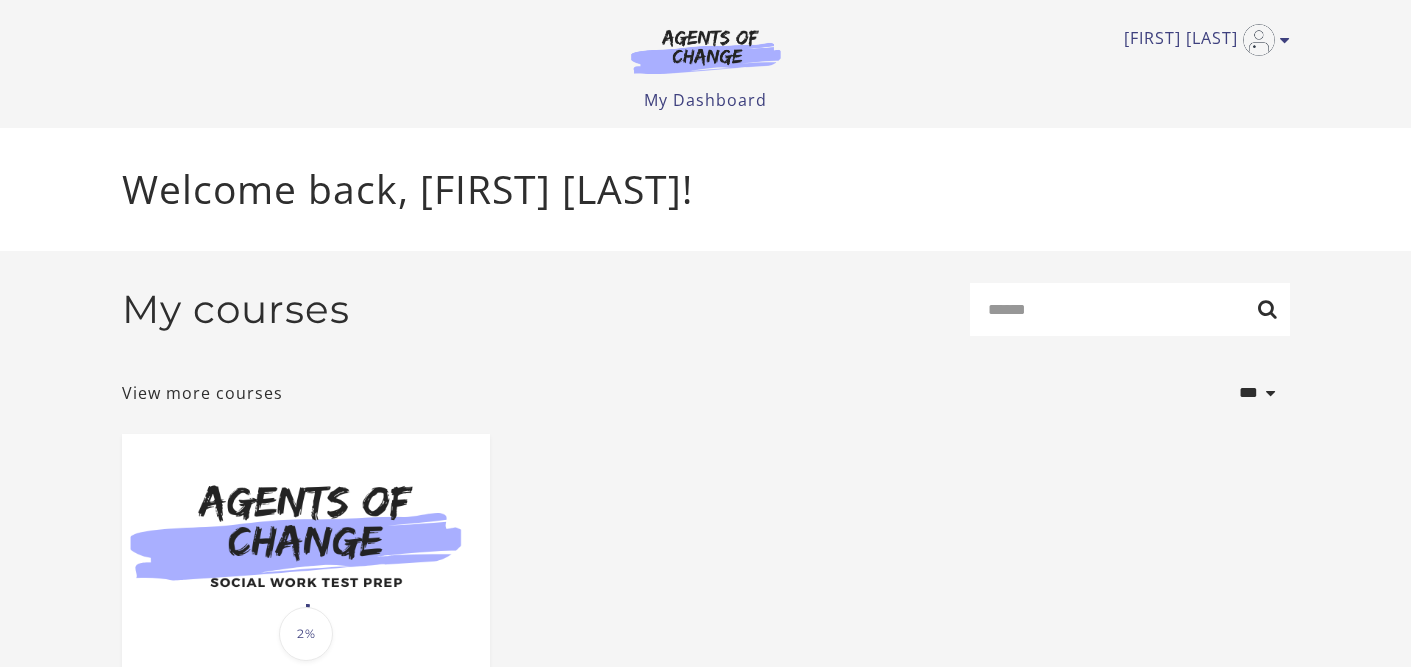 scroll, scrollTop: 0, scrollLeft: 0, axis: both 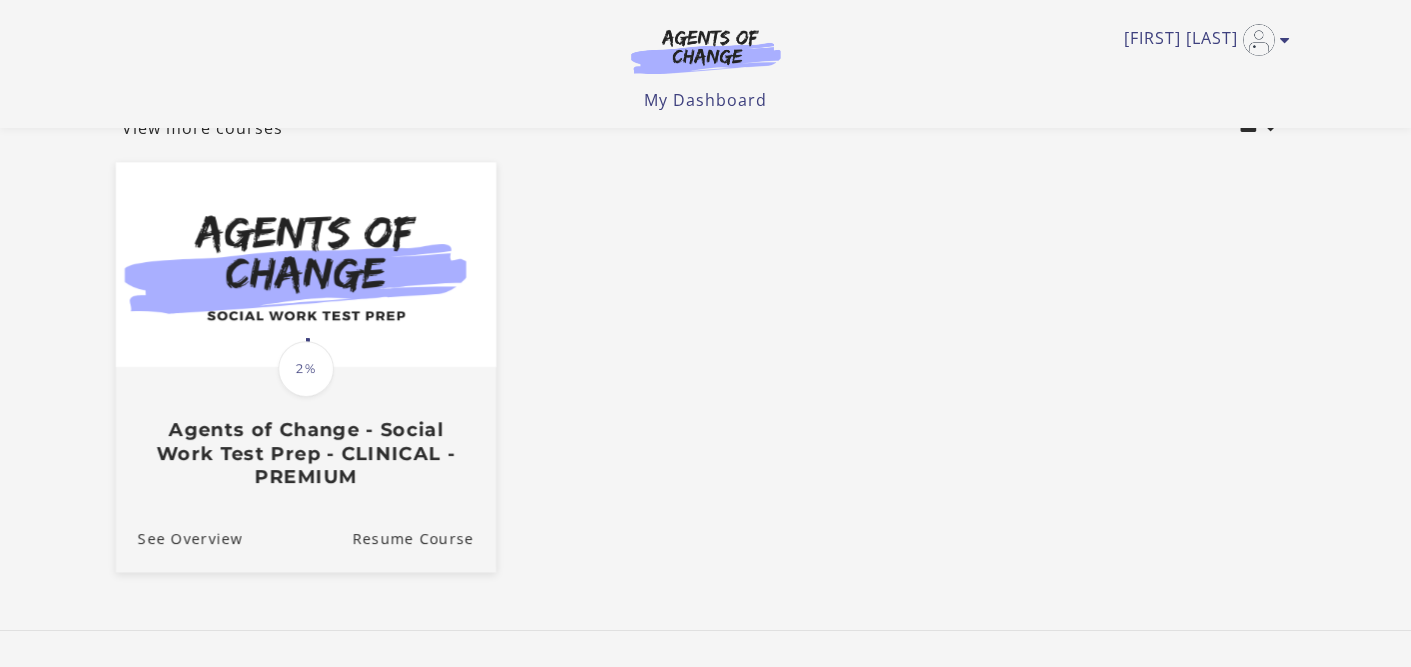 click at bounding box center [305, 265] 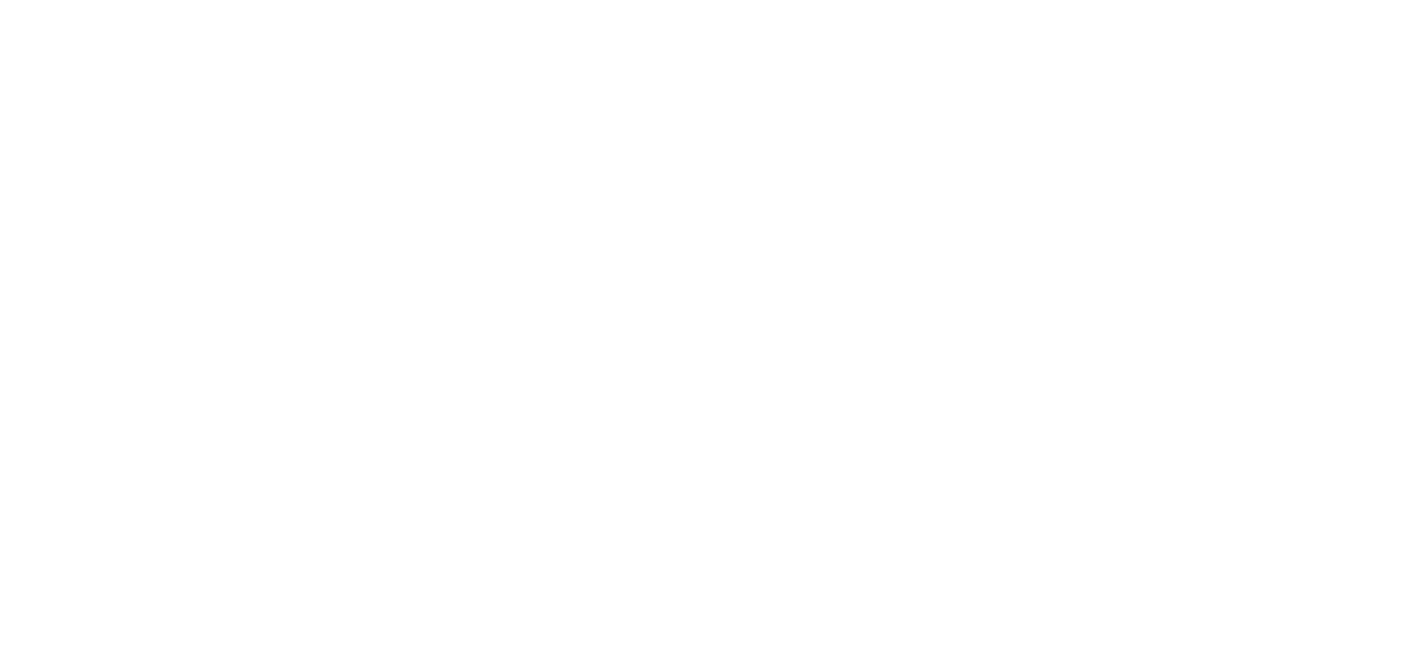 scroll, scrollTop: 0, scrollLeft: 0, axis: both 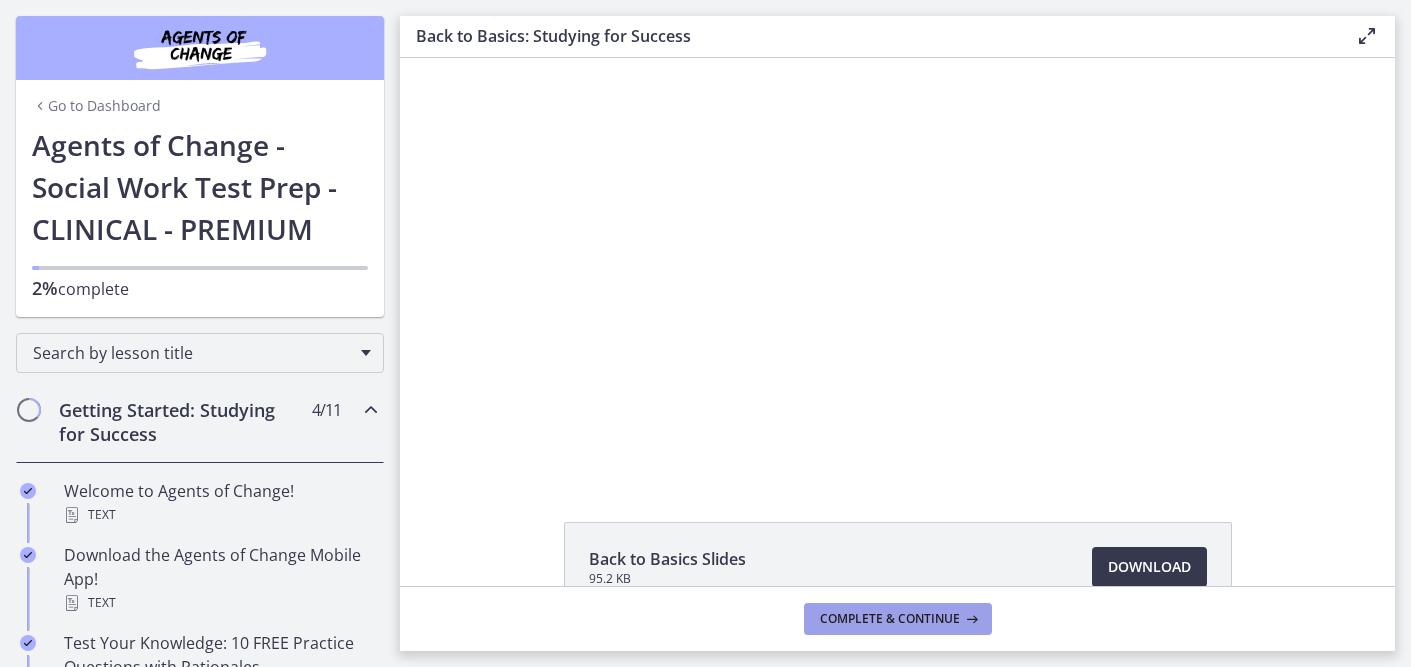 click on "Complete & continue" at bounding box center (890, 619) 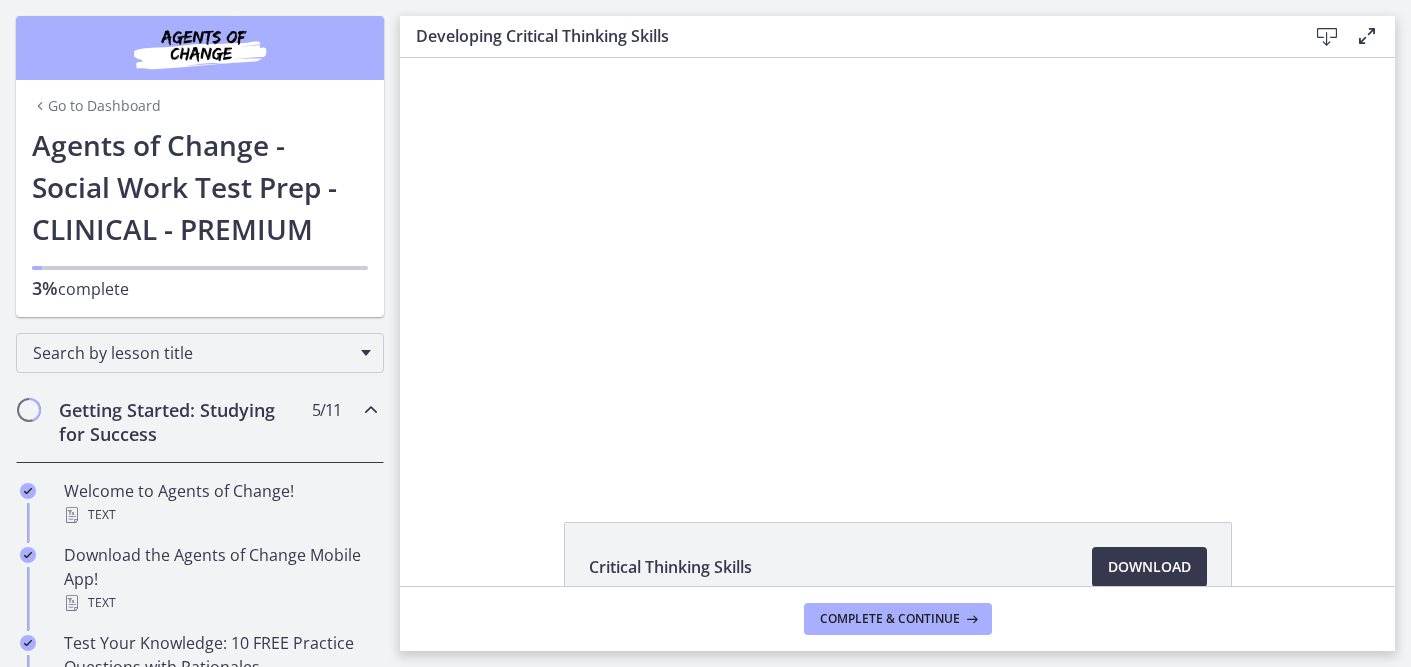 scroll, scrollTop: 0, scrollLeft: 0, axis: both 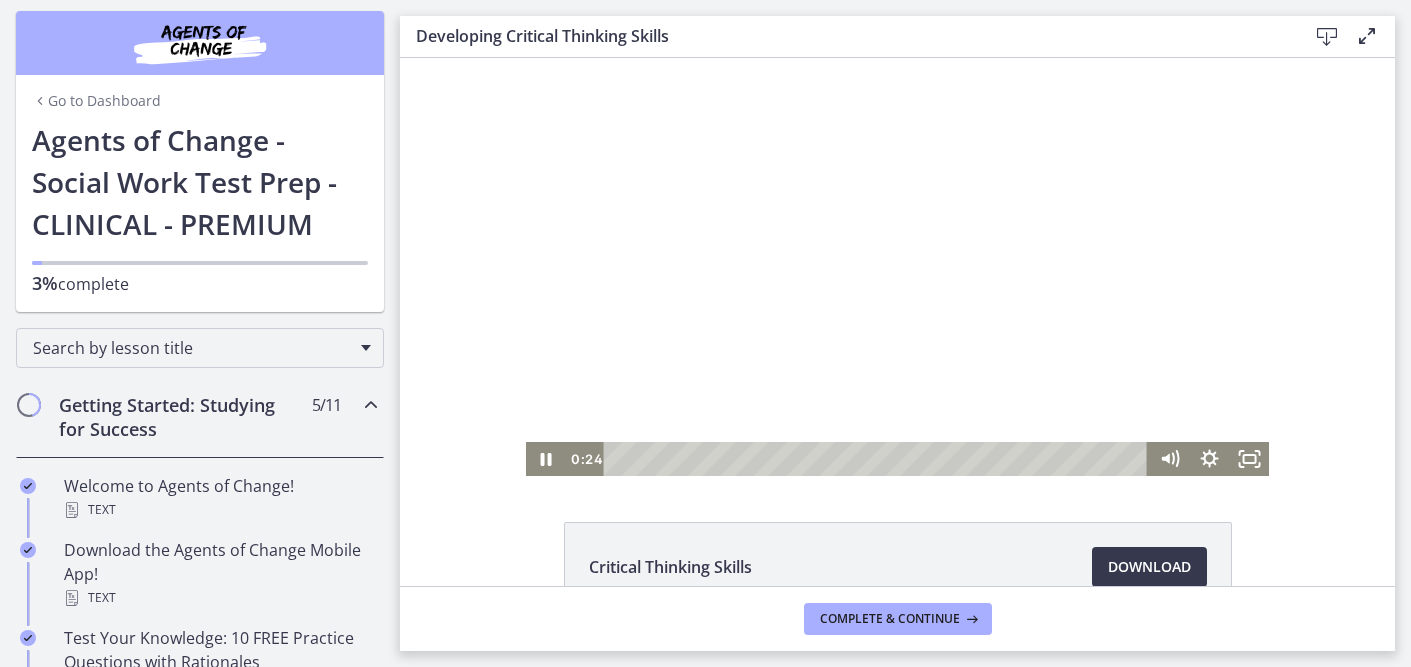 click at bounding box center [897, 267] 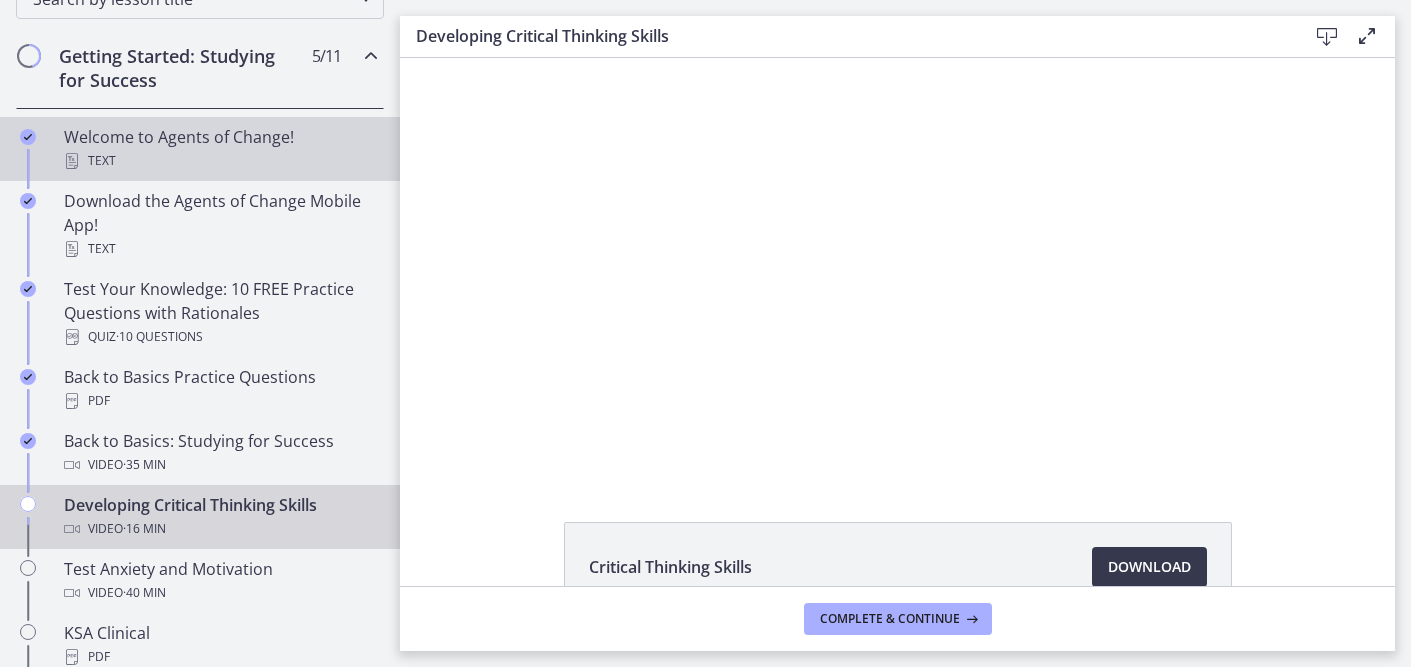 scroll, scrollTop: 354, scrollLeft: 0, axis: vertical 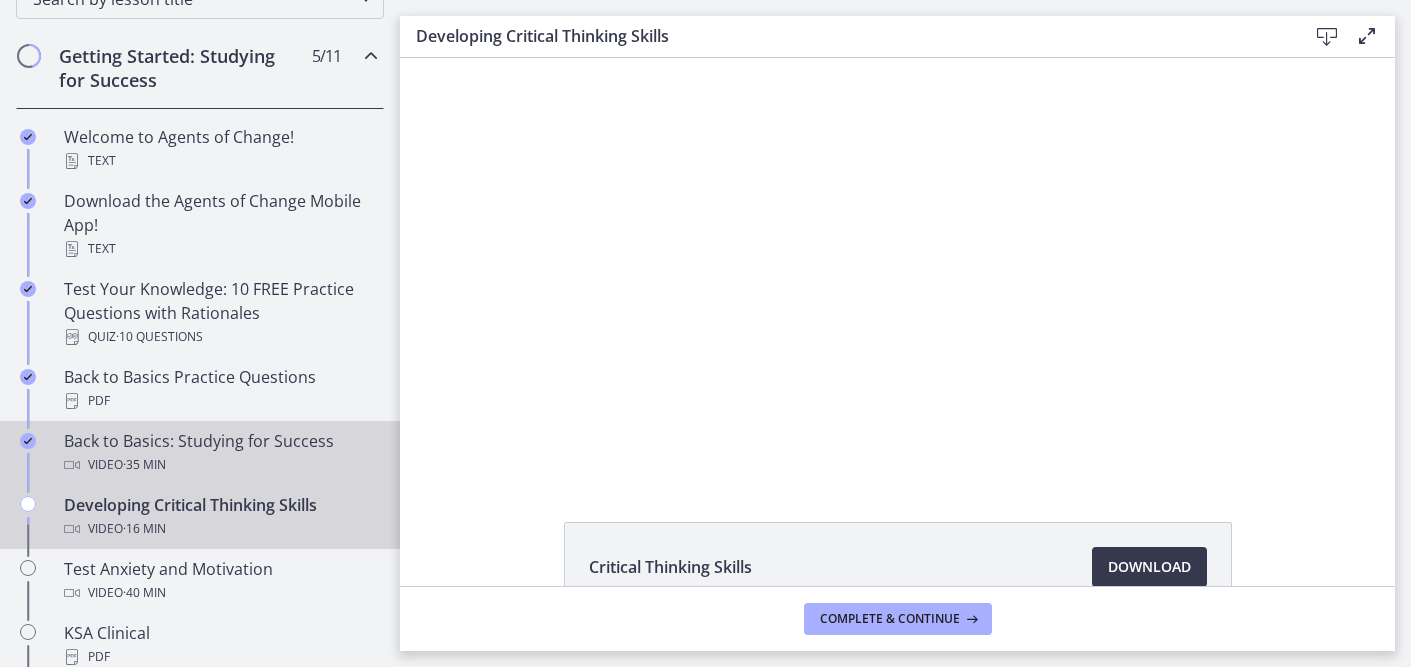 click on "Video
·  35 min" at bounding box center (220, 465) 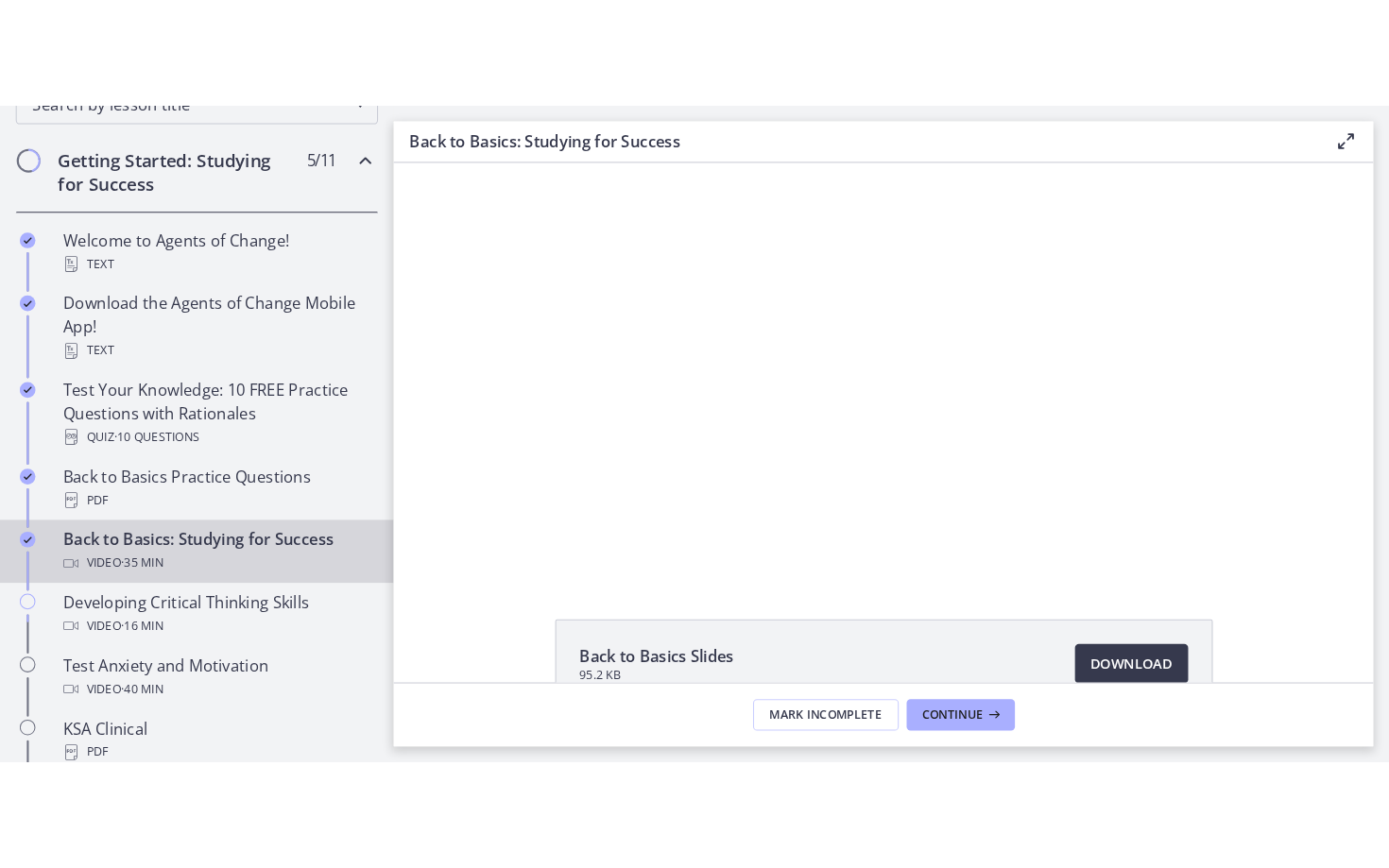 scroll, scrollTop: 0, scrollLeft: 0, axis: both 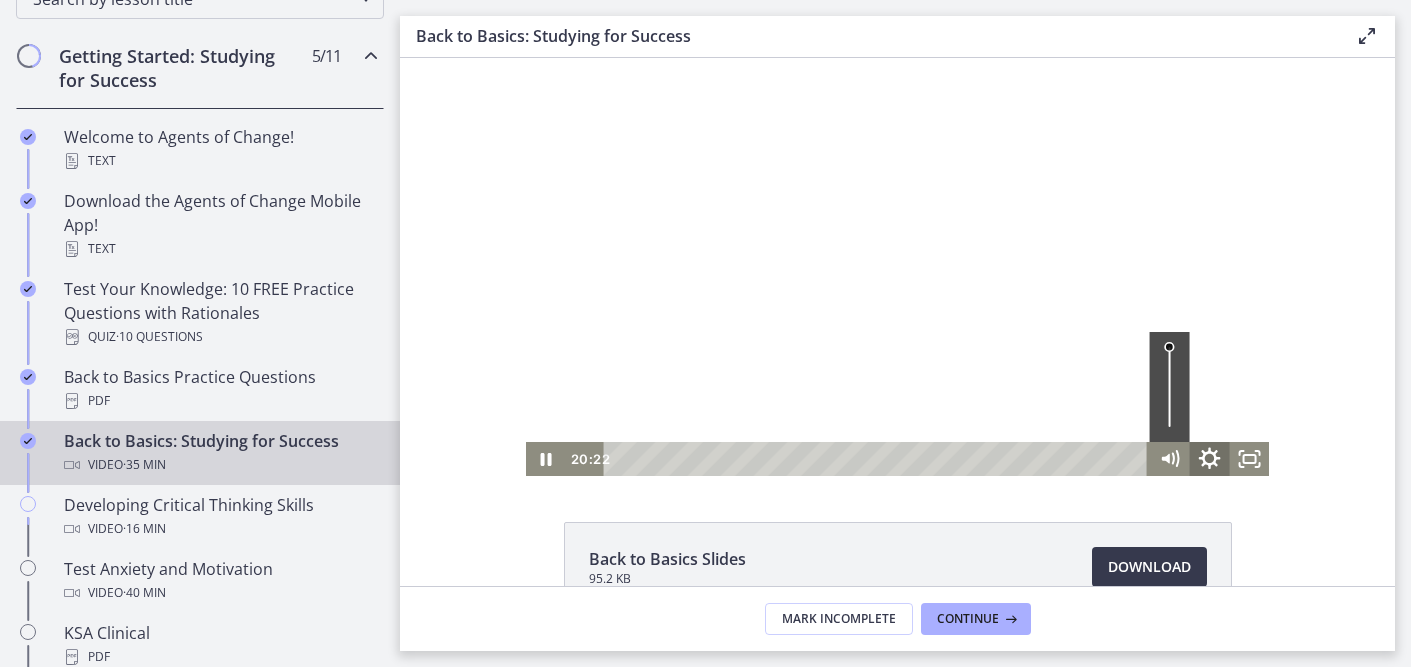 click 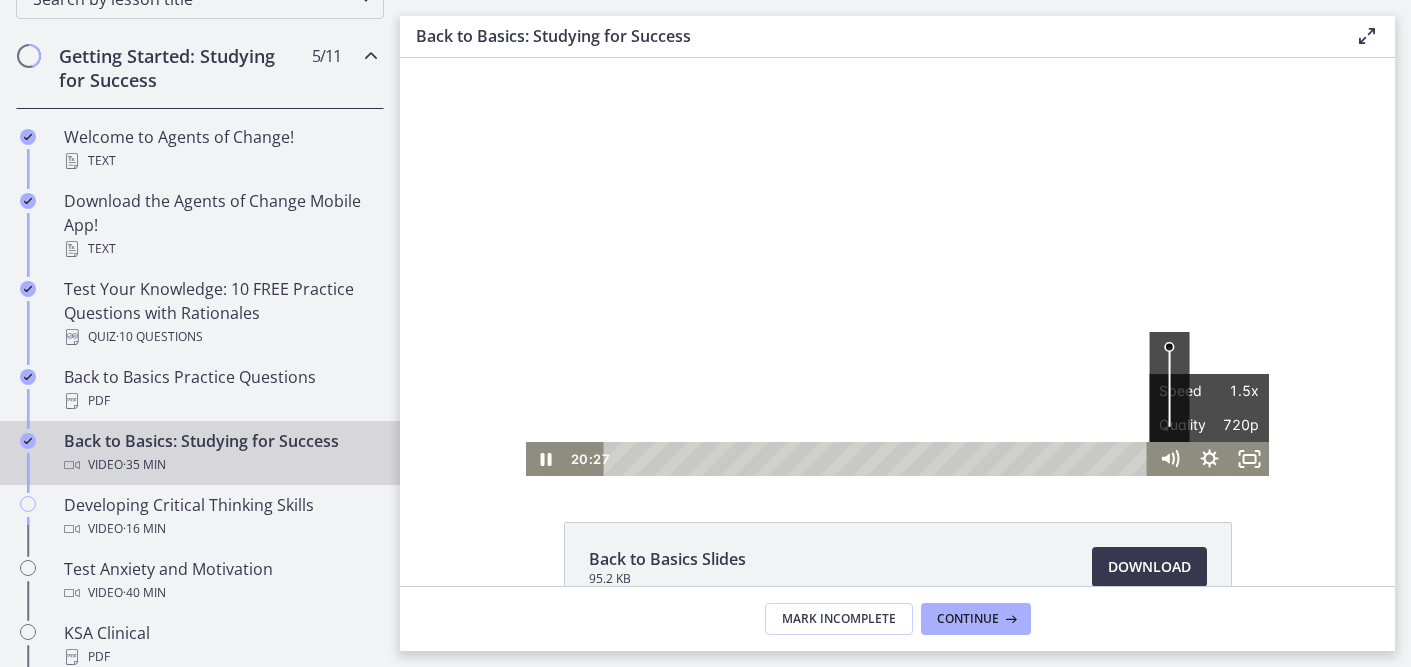 click on "Click for sound
@keyframes VOLUME_SMALL_WAVE_FLASH {
0% { opacity: 0; }
33% { opacity: 1; }
66% { opacity: 1; }
100% { opacity: 0; }
}
@keyframes VOLUME_LARGE_WAVE_FLASH {
0% { opacity: 0; }
33% { opacity: 1; }
66% { opacity: 1; }
100% { opacity: 0; }
}
.volume__small-wave {
animation: VOLUME_SMALL_WAVE_FLASH 2s infinite;
opacity: 0;
}
.volume__large-wave {
animation: VOLUME_LARGE_WAVE_FLASH 2s infinite .3s;
opacity: 0;
}
20:27 Speed 1.5x Speed 0.5x 0.75x 1x 1.25x 1.5x 1.75x 2x Quality 720p Quality Auto 224p 360p 540p 720p" at bounding box center (897, 267) 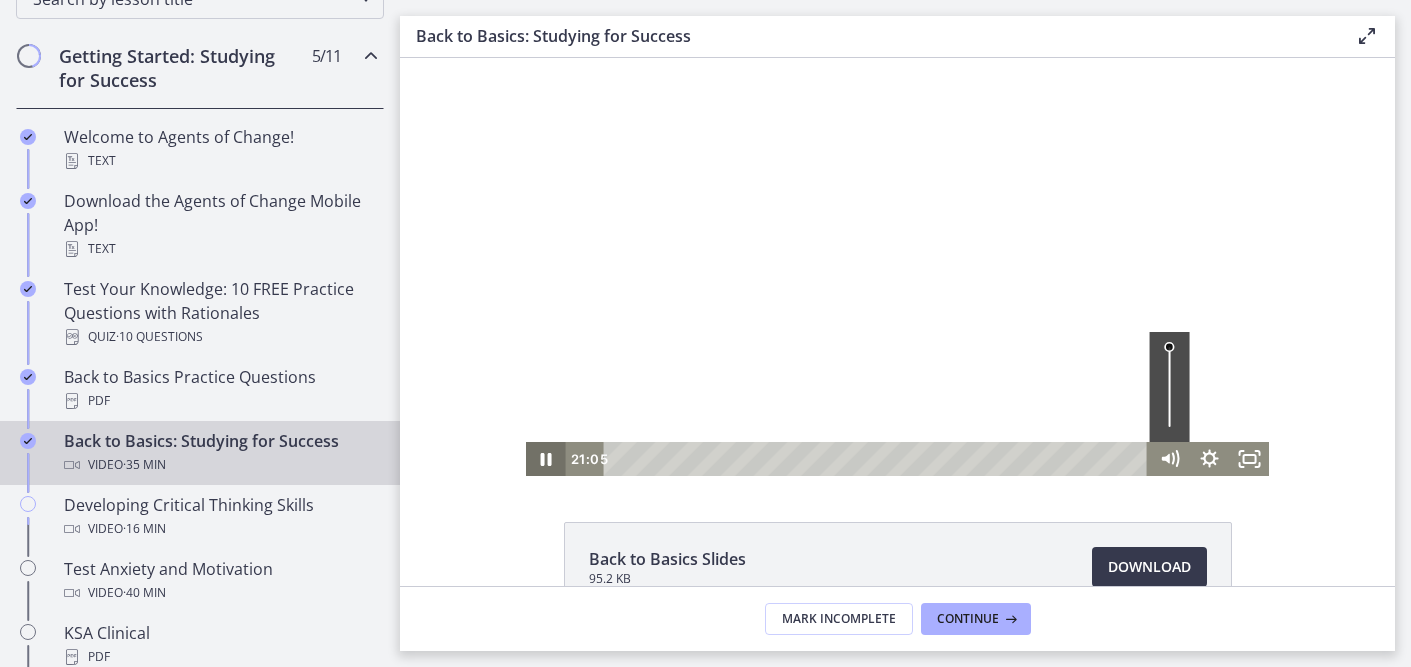 click 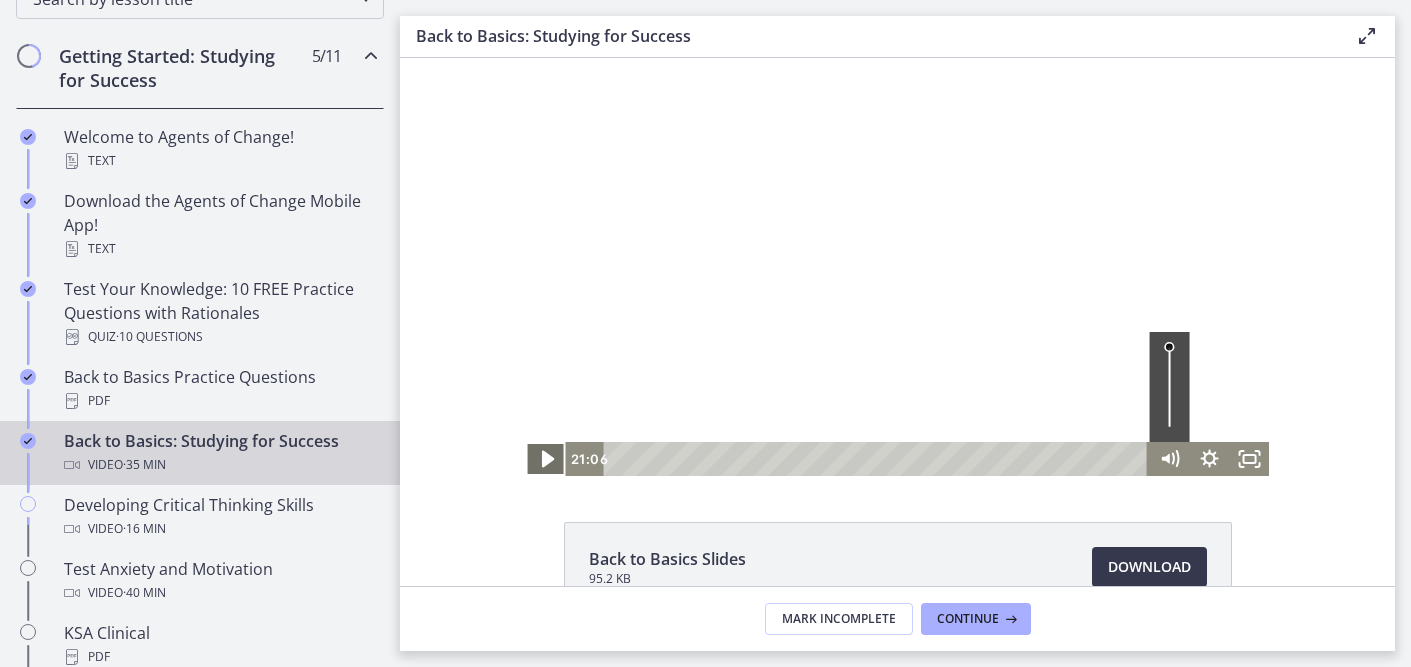 click 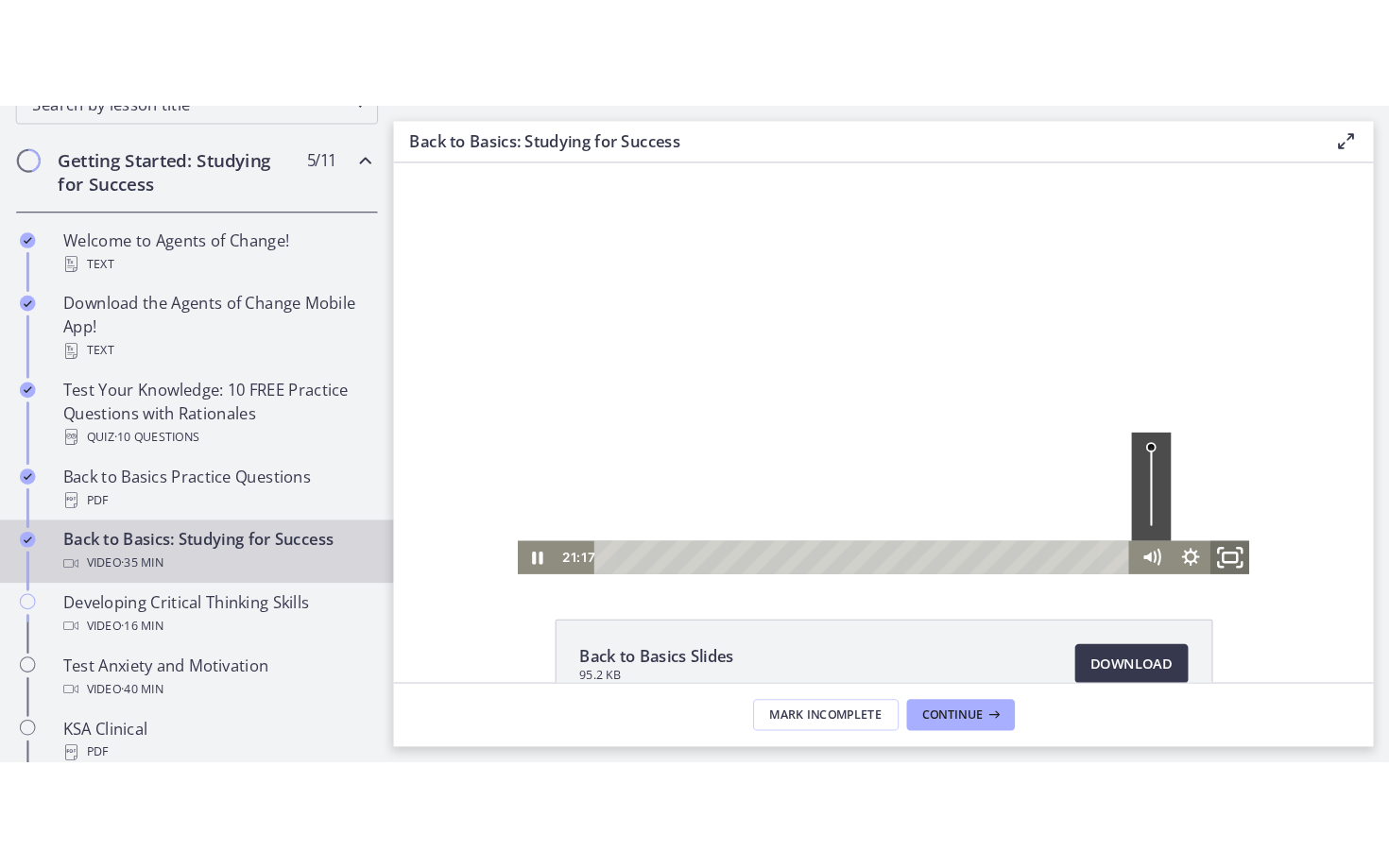 click 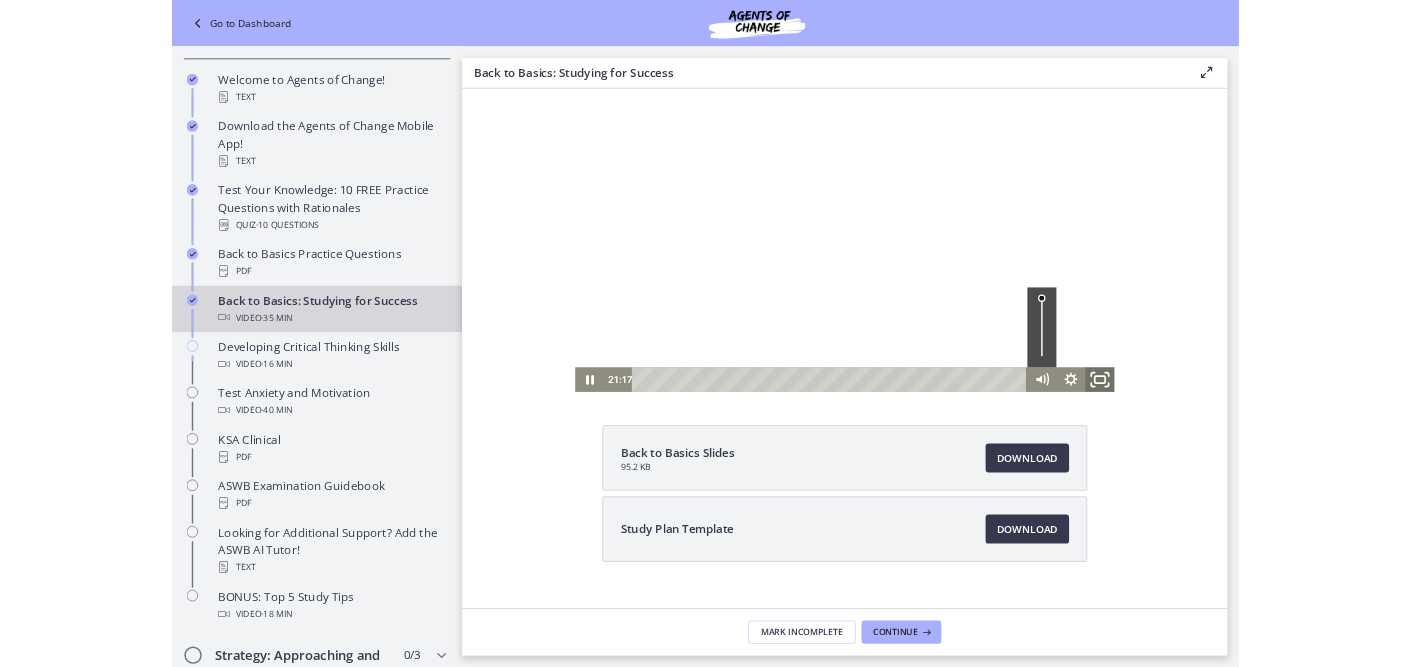 scroll, scrollTop: 262, scrollLeft: 0, axis: vertical 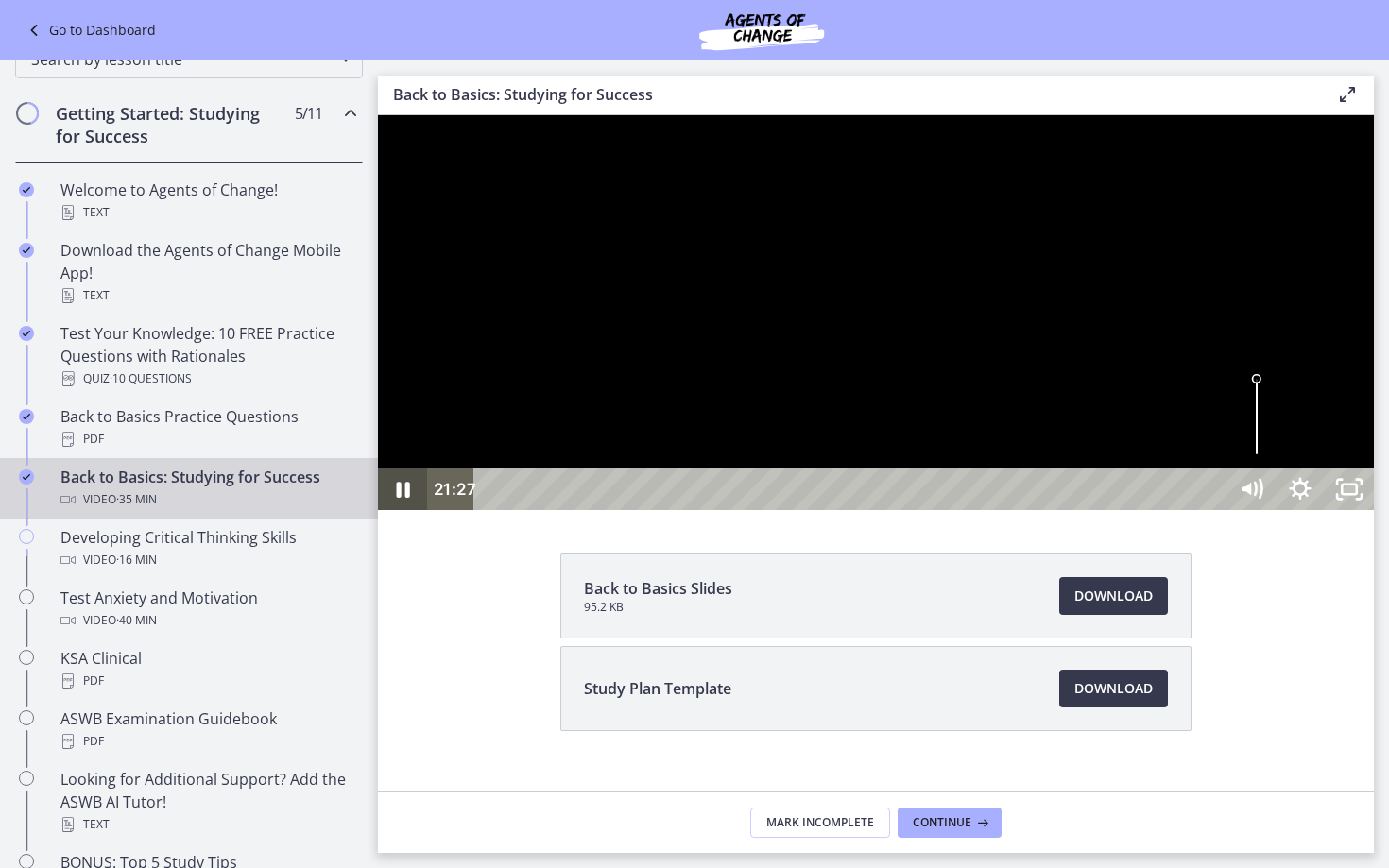click 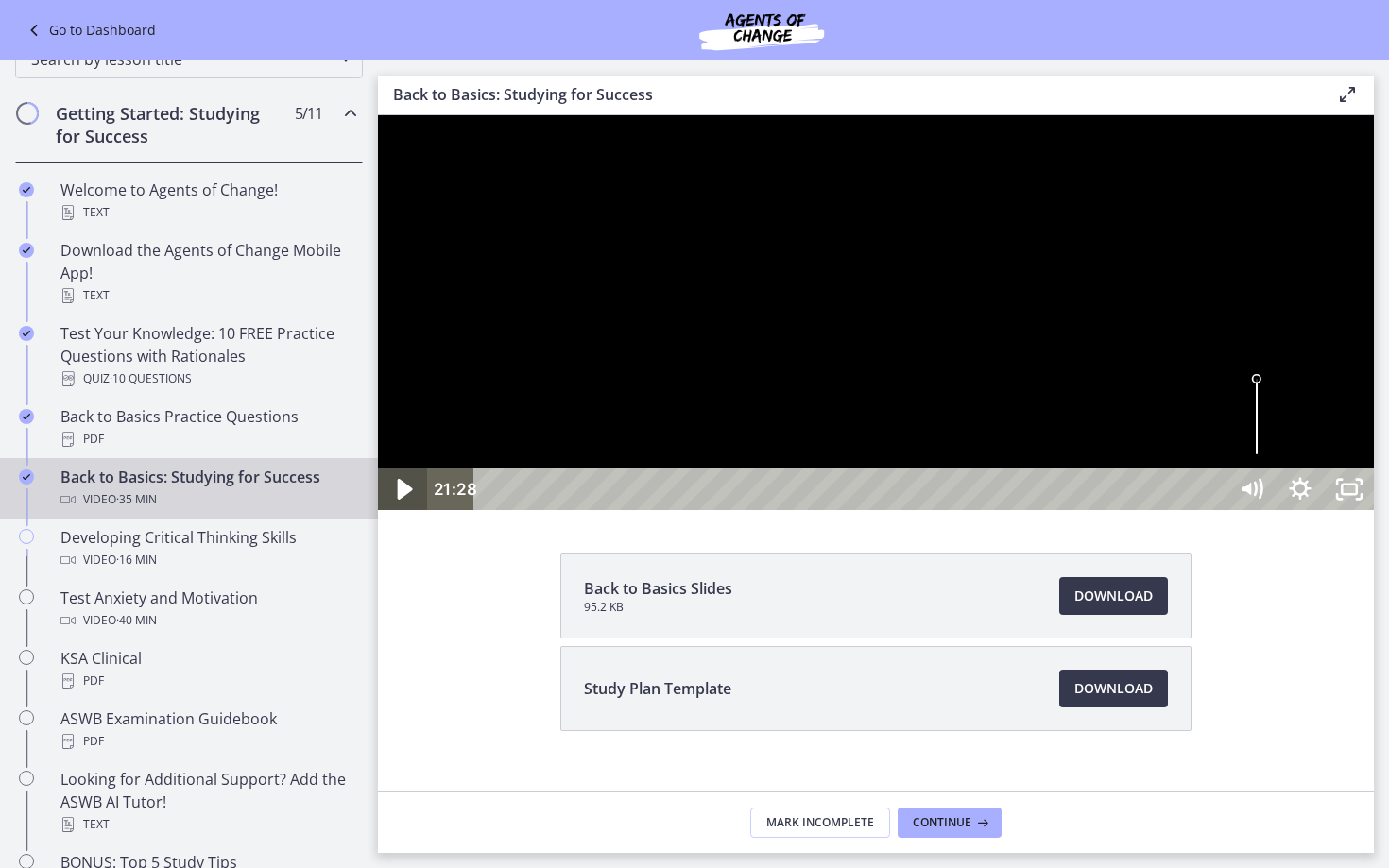 click 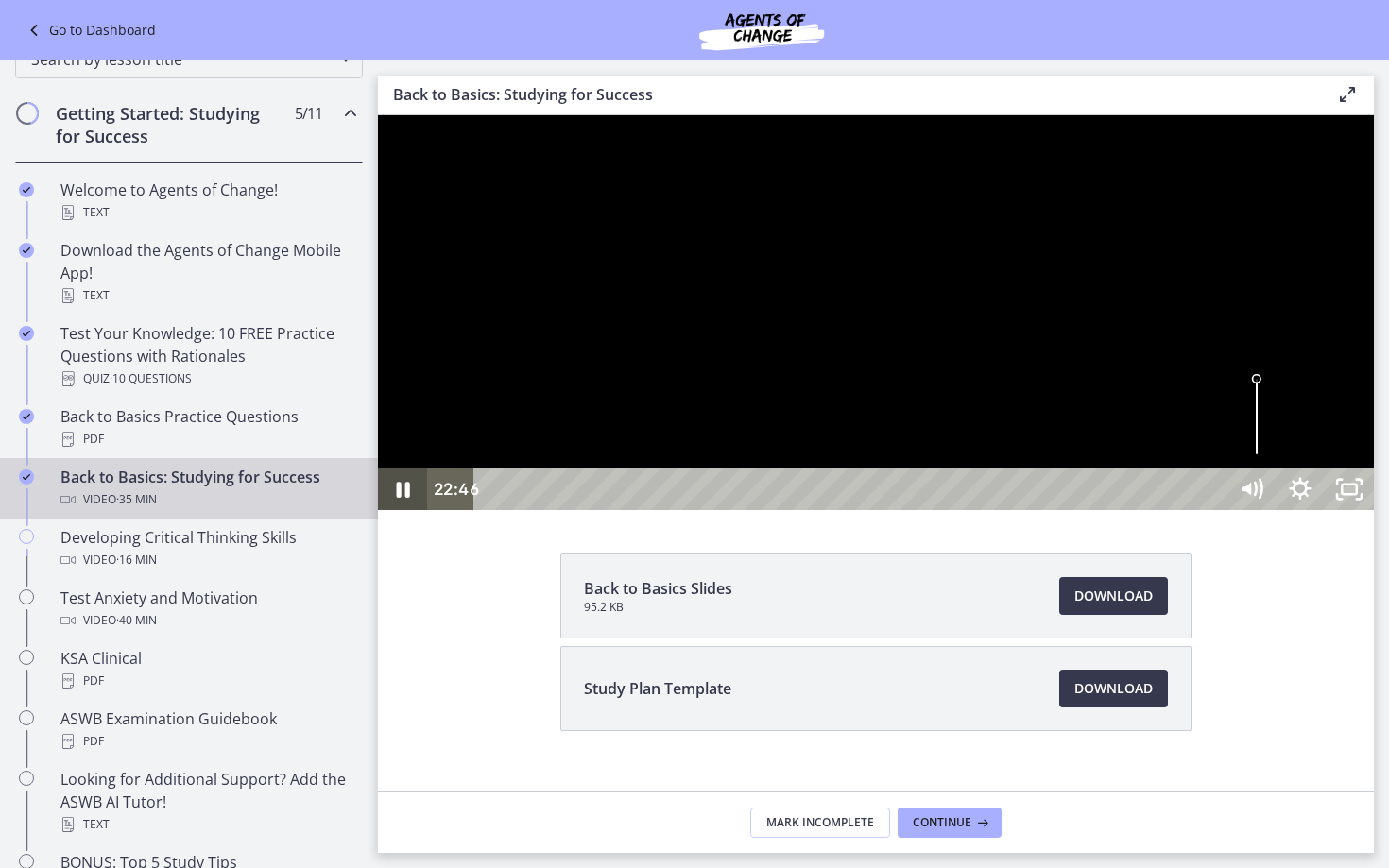 click 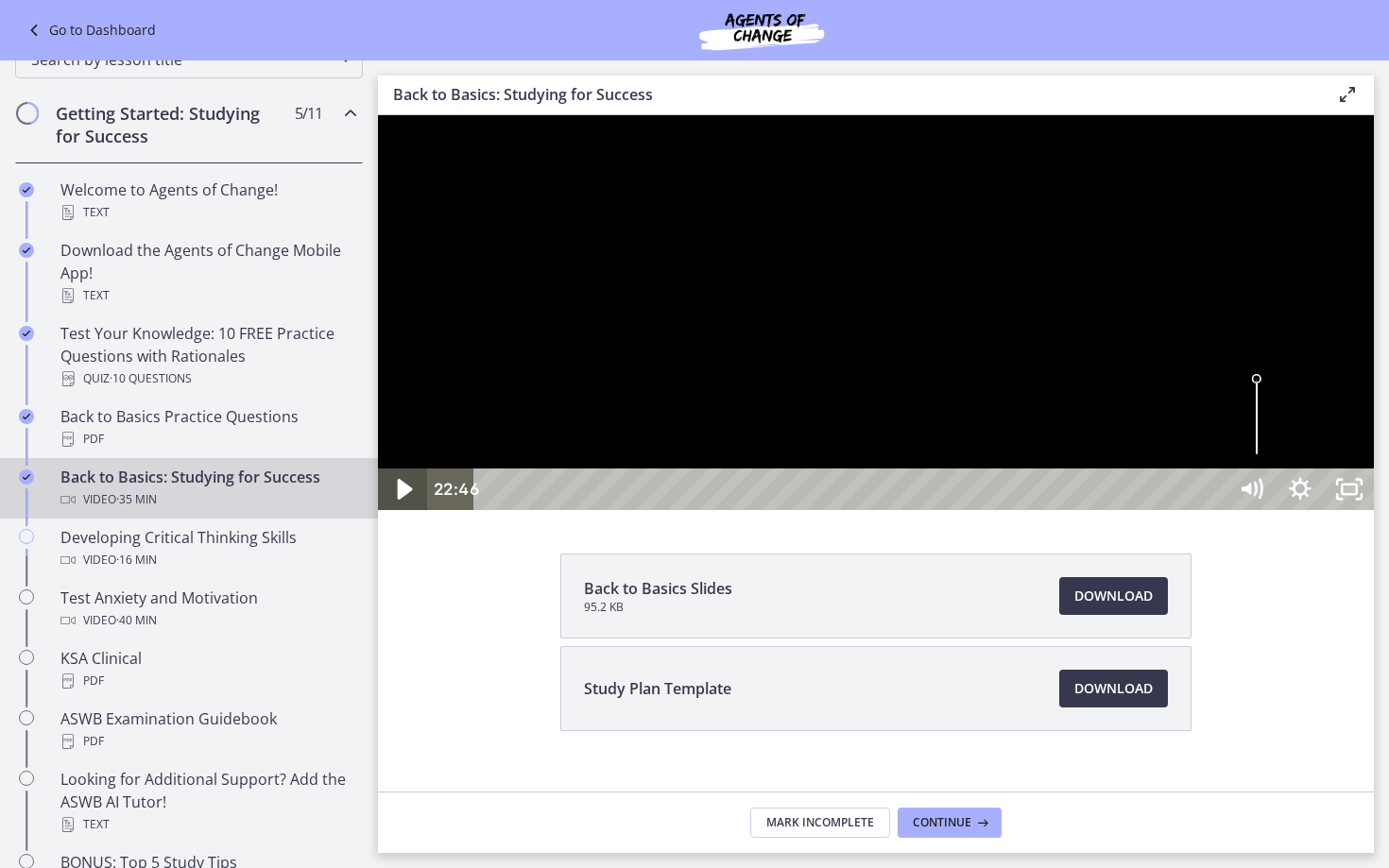 click 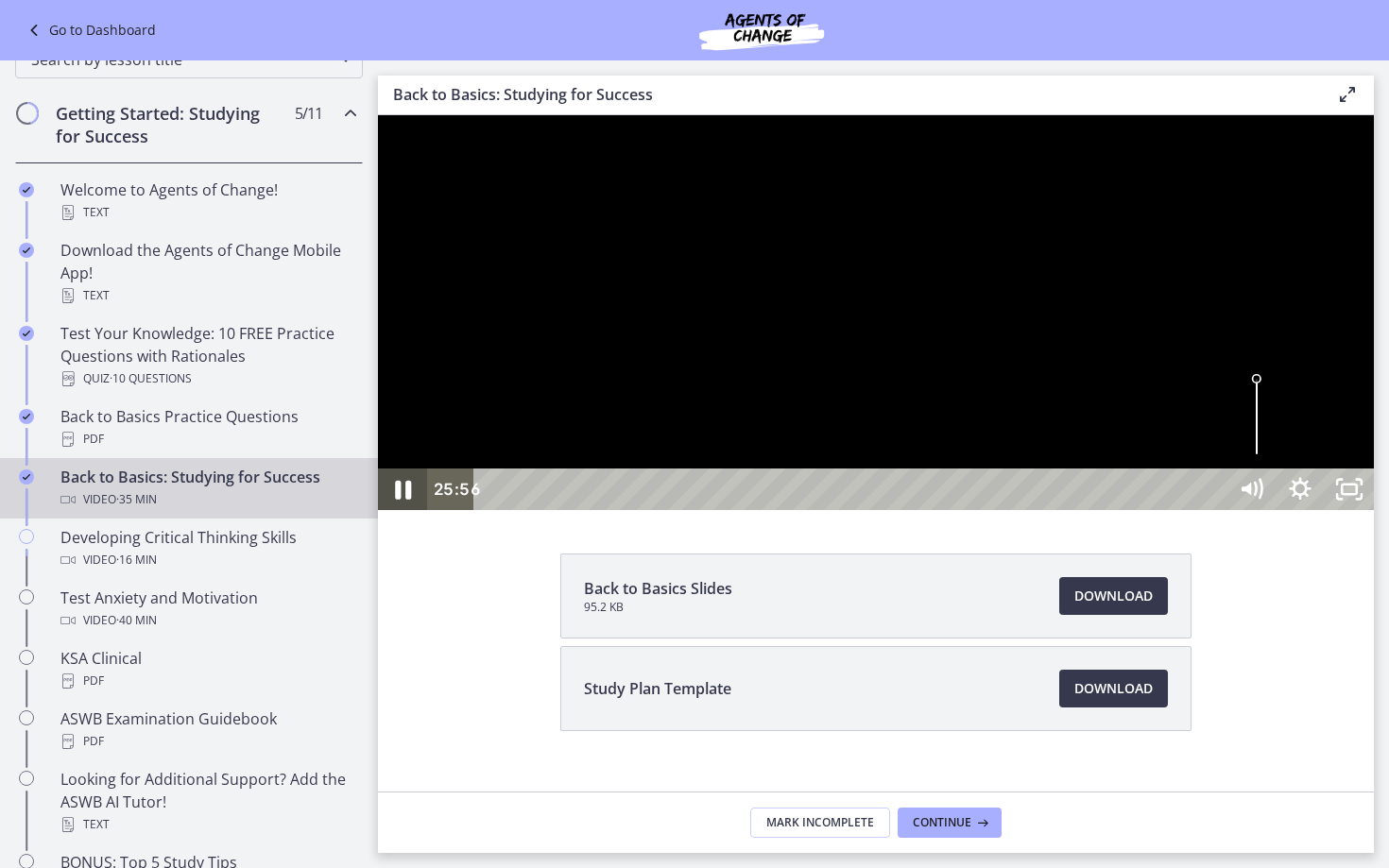 click 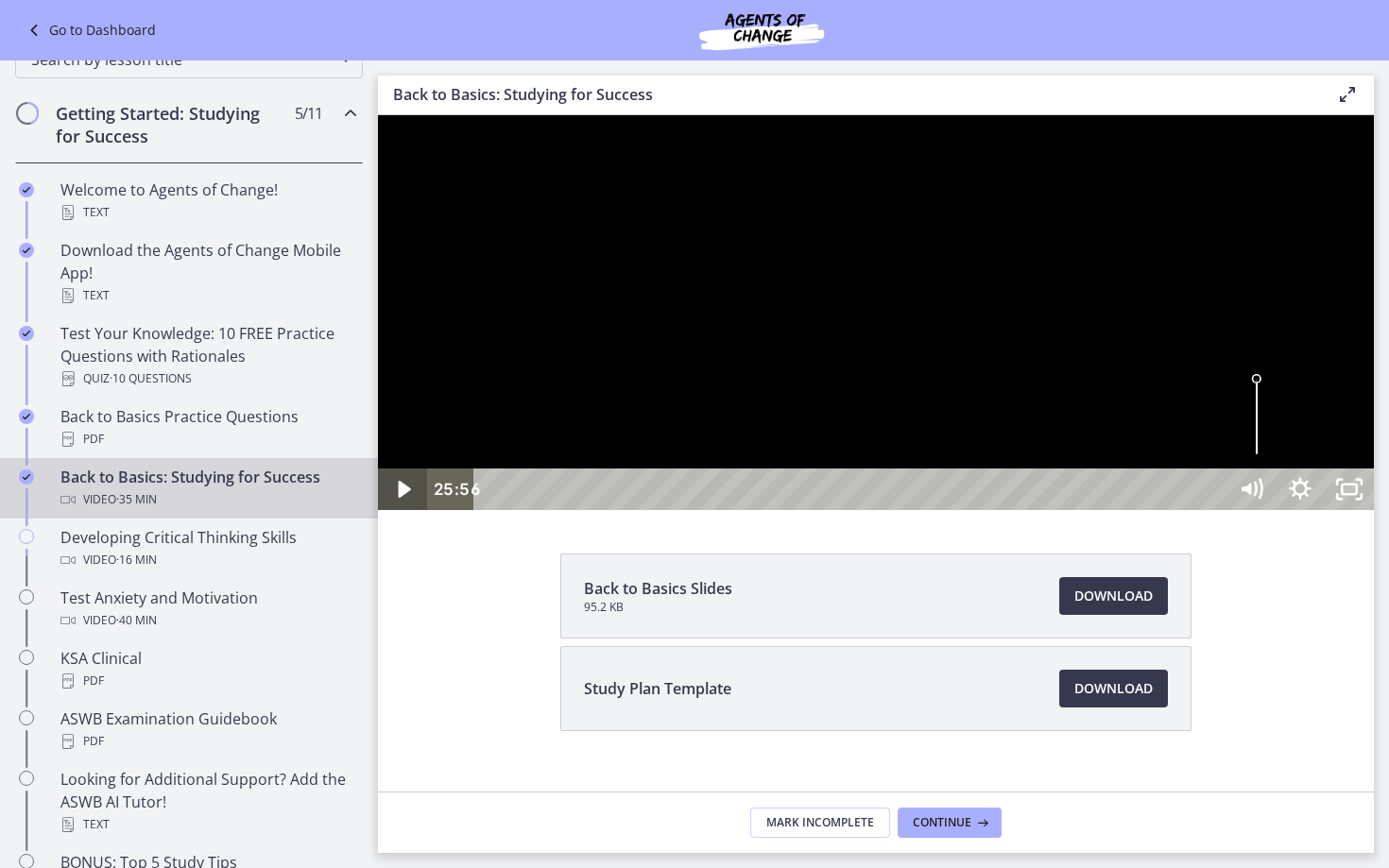 click 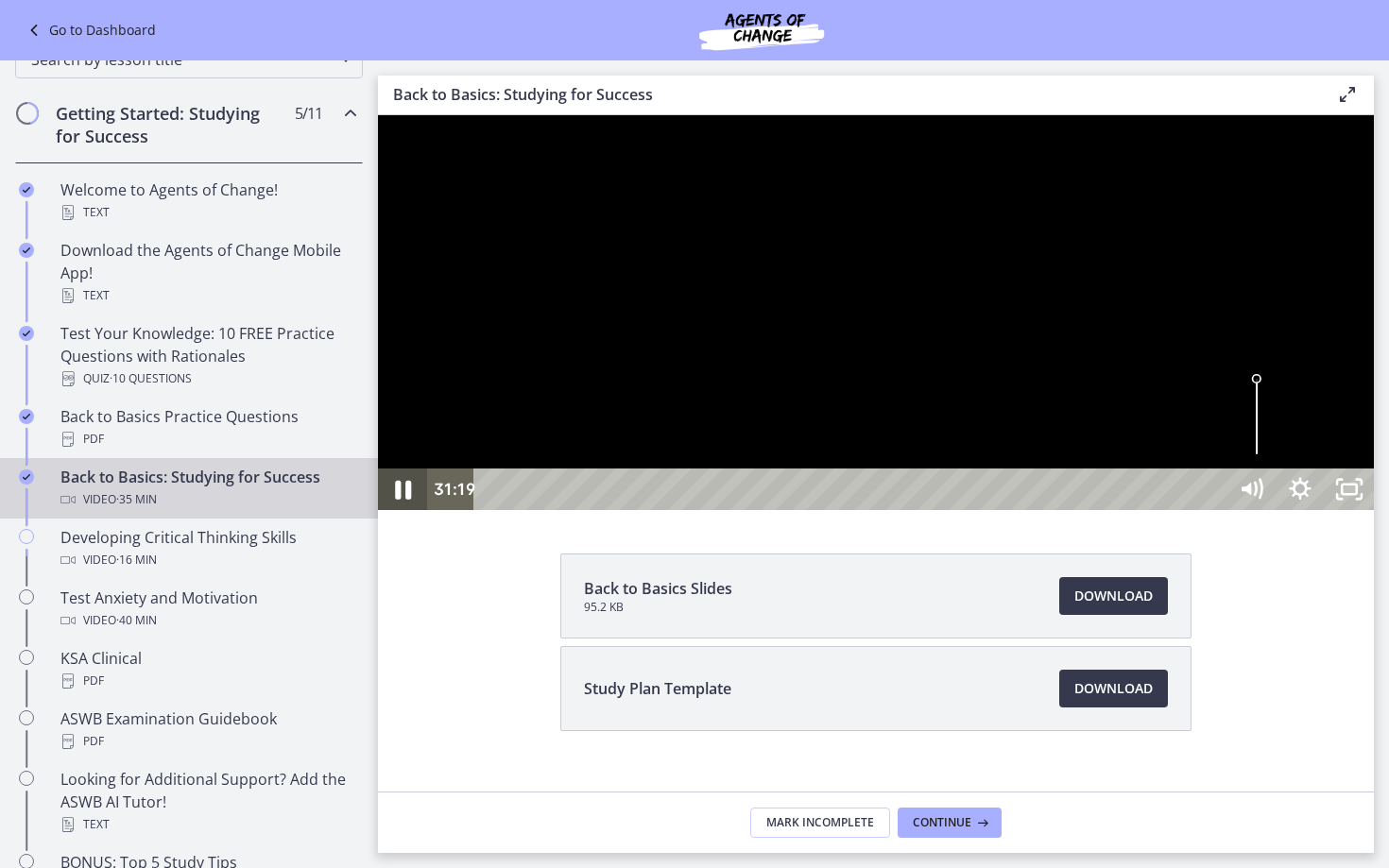 click 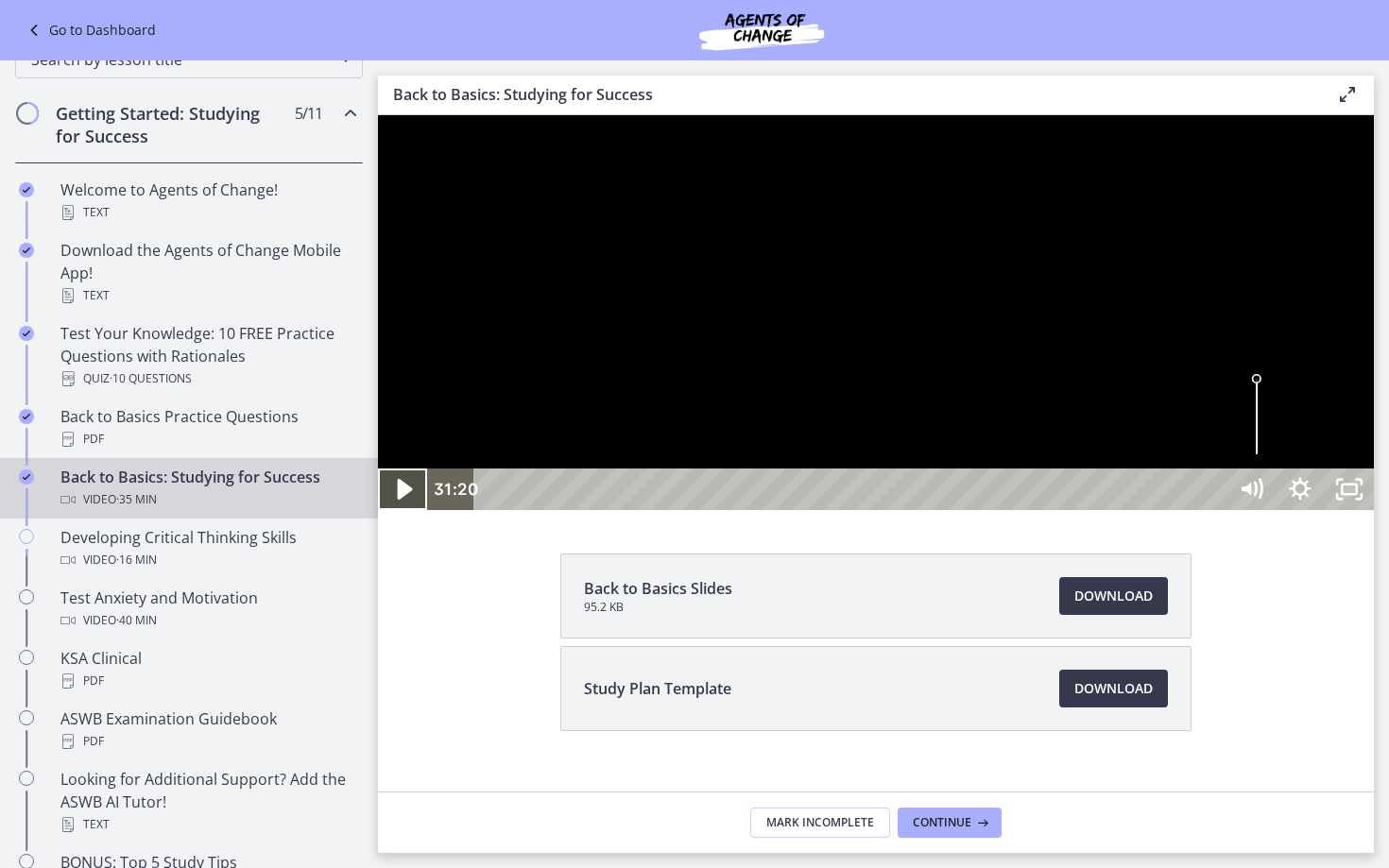 click 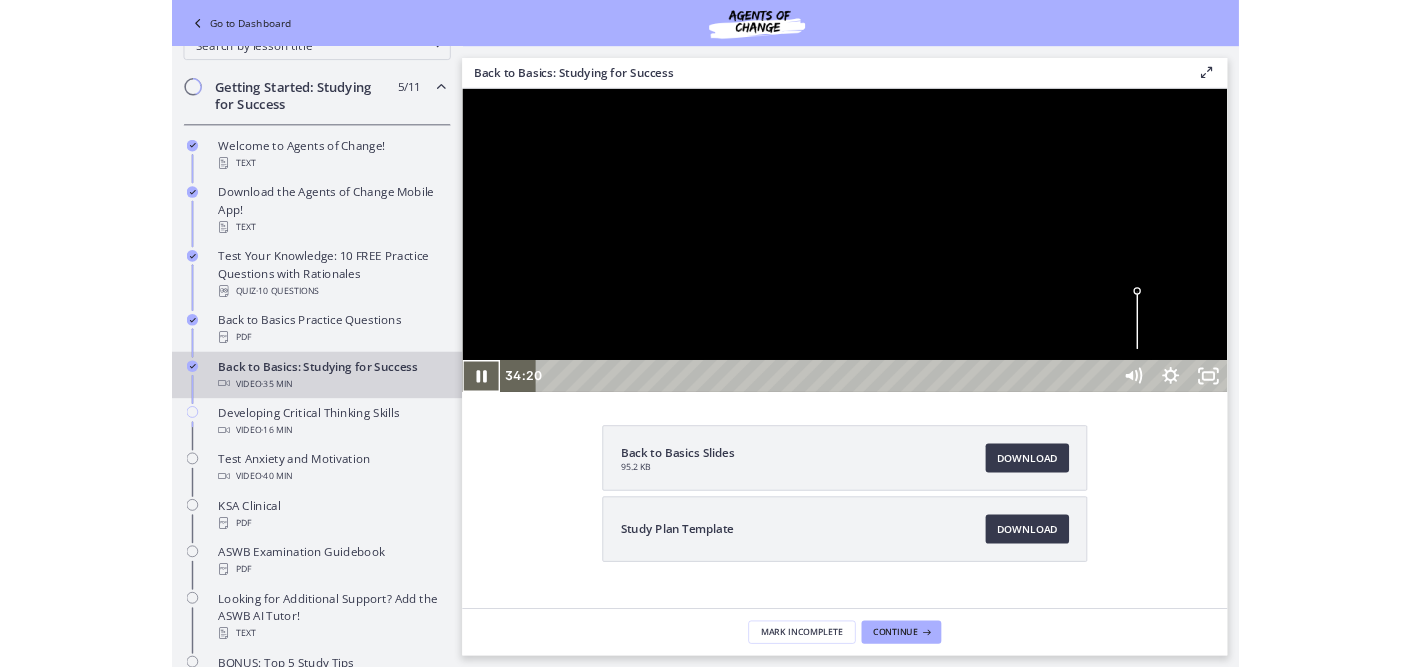 scroll, scrollTop: 354, scrollLeft: 0, axis: vertical 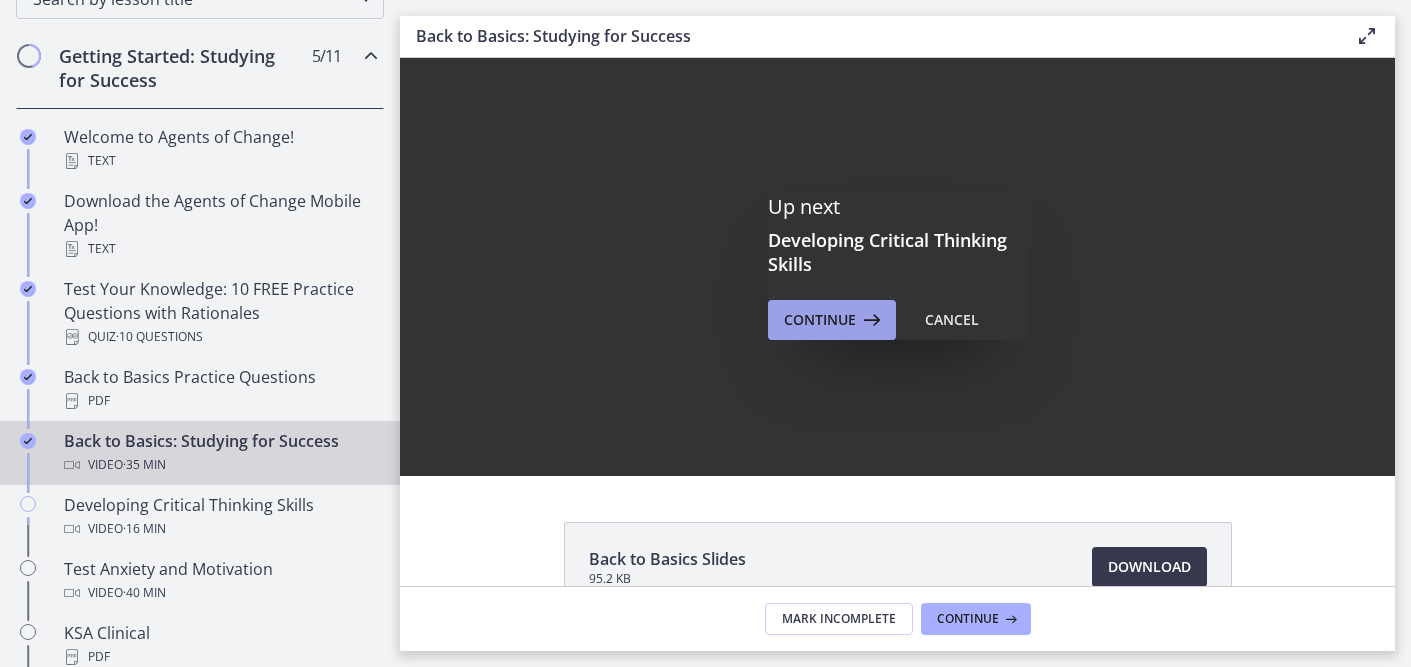 click at bounding box center [870, 320] 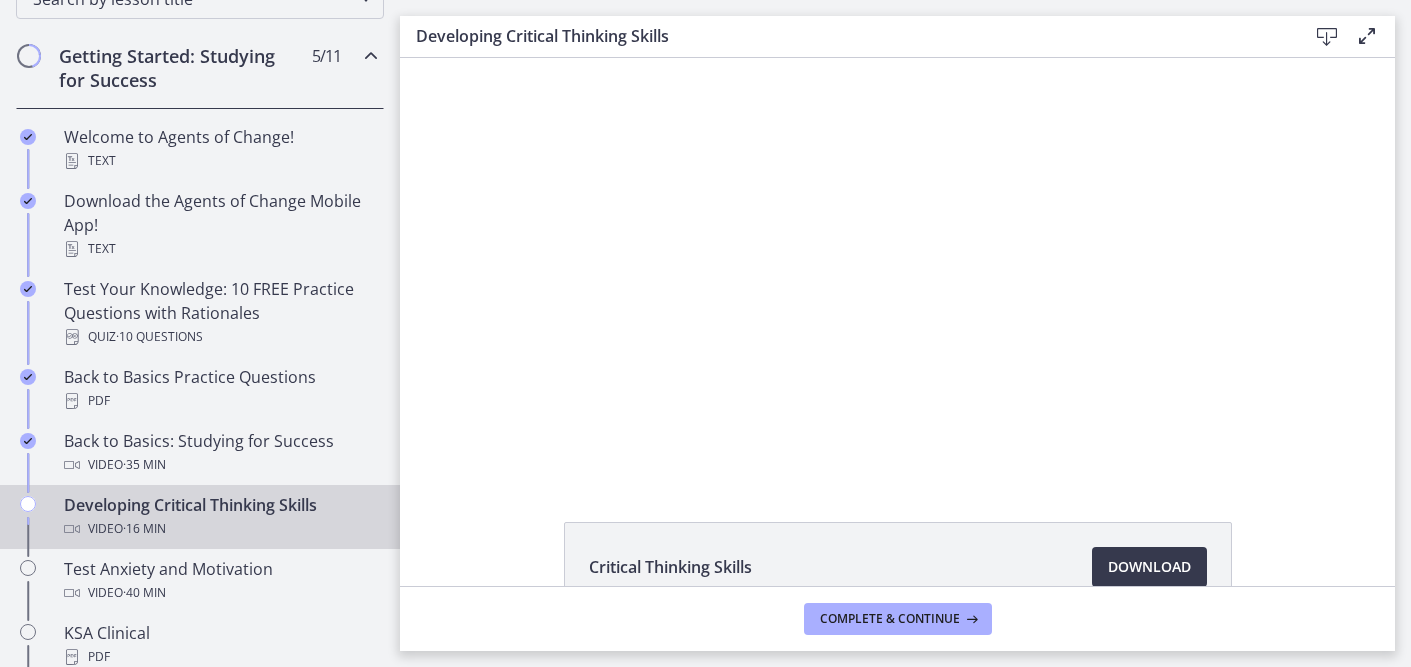 scroll, scrollTop: 0, scrollLeft: 0, axis: both 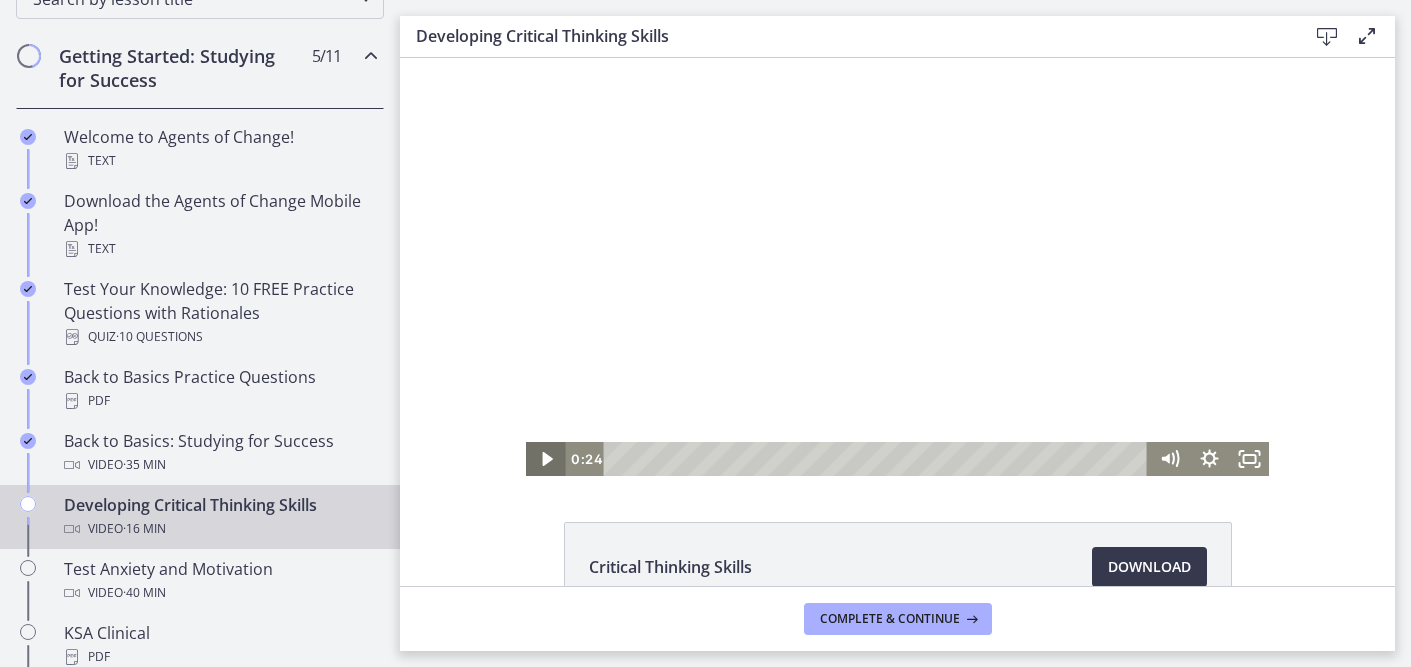 click 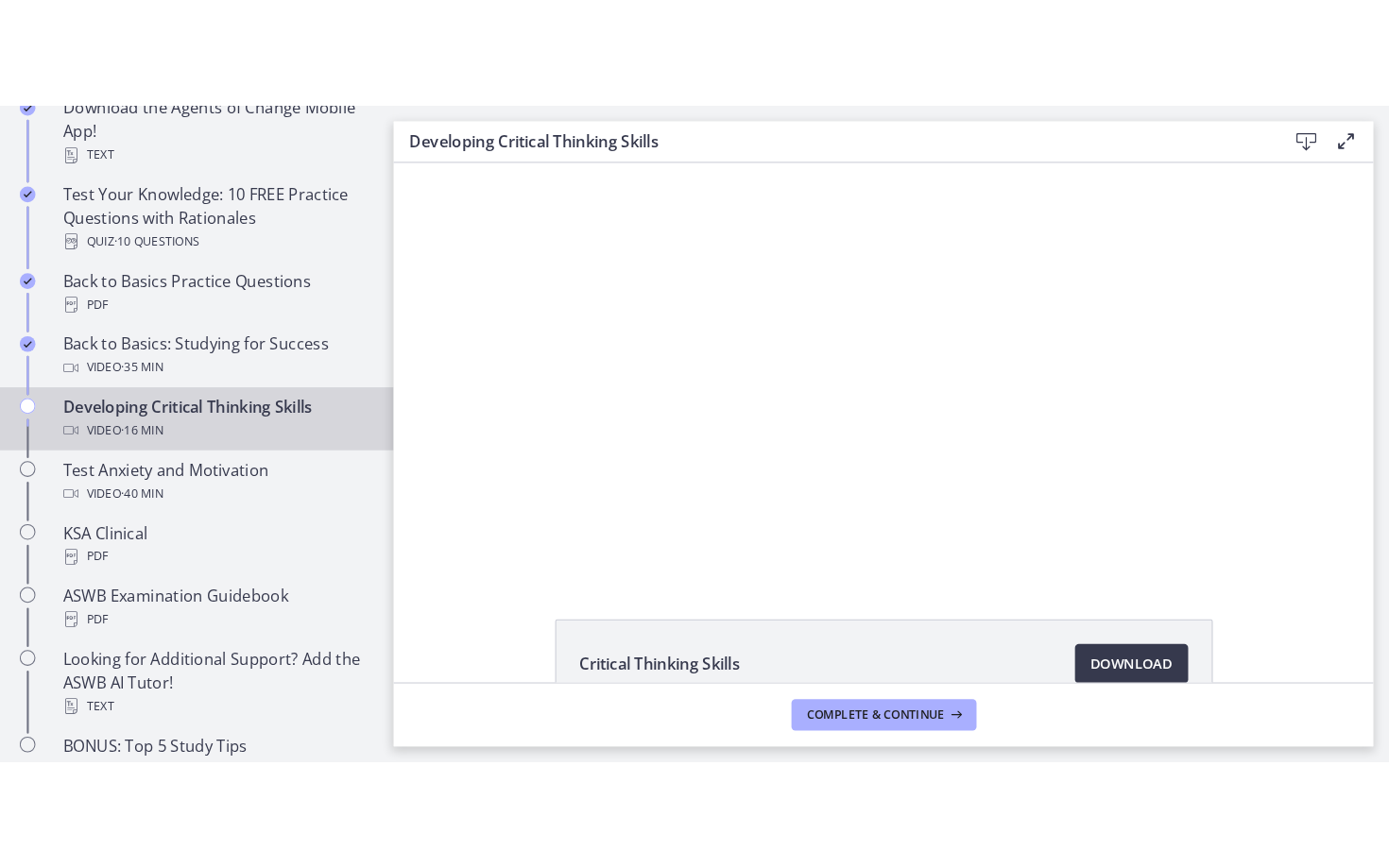 scroll, scrollTop: 521, scrollLeft: 0, axis: vertical 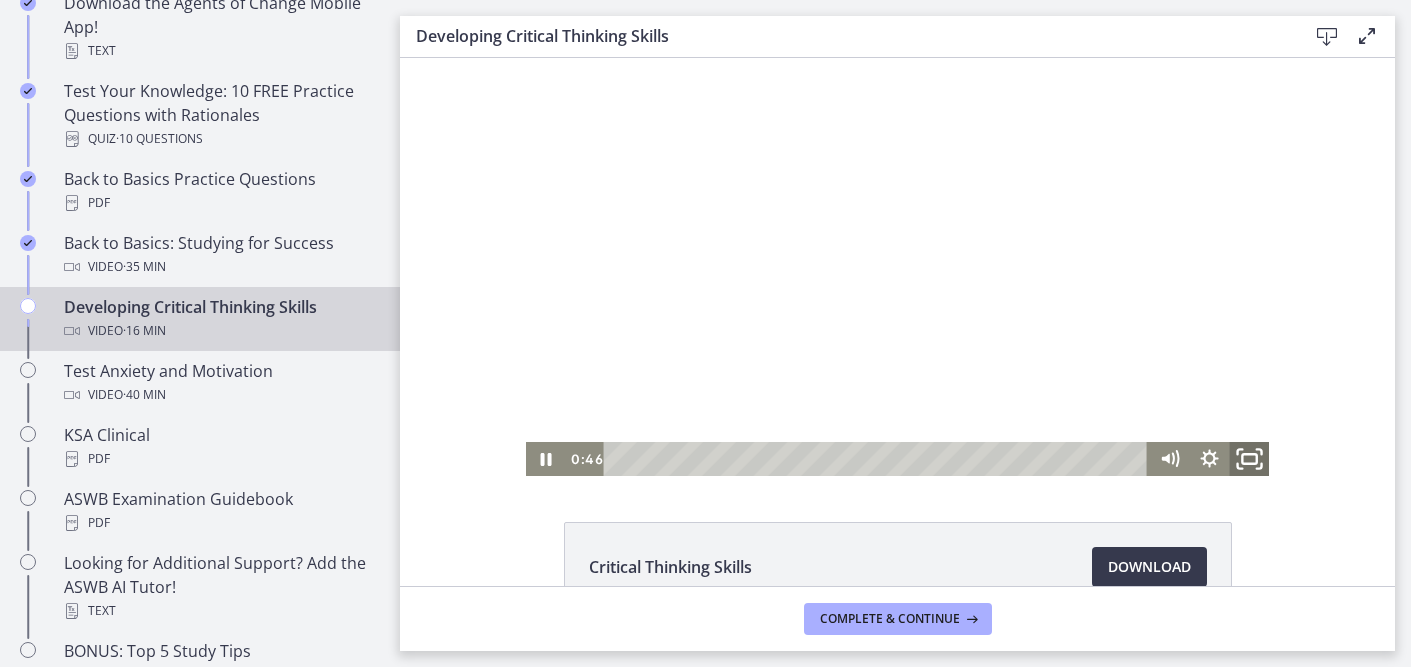 click 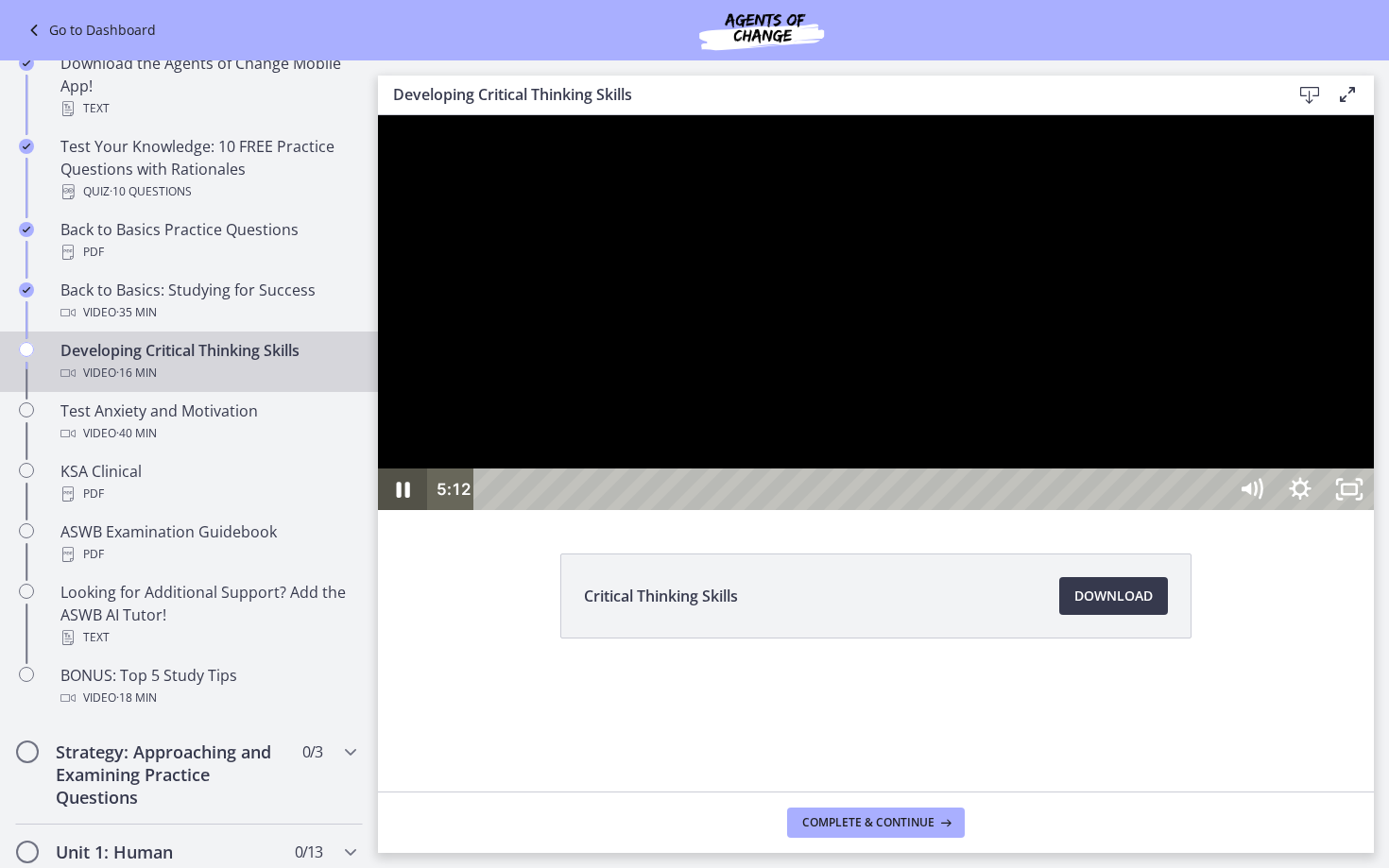 click 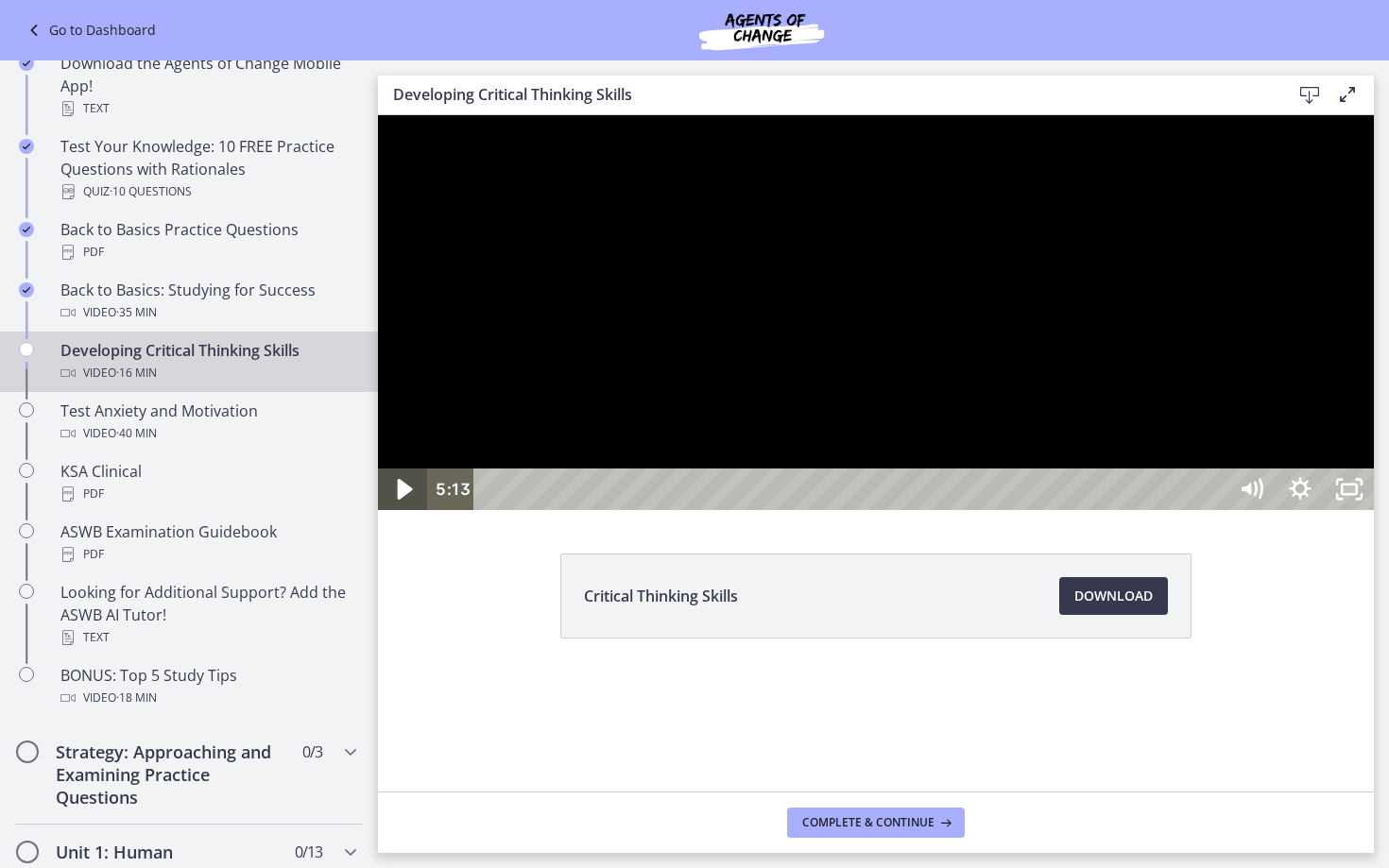click 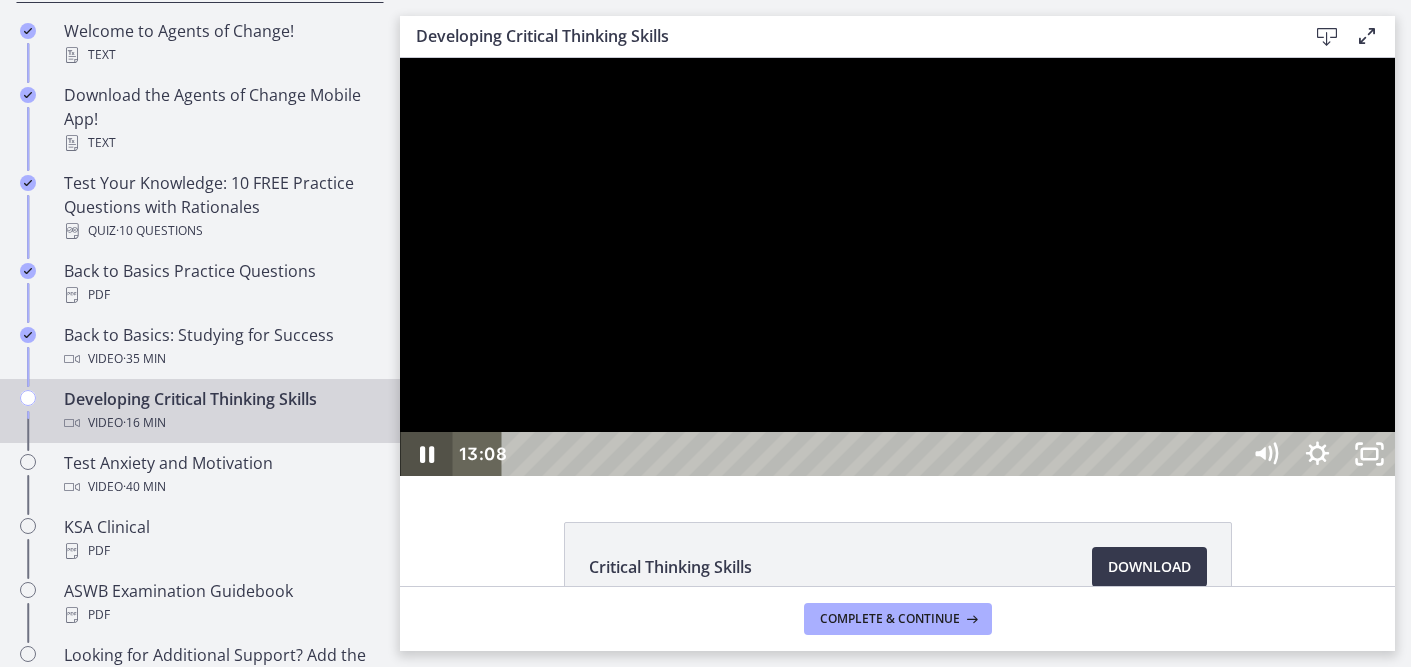 scroll, scrollTop: 552, scrollLeft: 0, axis: vertical 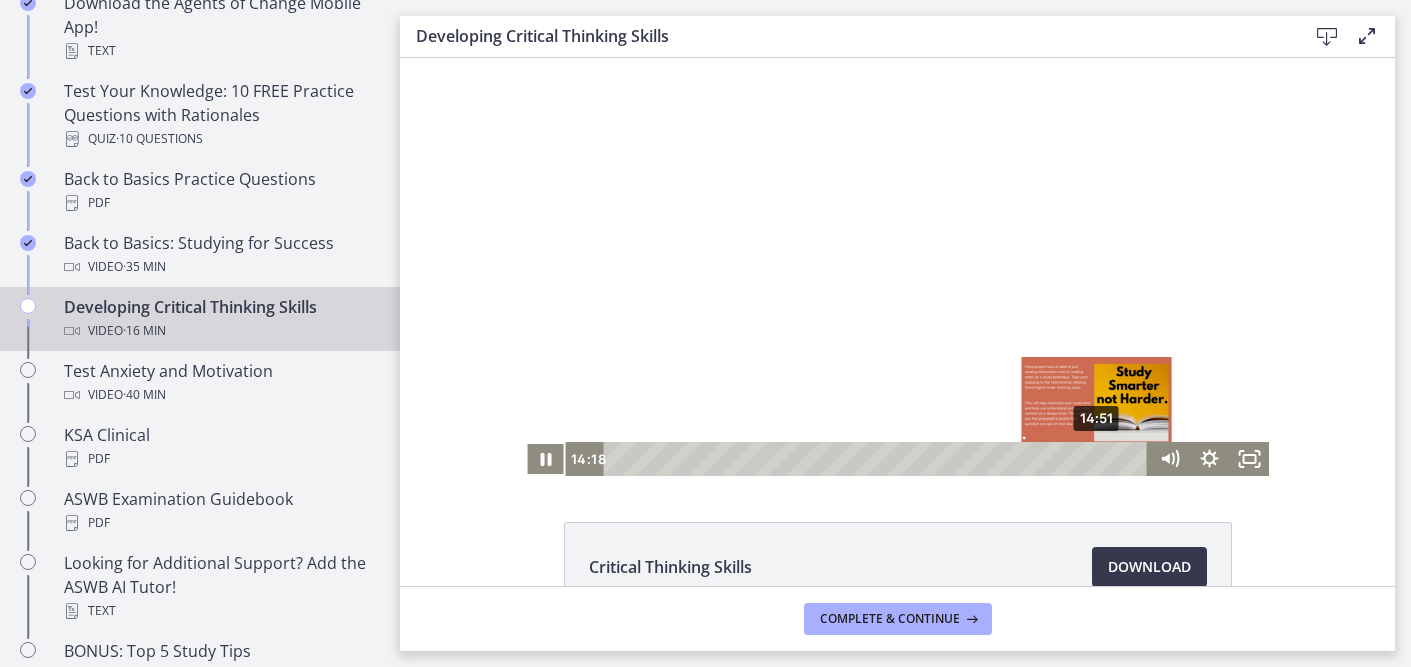 click on "14:51" at bounding box center (879, 459) 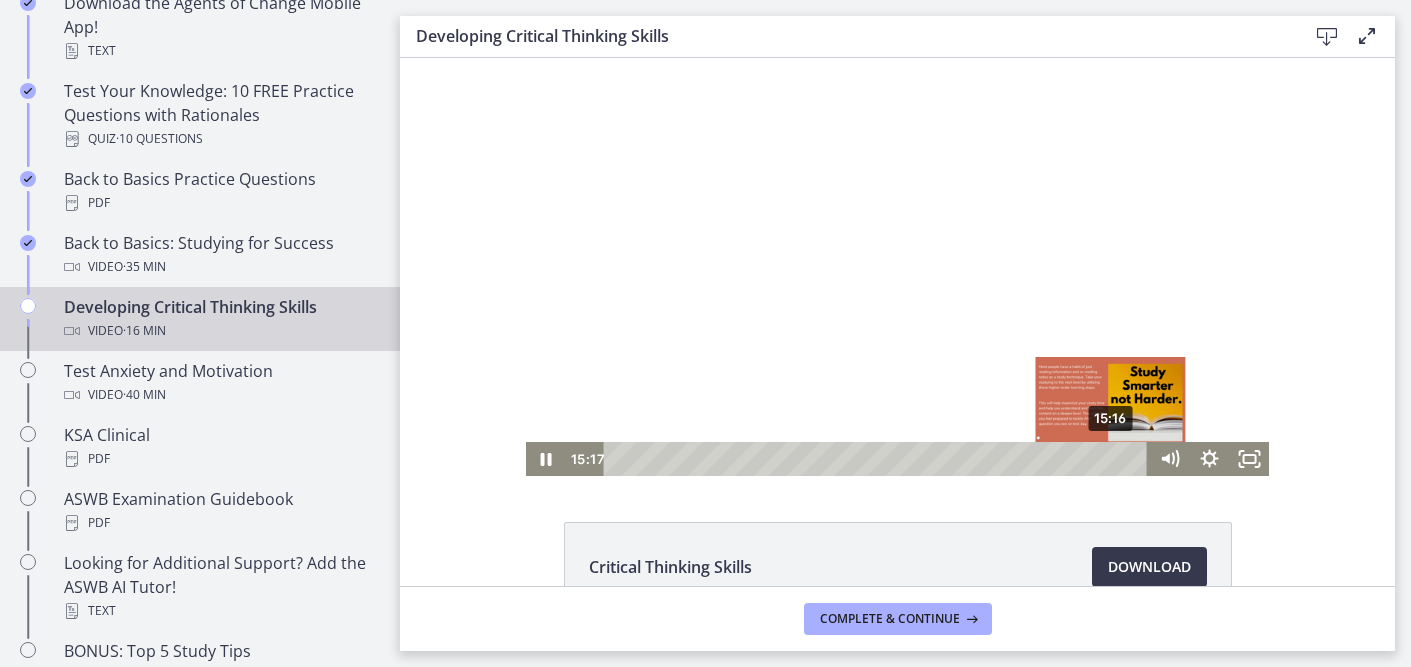 click on "15:16" at bounding box center (879, 459) 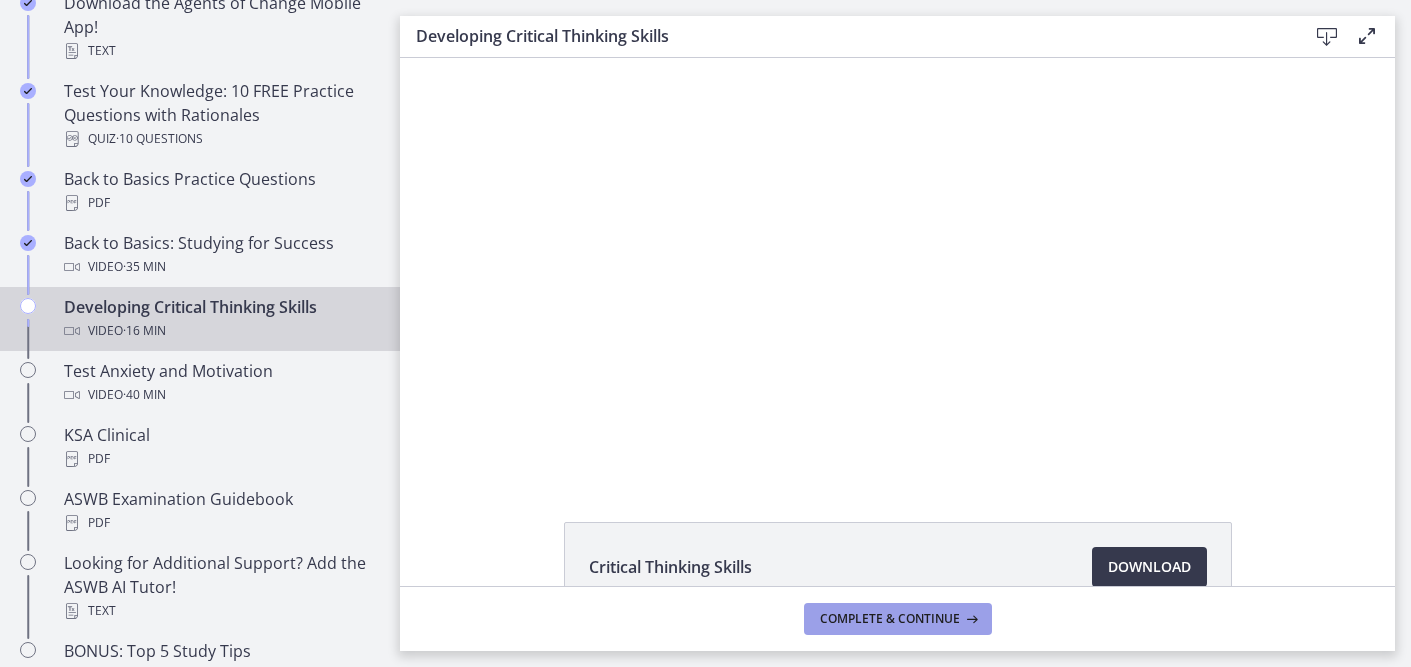 click on "Complete & continue" at bounding box center [890, 619] 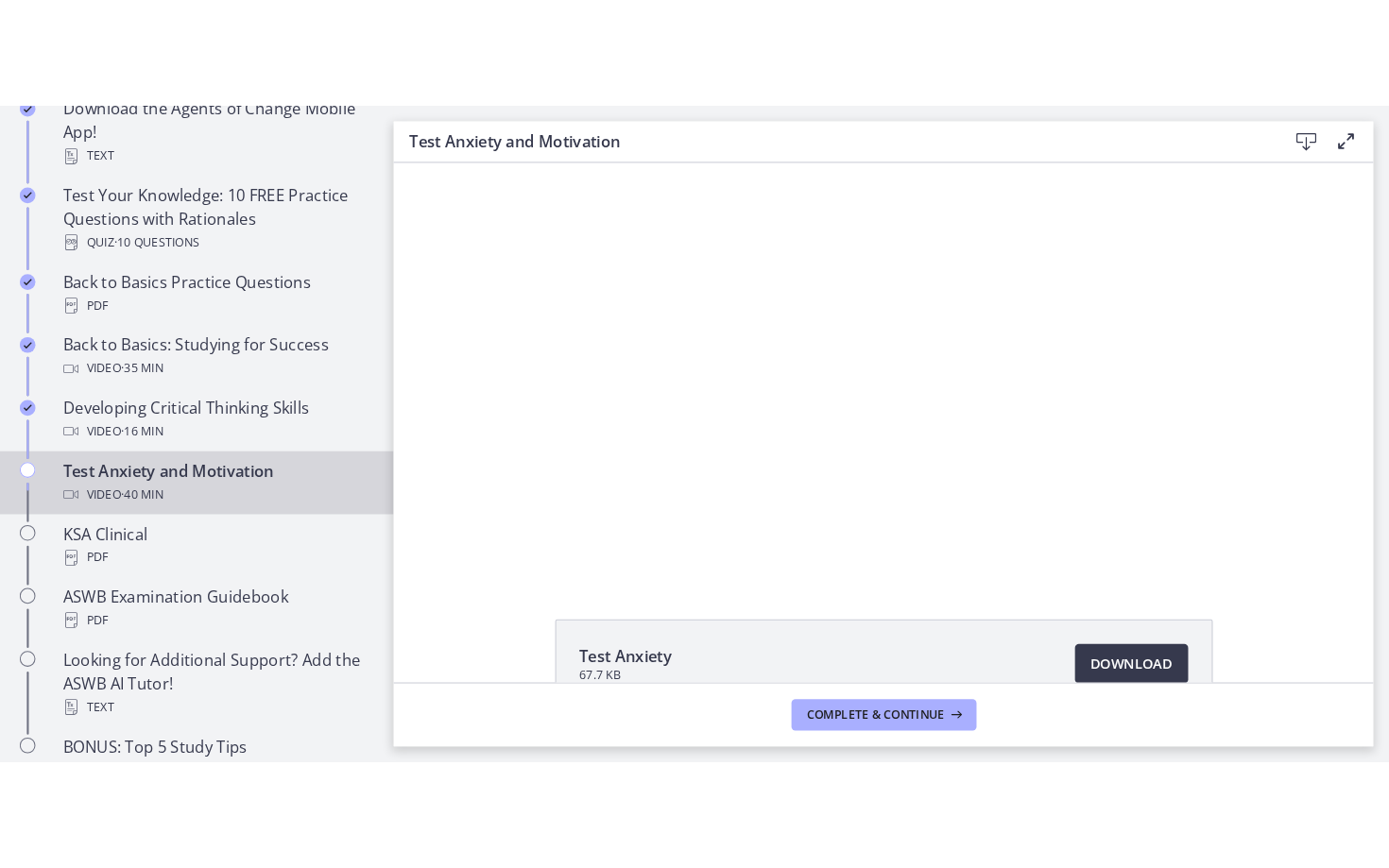 scroll, scrollTop: 0, scrollLeft: 0, axis: both 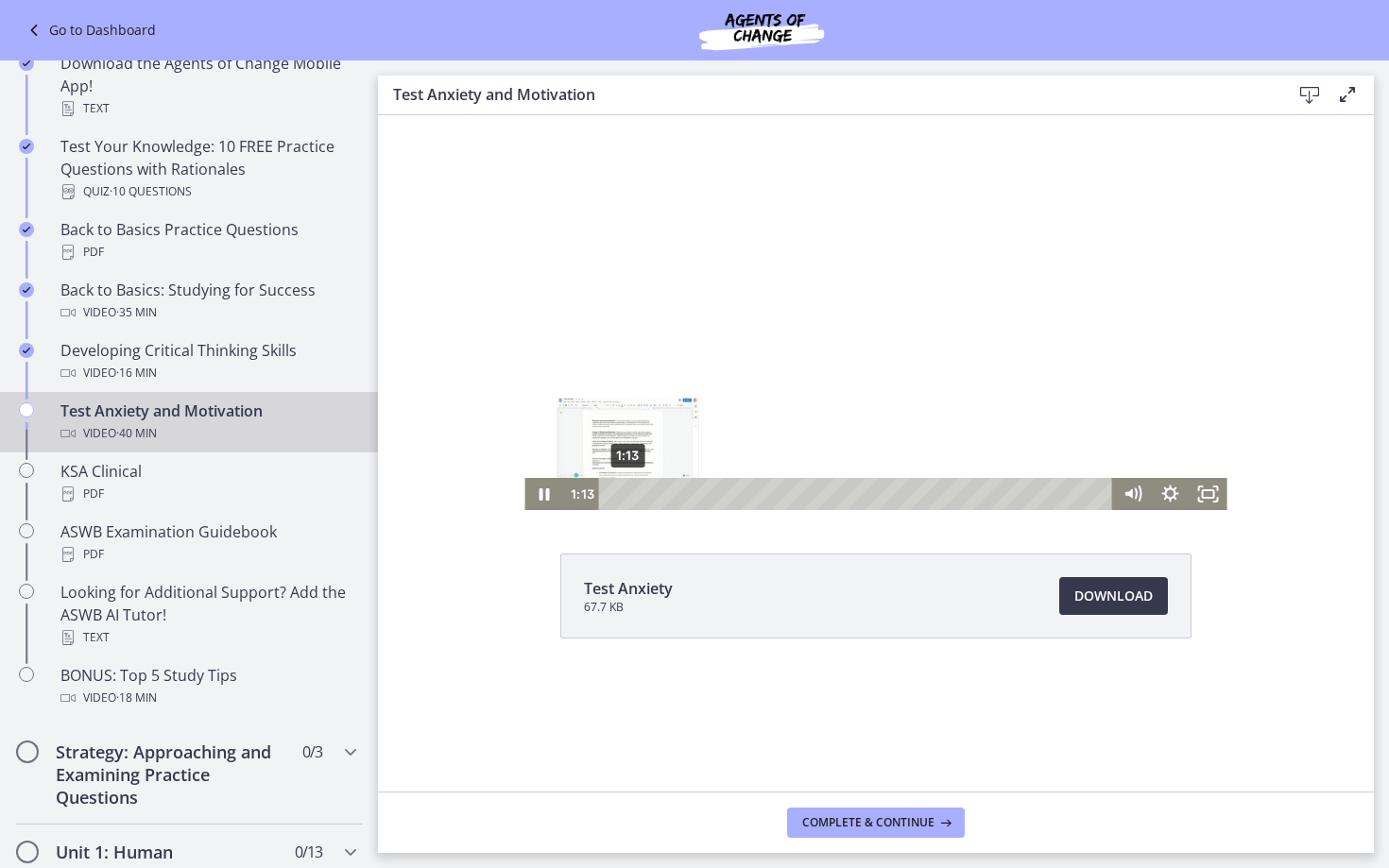 click on "1:13" at bounding box center [858, 494] 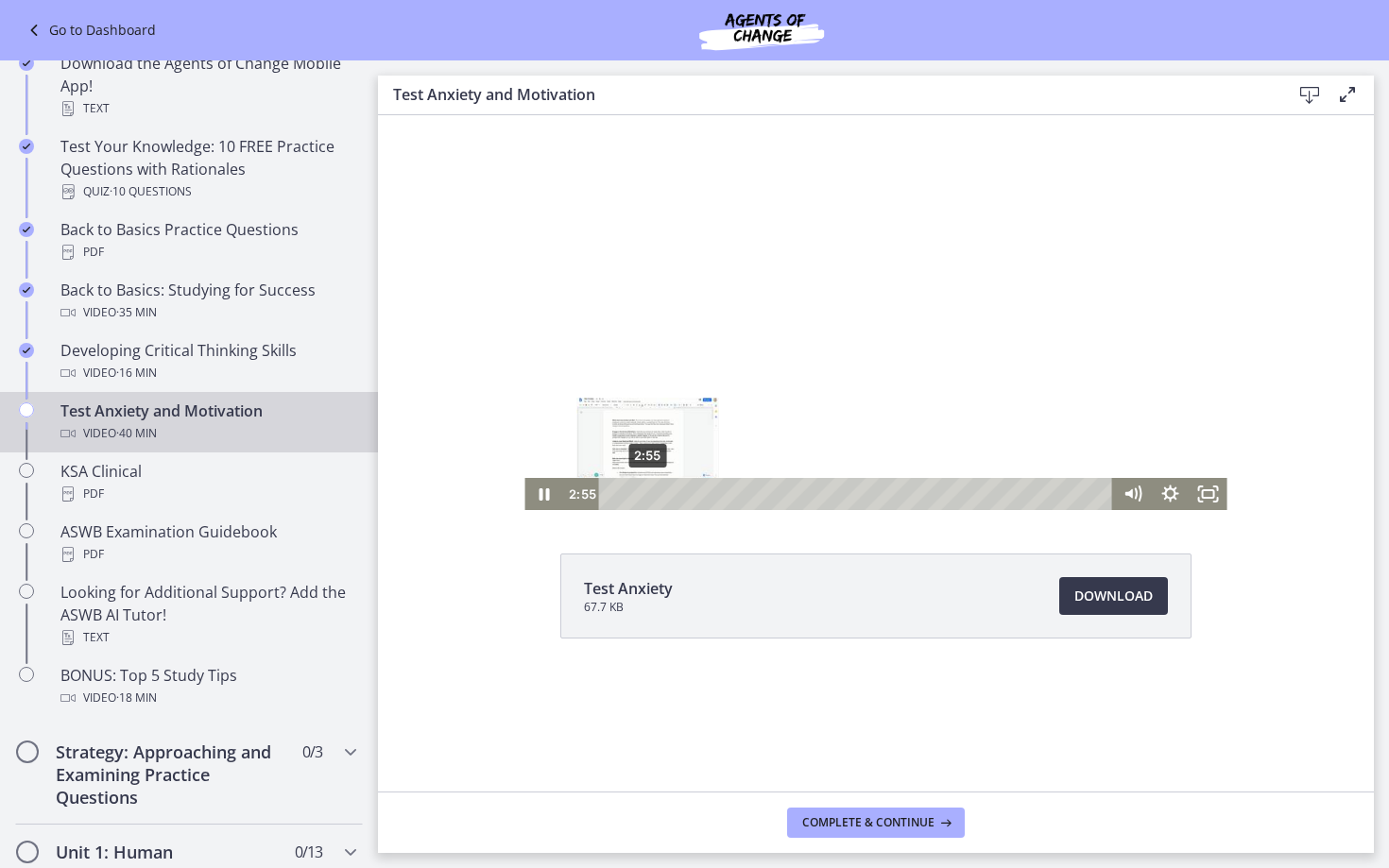 click on "2:55" at bounding box center (858, 494) 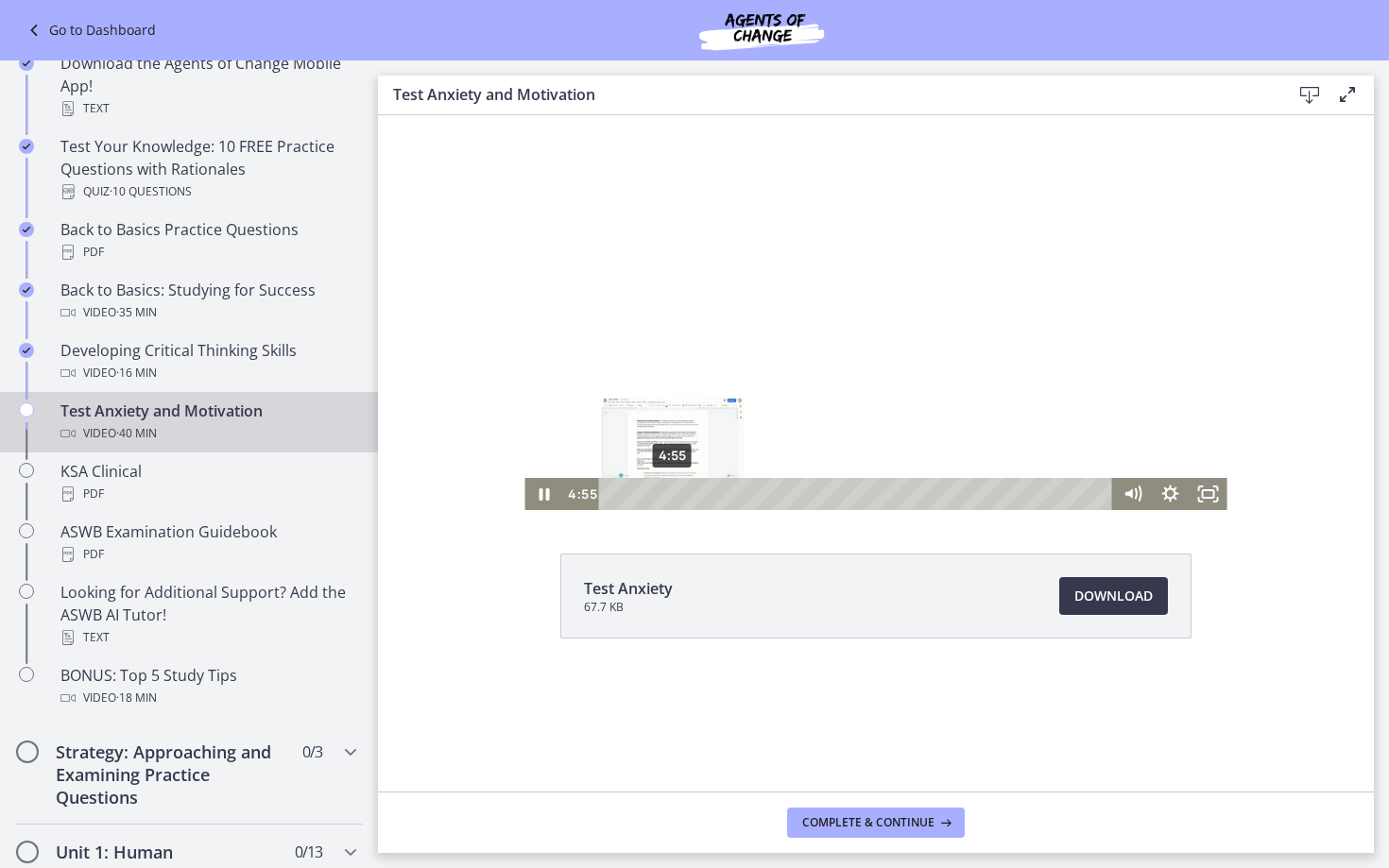 click on "4:55" at bounding box center (858, 494) 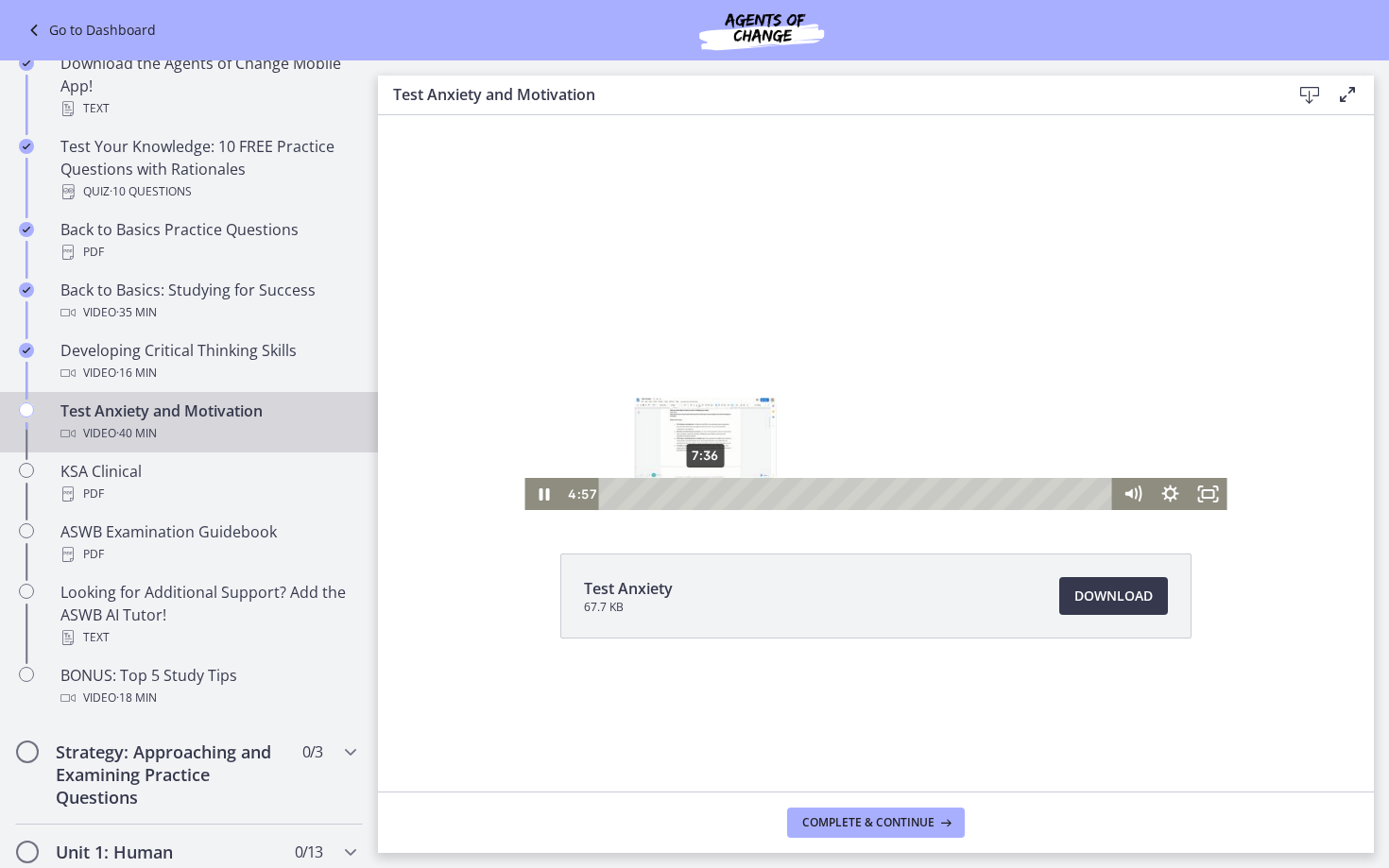 click on "7:36" at bounding box center (858, 494) 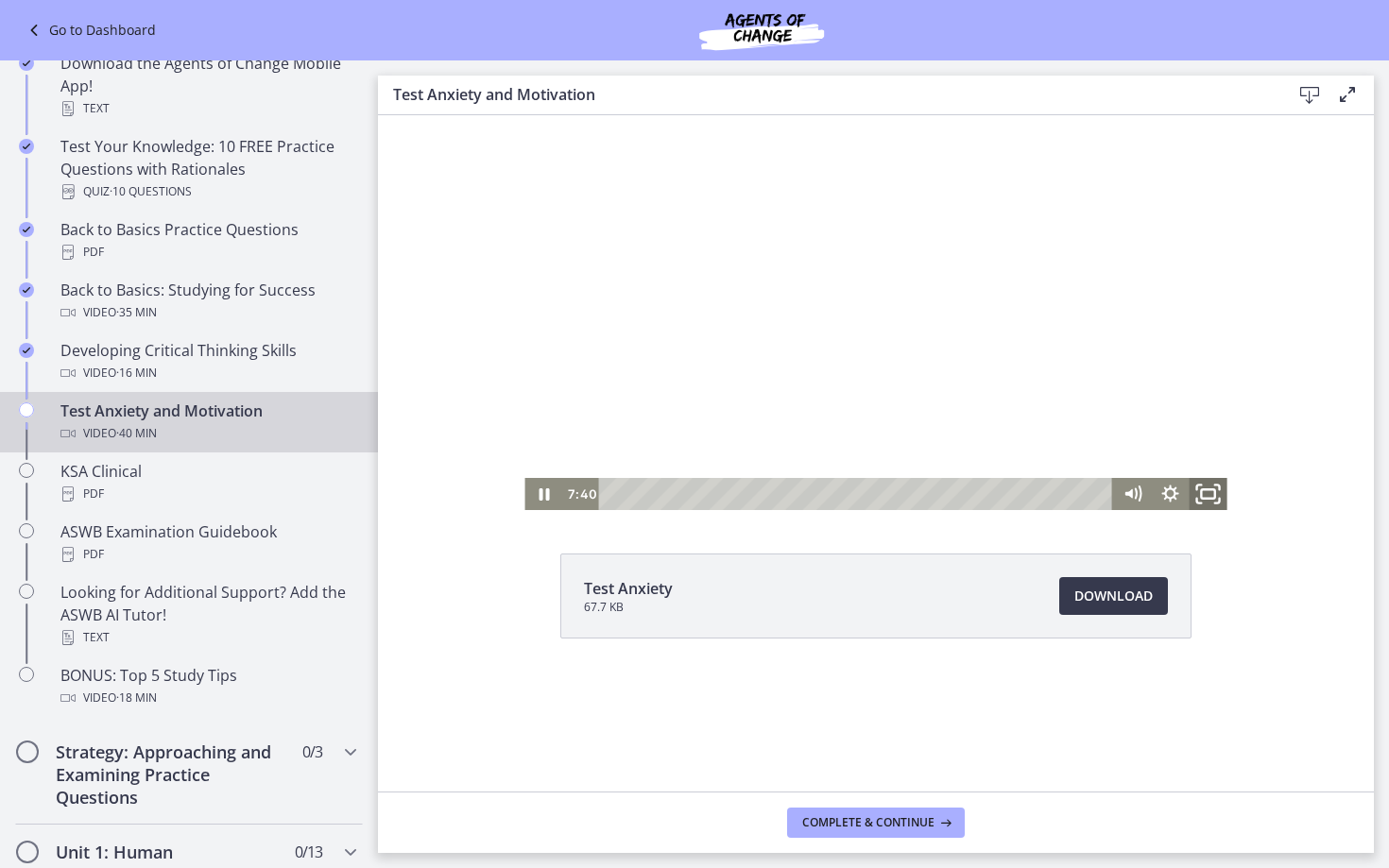 click 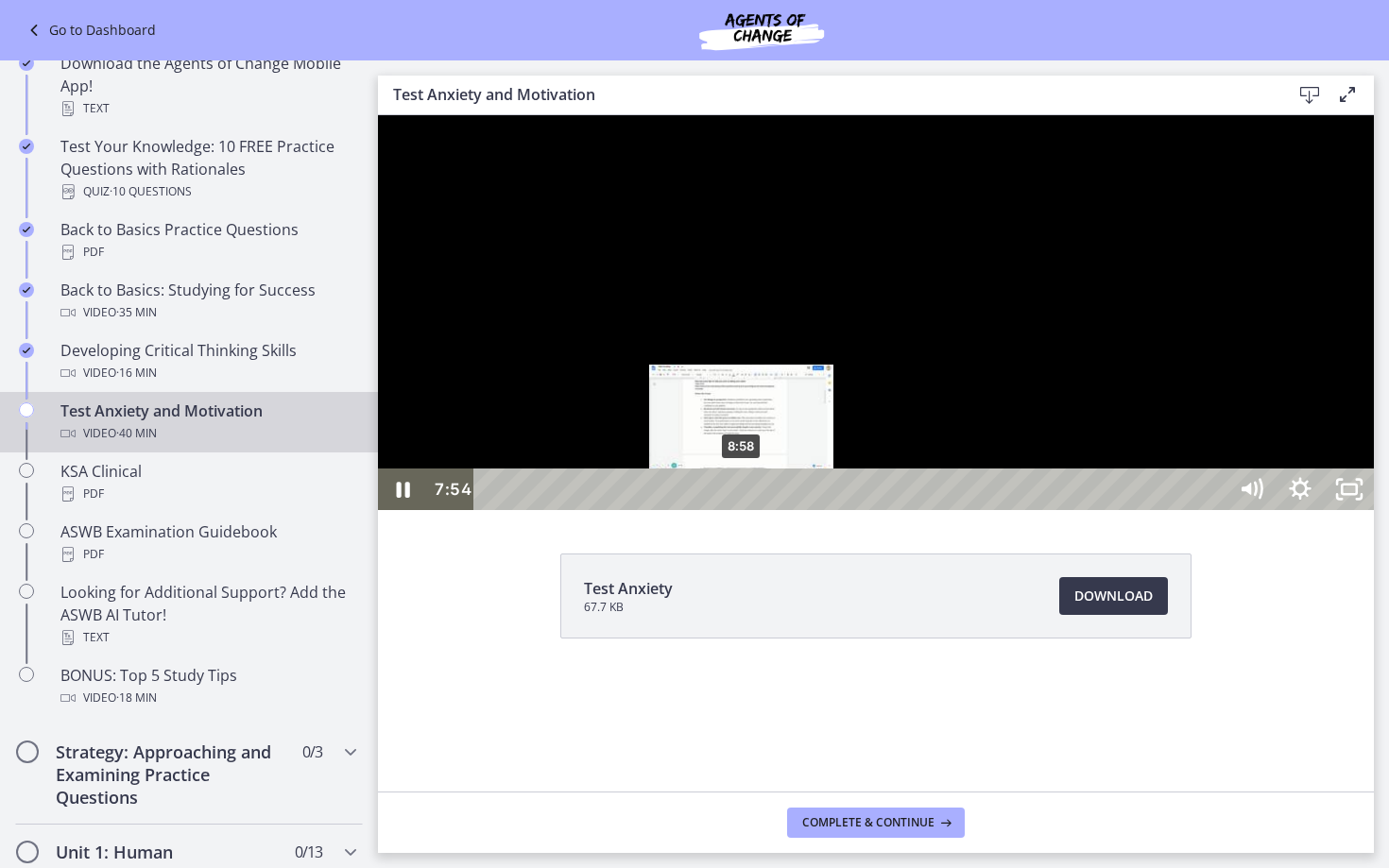 click on "8:58" at bounding box center [853, 489] 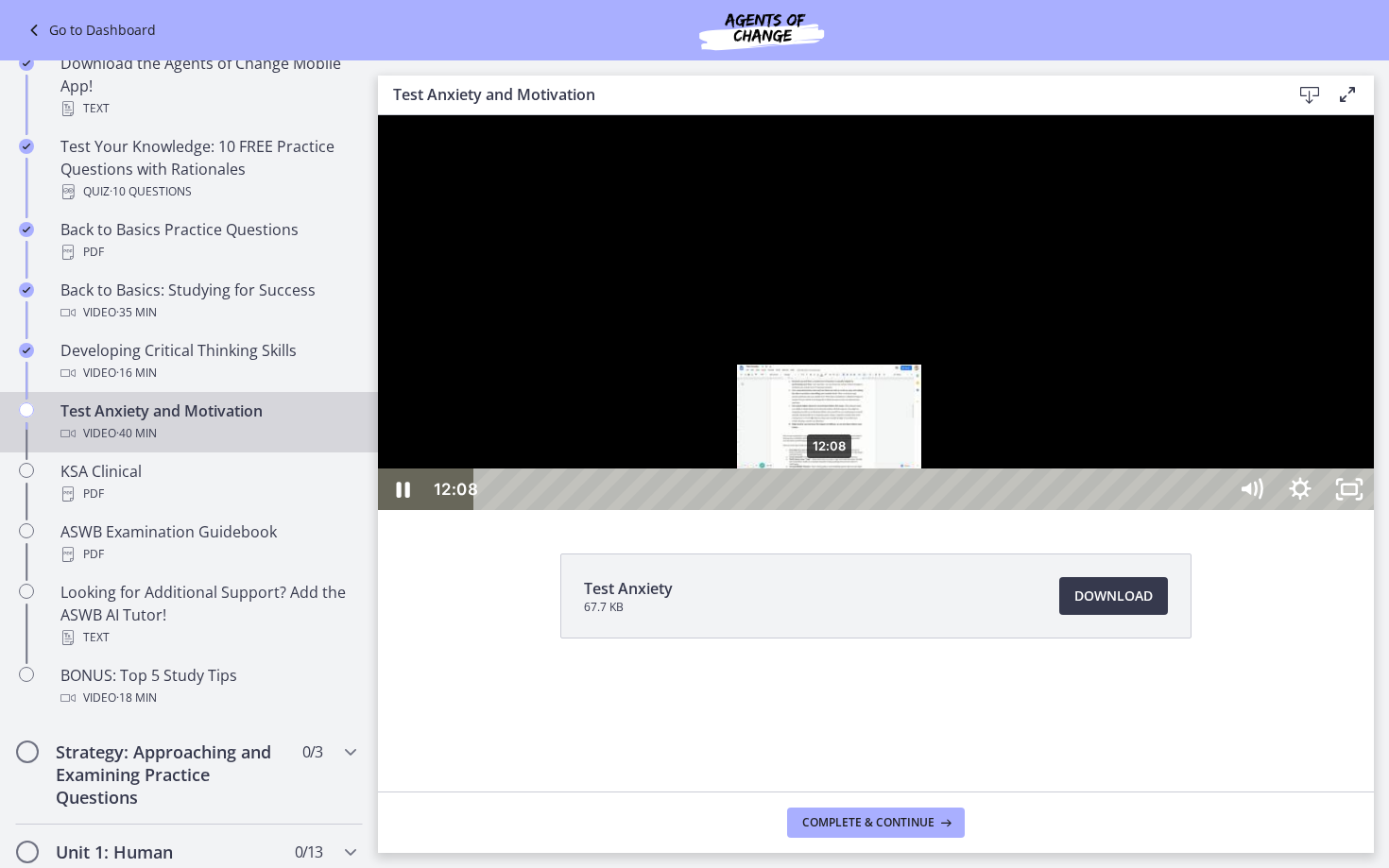 click on "12:08" at bounding box center (853, 489) 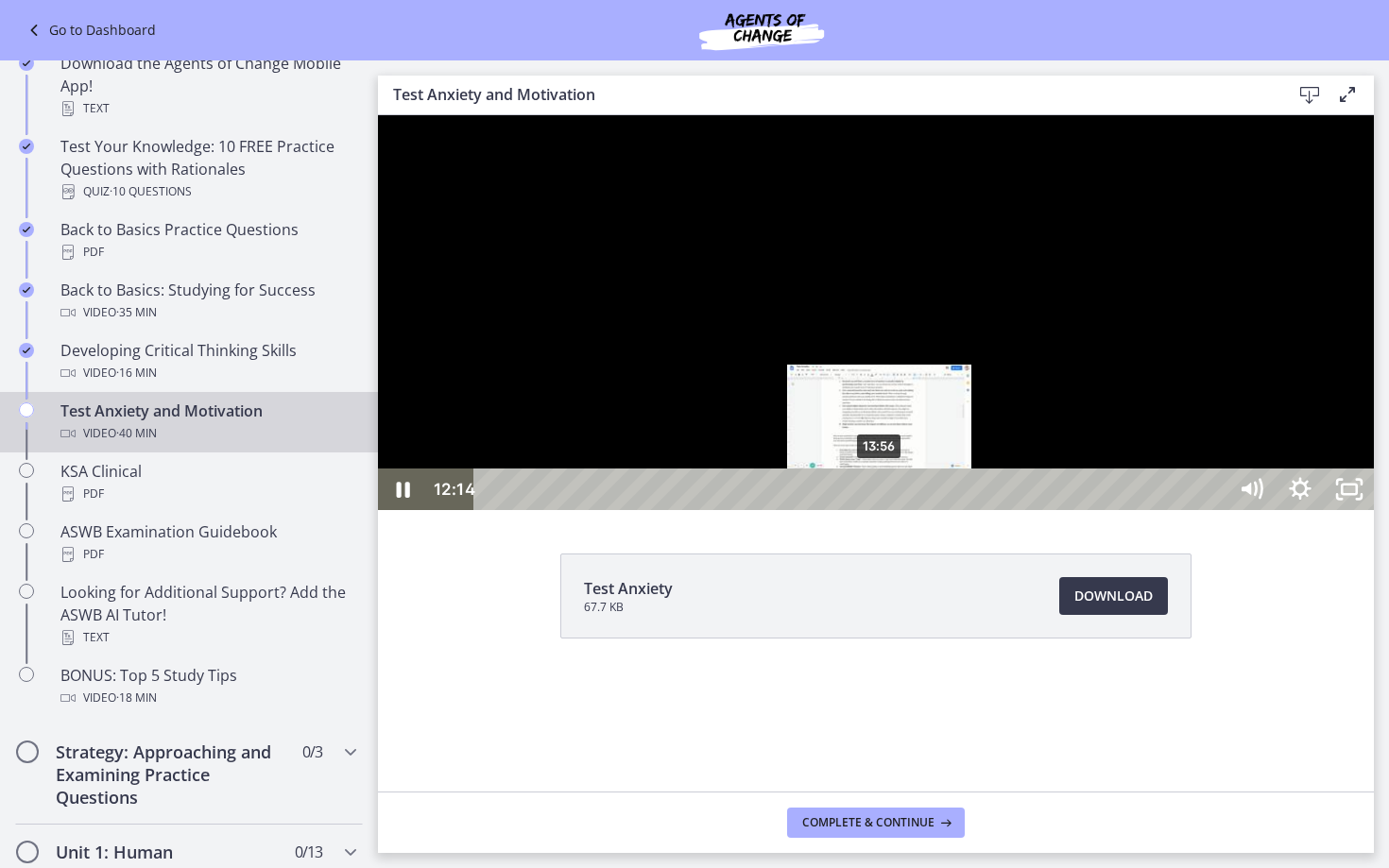 click on "13:56" at bounding box center [853, 489] 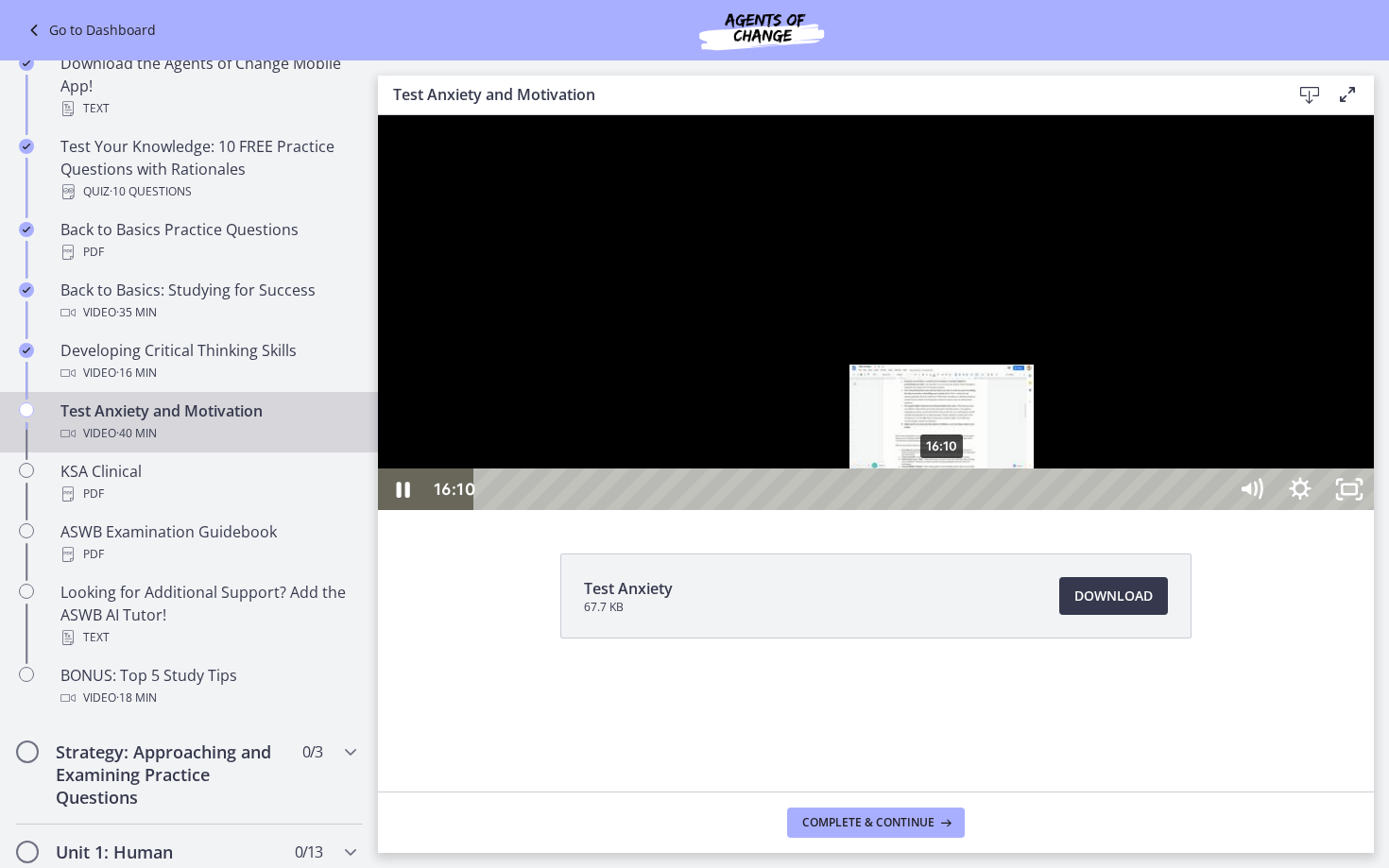 click on "16:10" at bounding box center [853, 489] 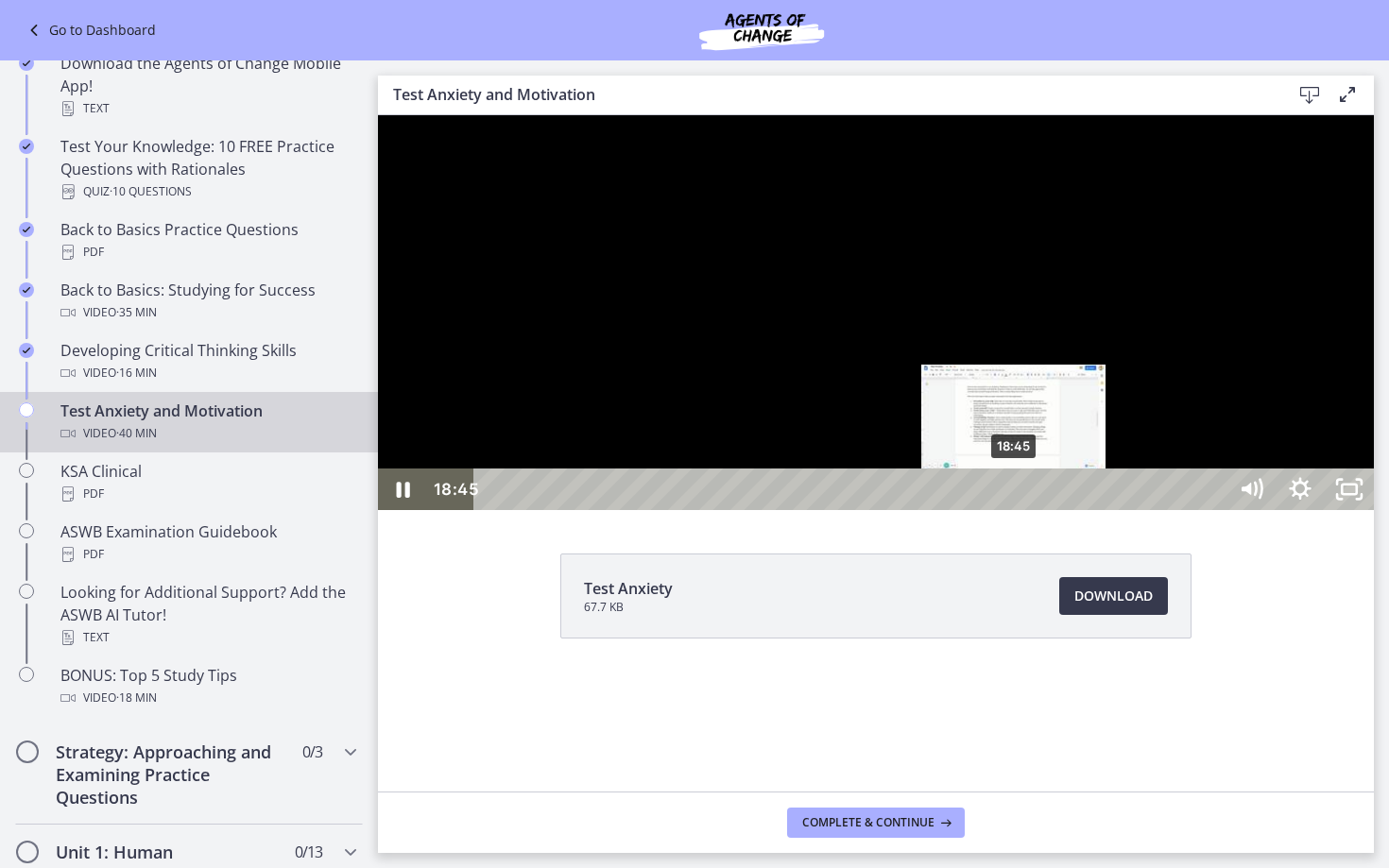 click on "18:45" at bounding box center (853, 489) 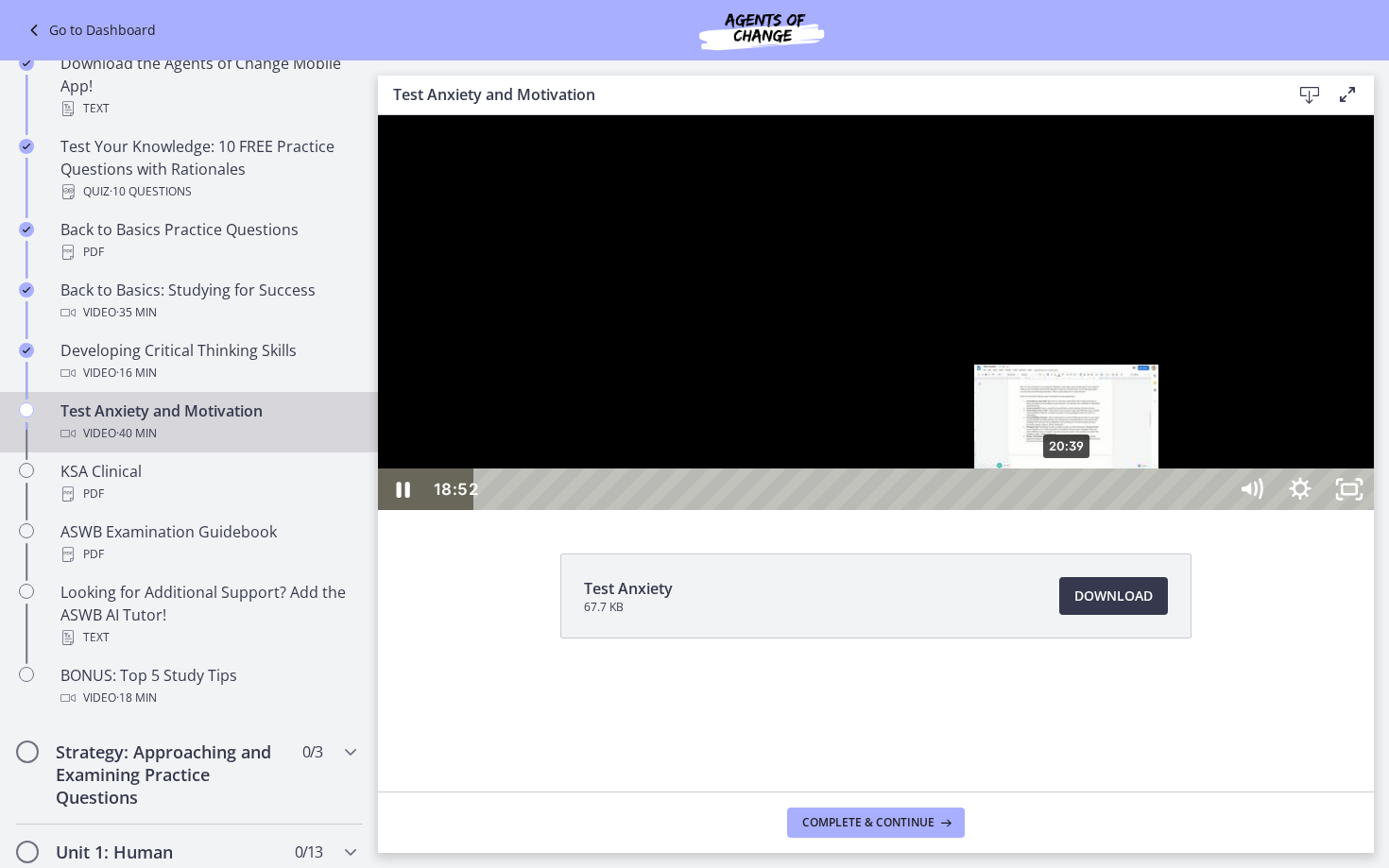 click on "20:39" at bounding box center [853, 489] 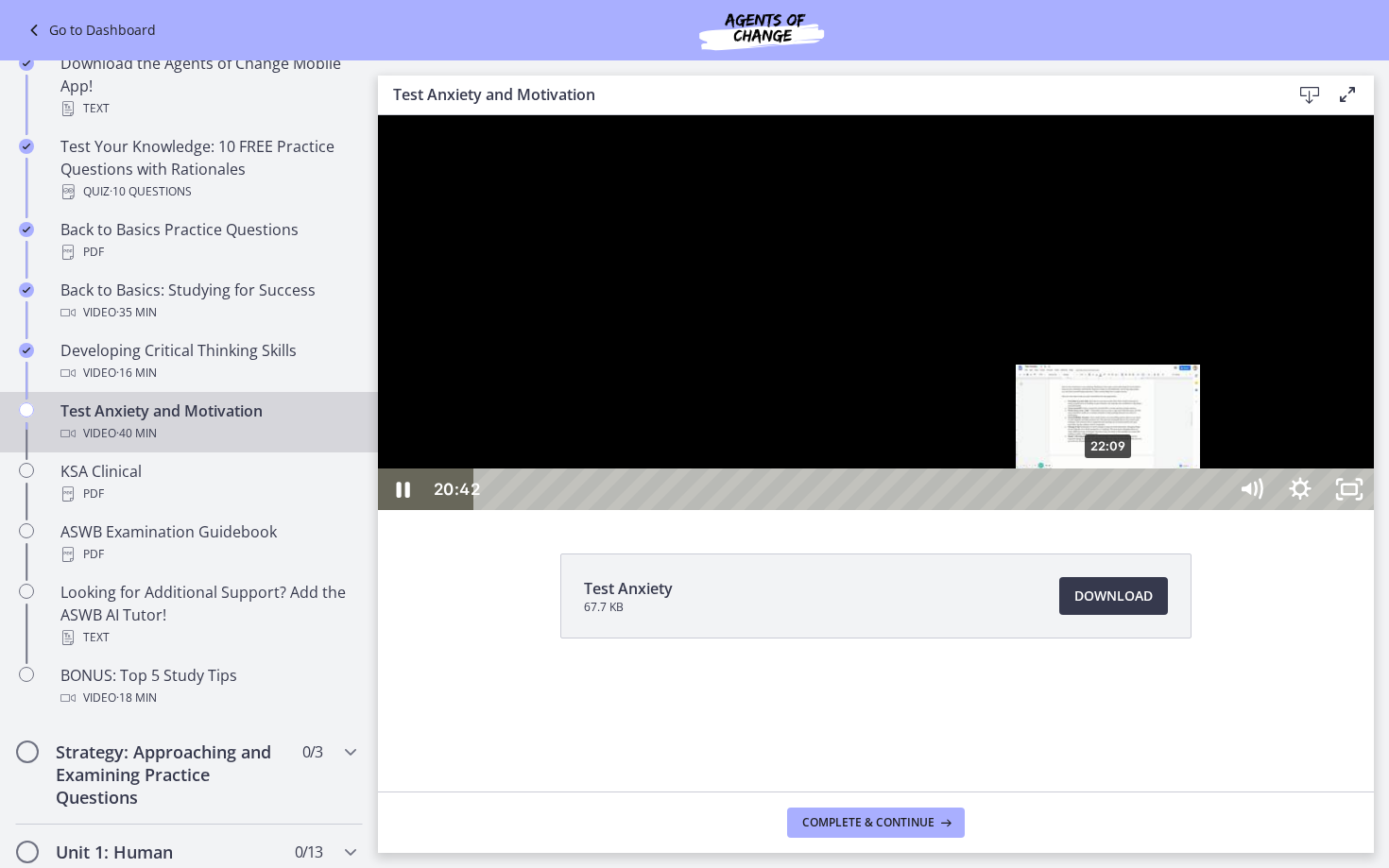 click on "22:09" at bounding box center (853, 489) 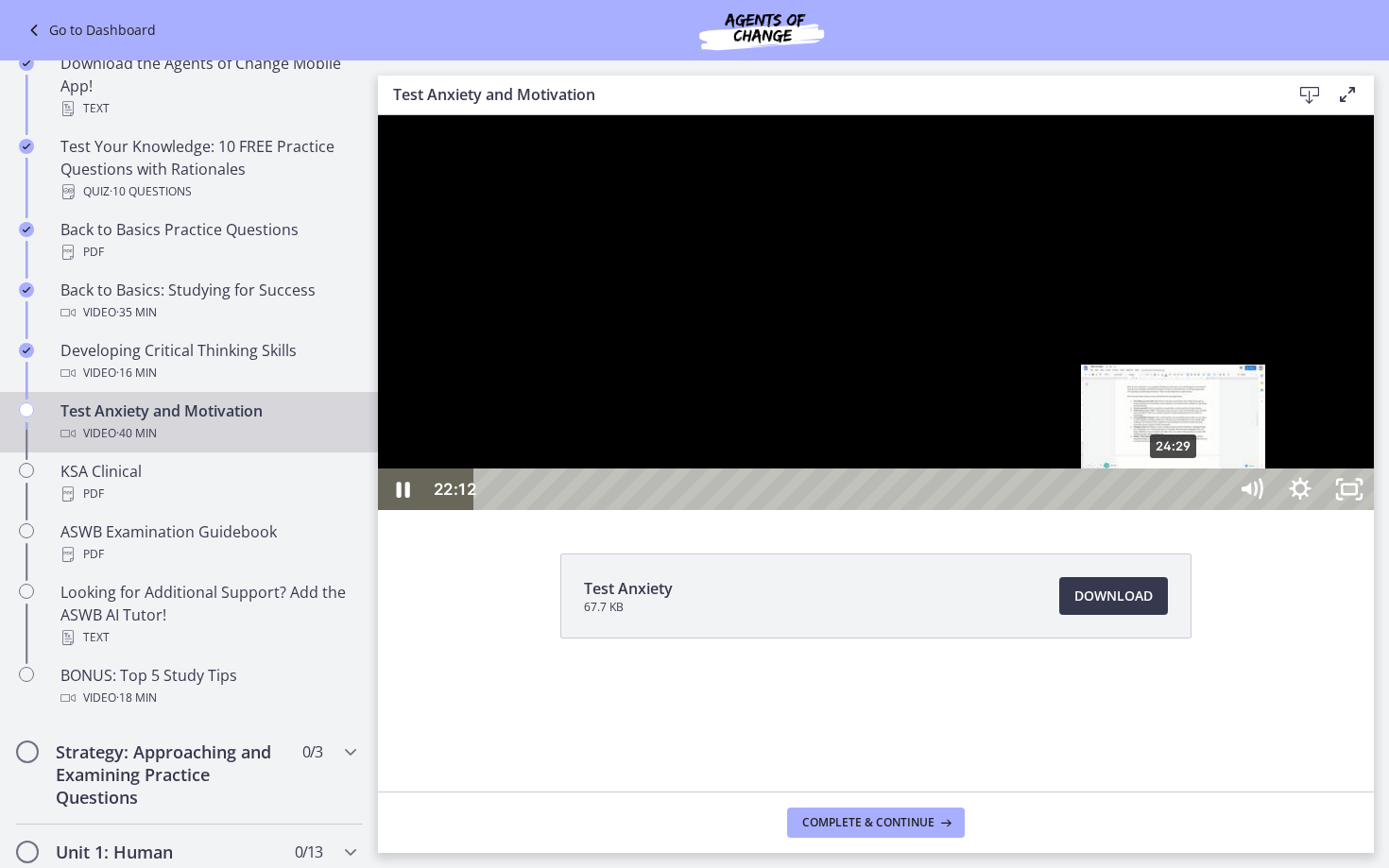 click on "24:29" at bounding box center [853, 489] 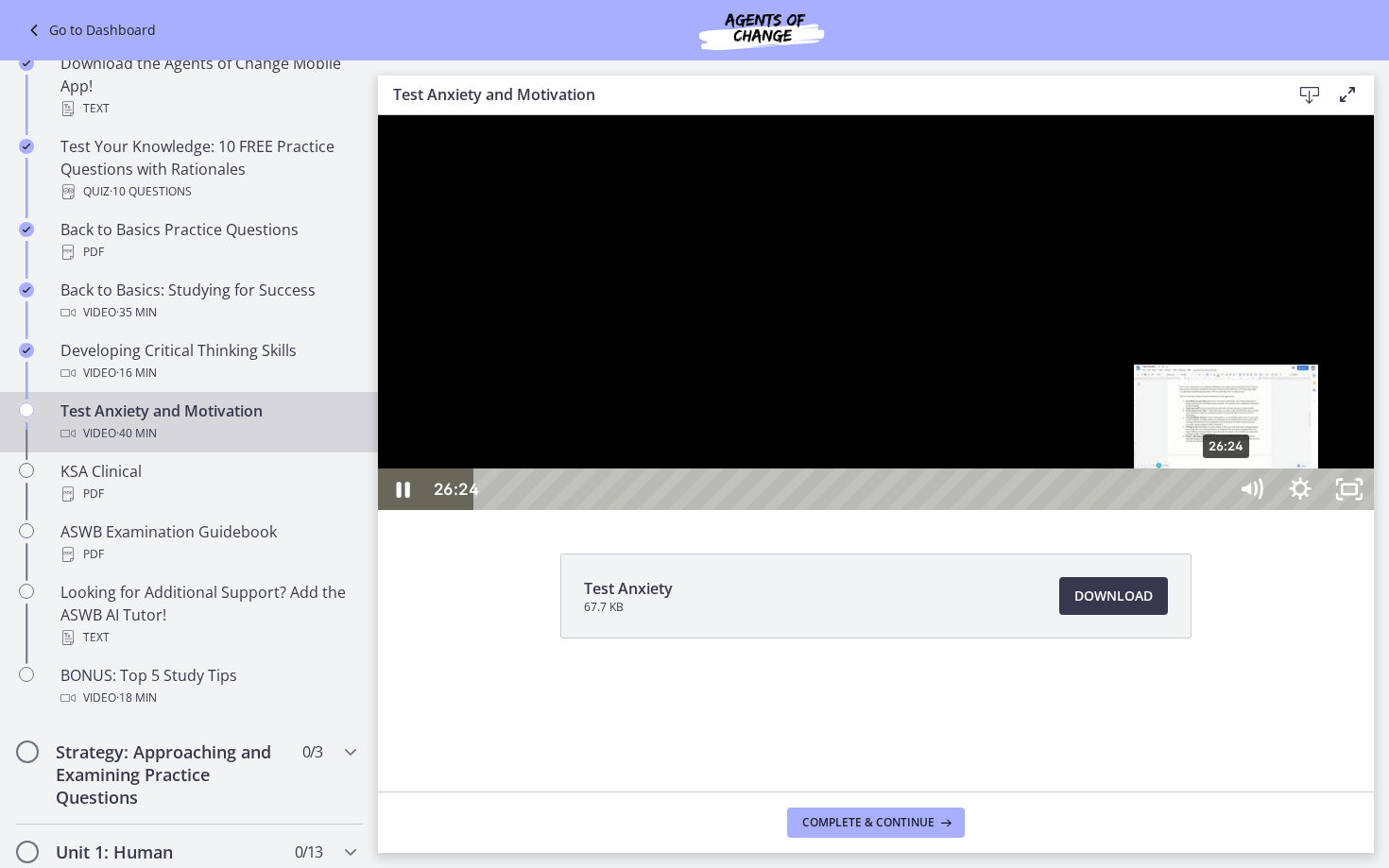 click on "26:24" at bounding box center (853, 489) 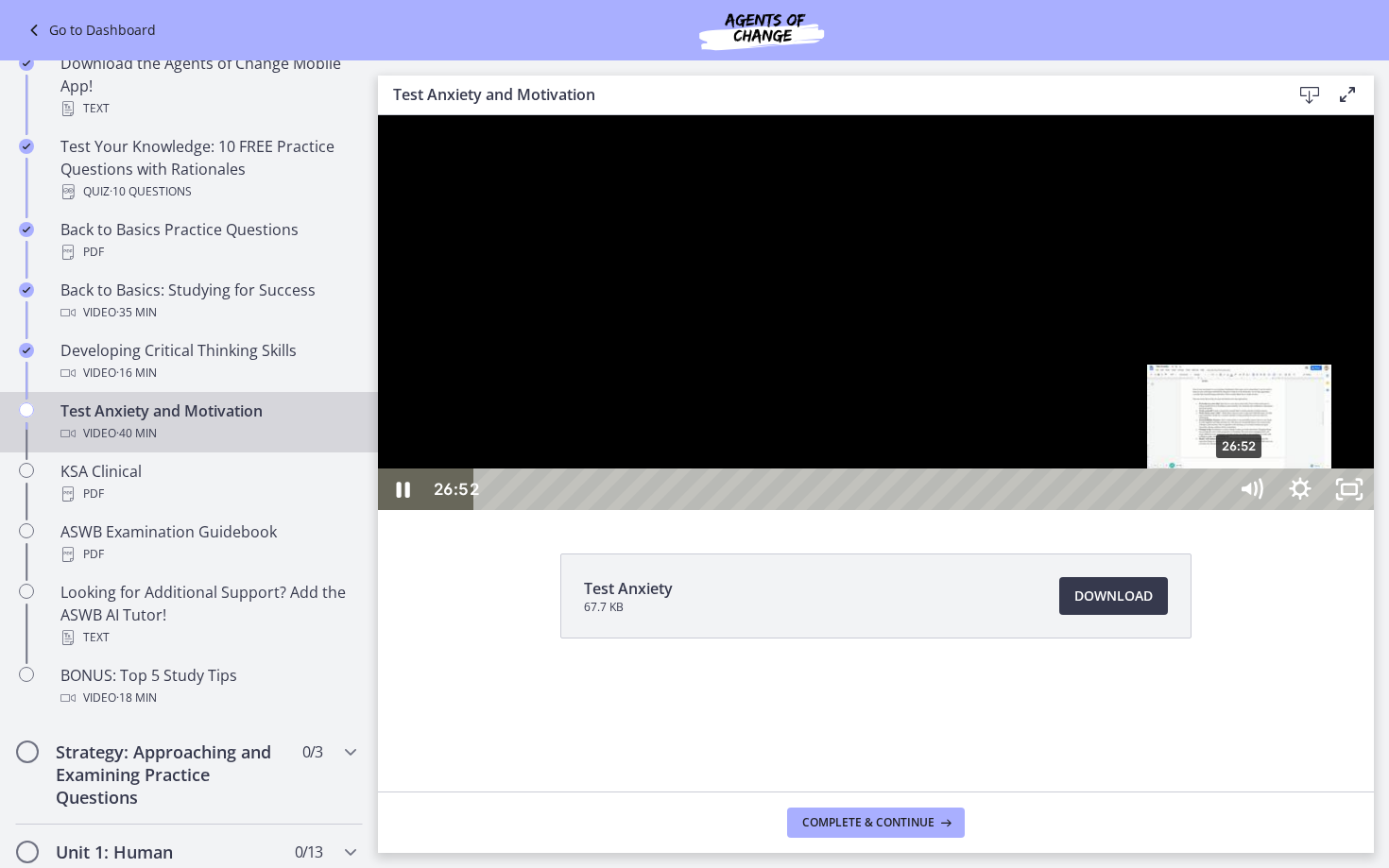 click on "26:52" at bounding box center [853, 489] 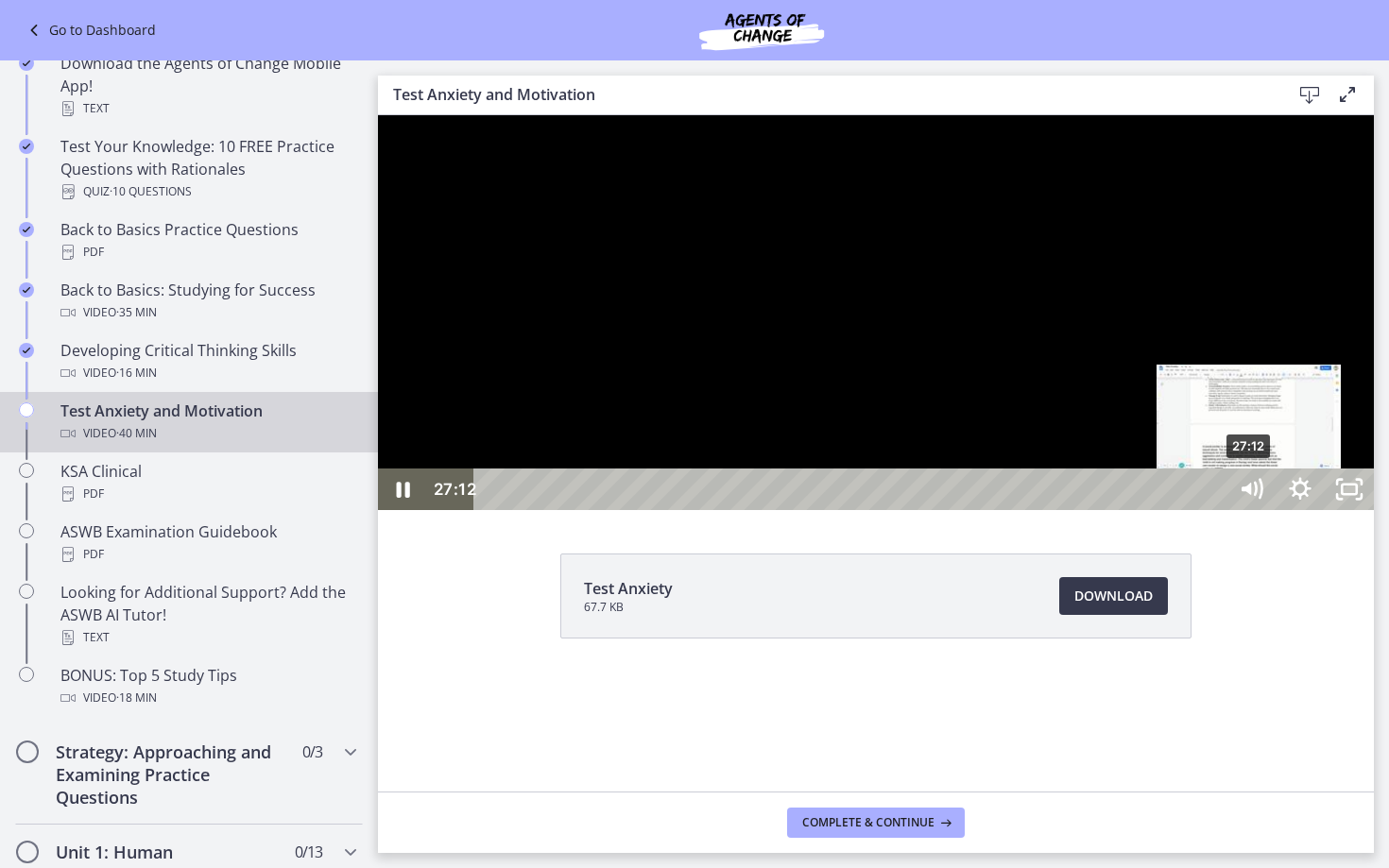 click on "27:12" at bounding box center (853, 489) 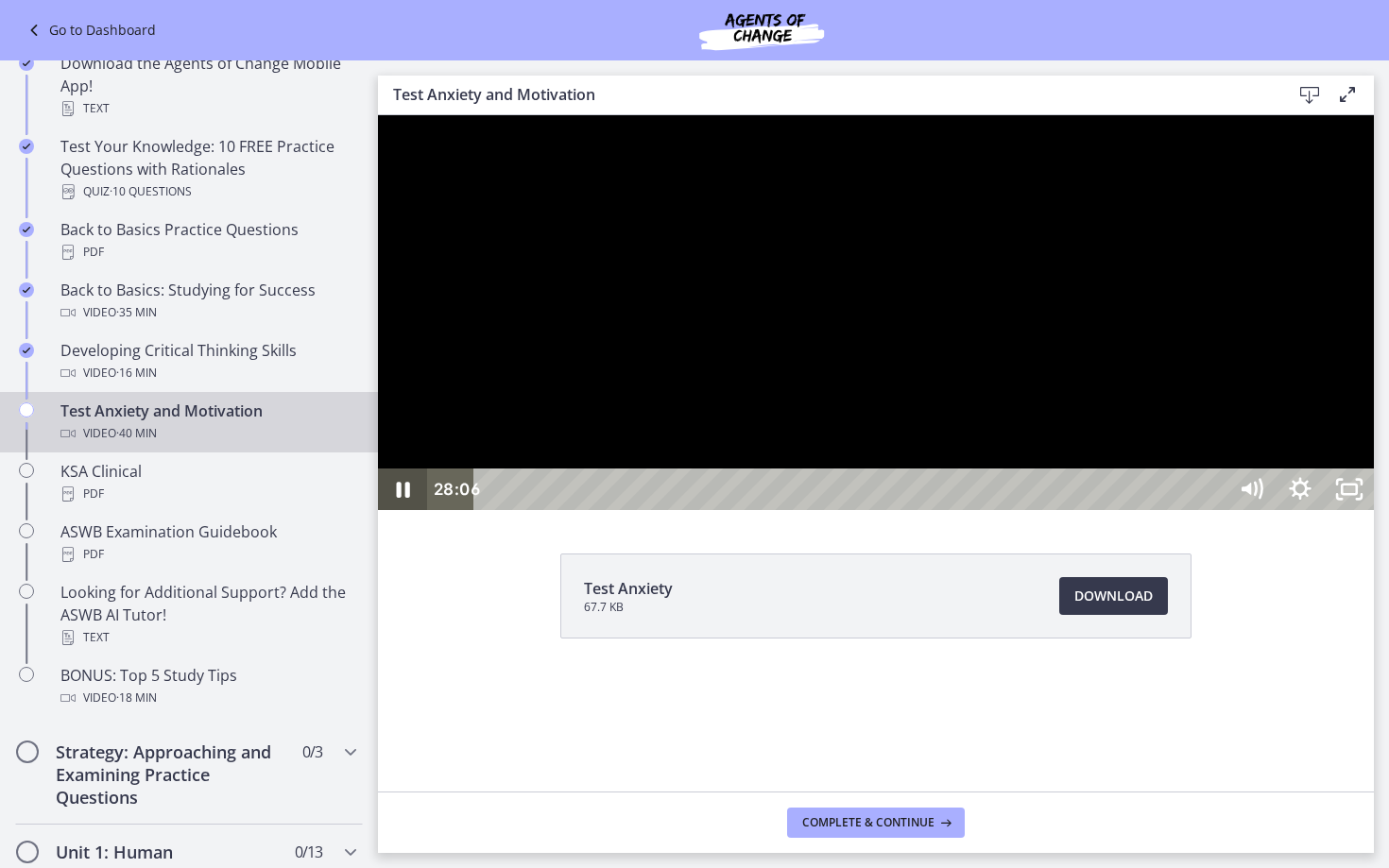 click 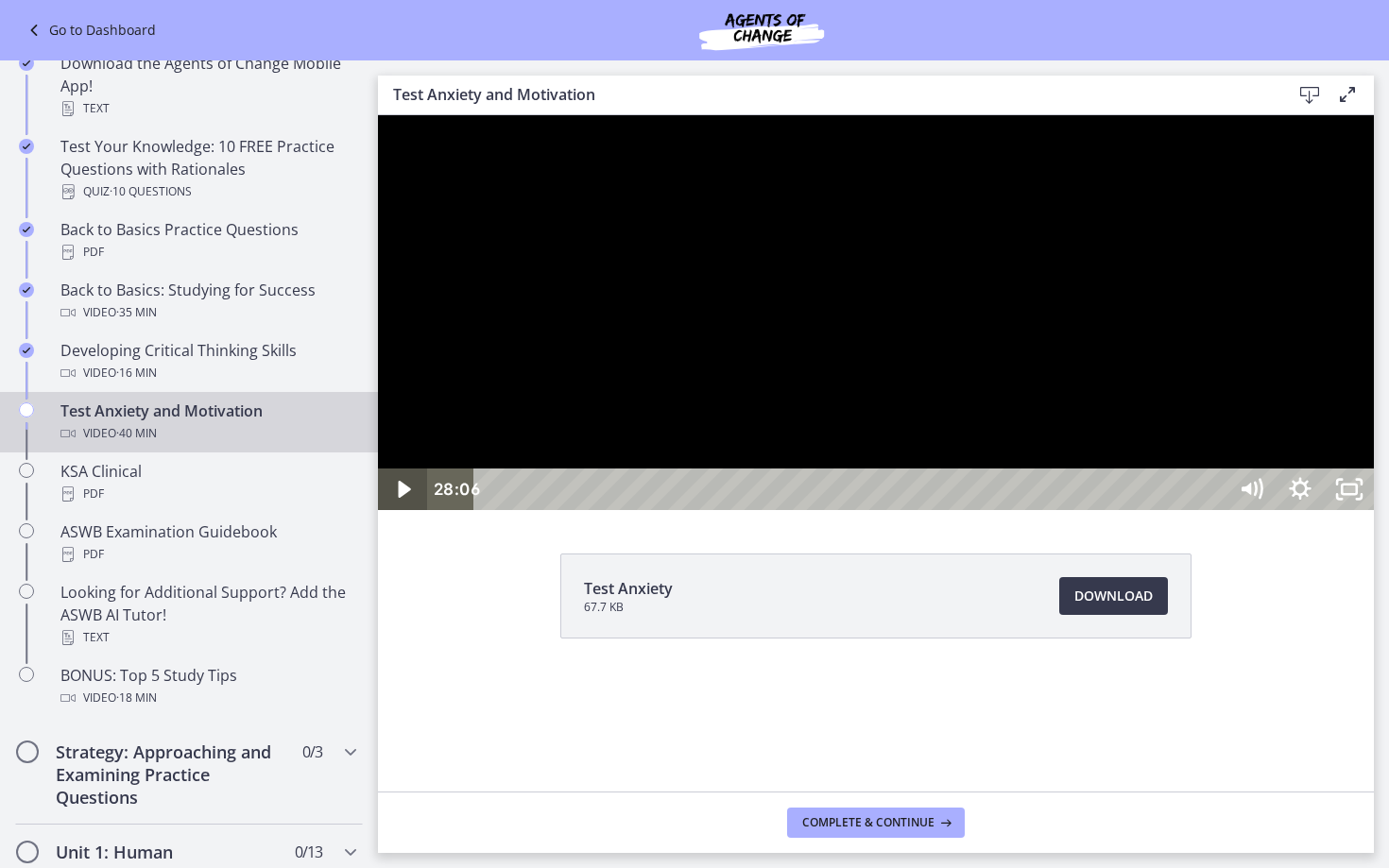 click 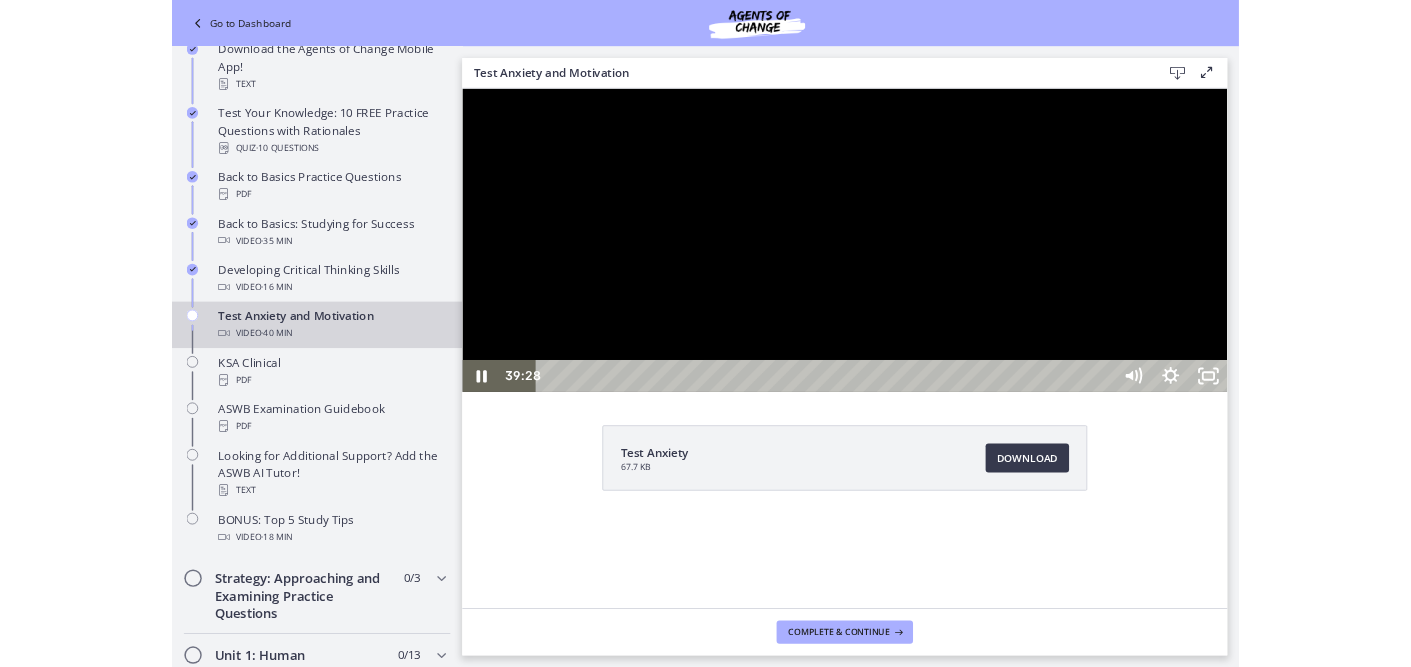scroll, scrollTop: 552, scrollLeft: 0, axis: vertical 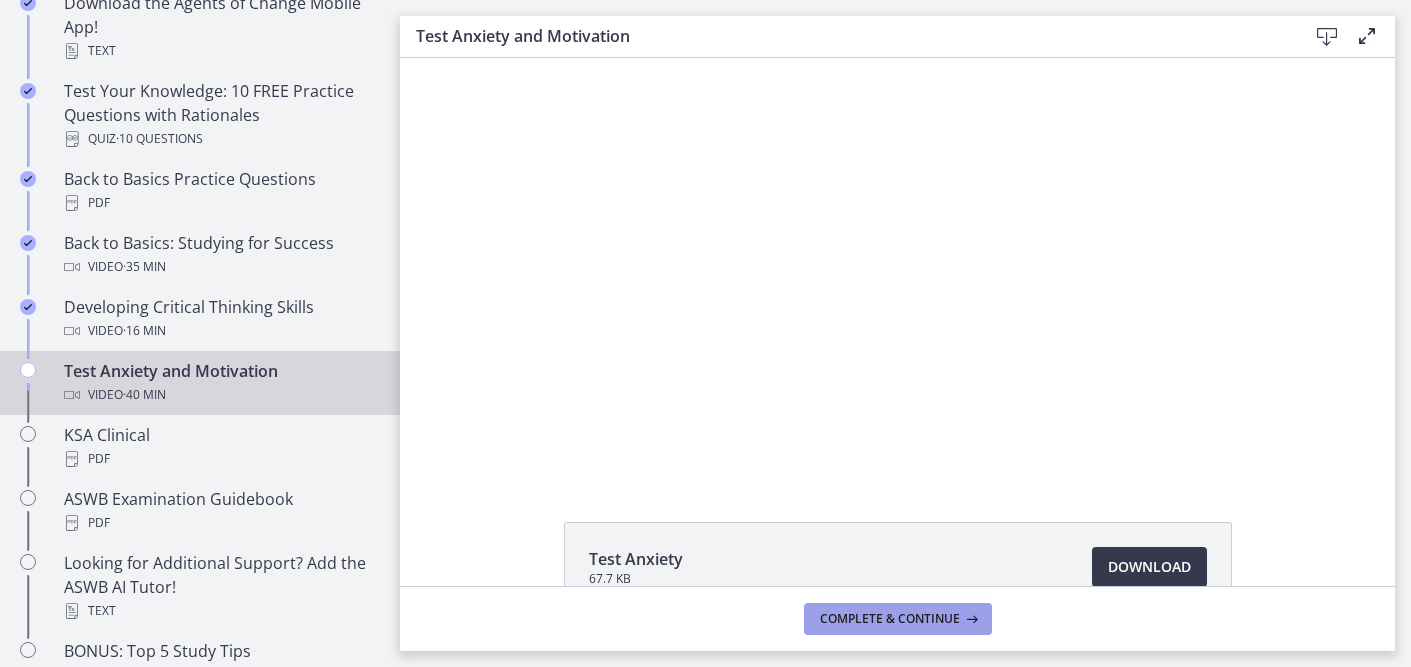 click on "Complete & continue" at bounding box center (898, 619) 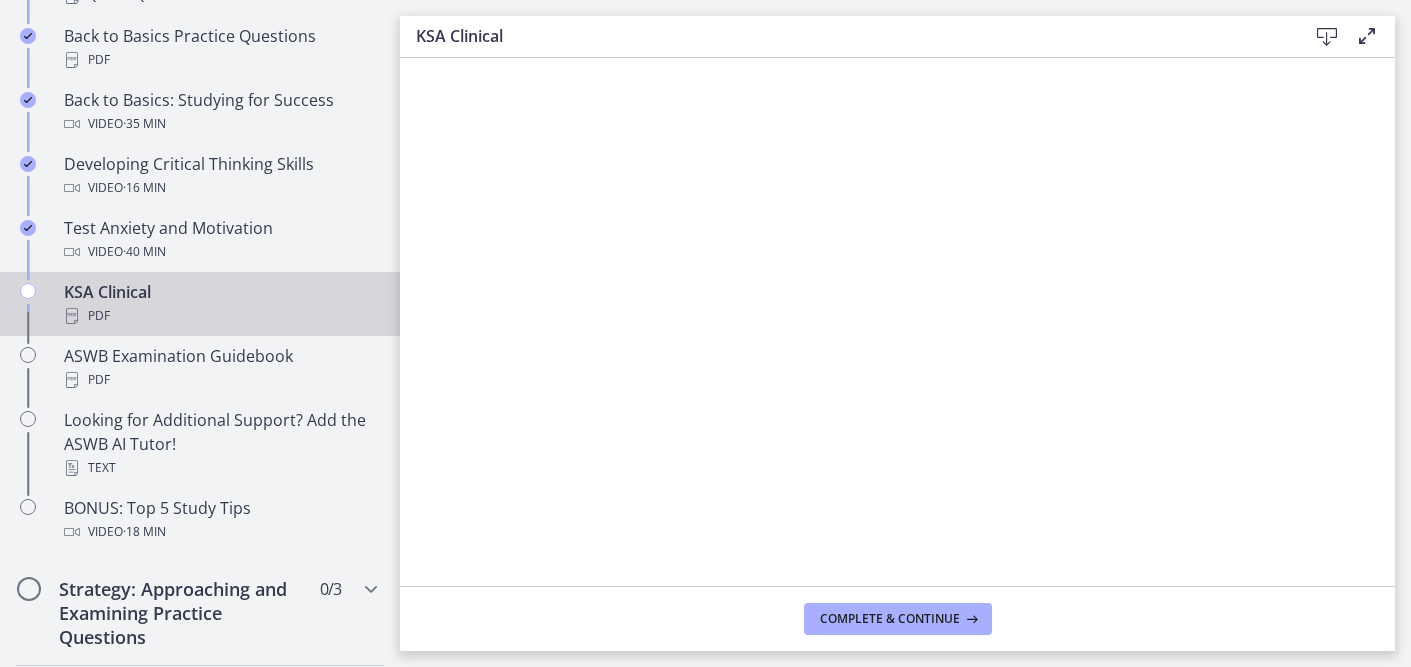 scroll, scrollTop: 696, scrollLeft: 0, axis: vertical 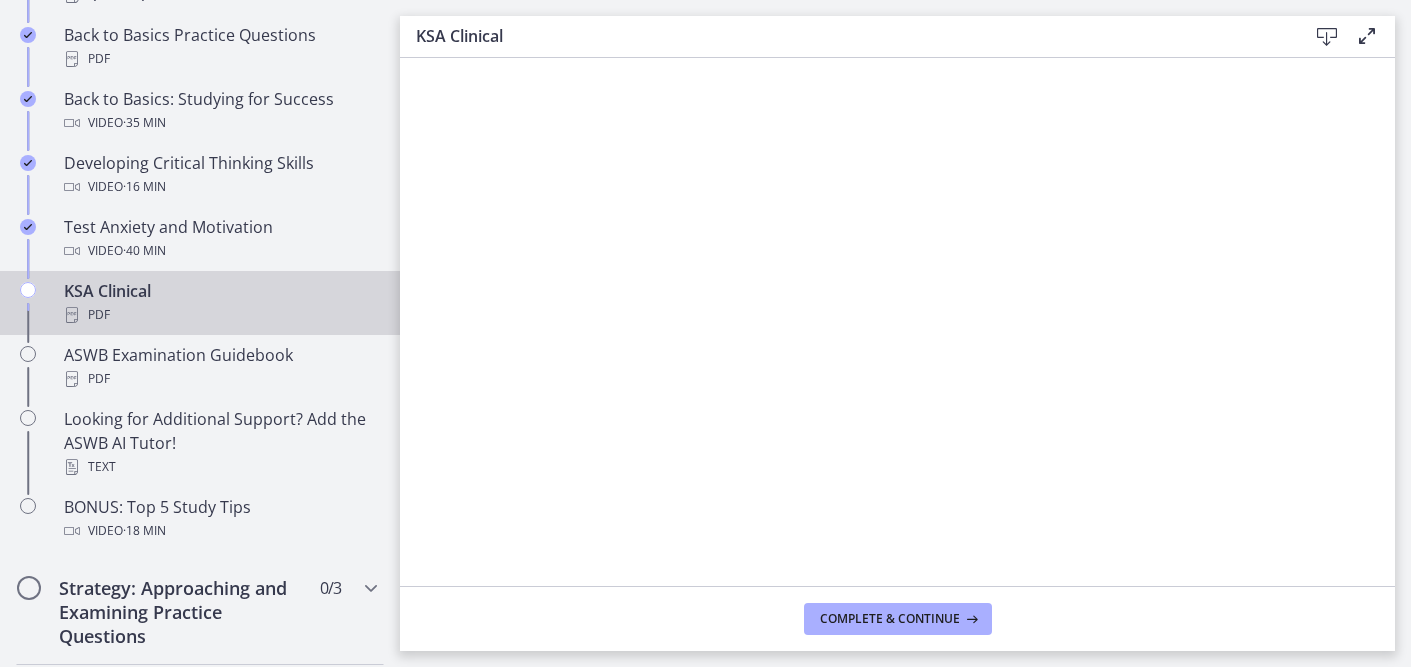 click at bounding box center (1367, 36) 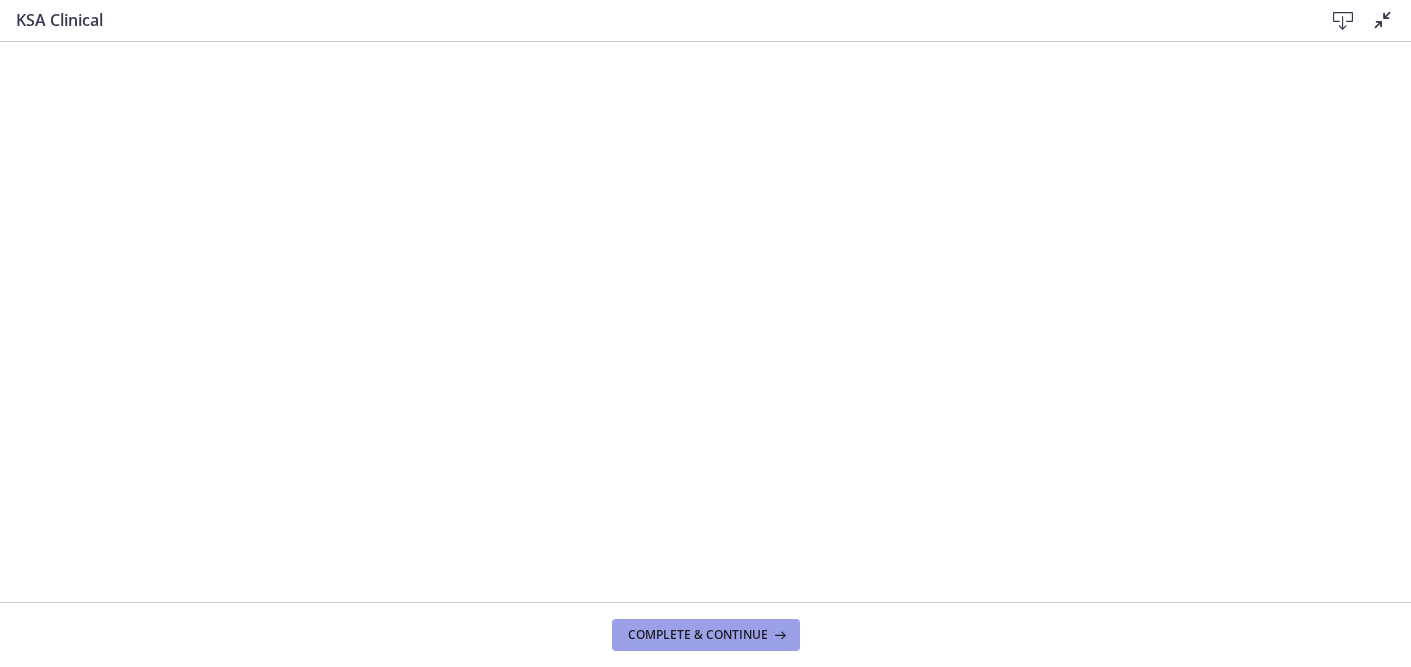 click on "Complete & continue" at bounding box center (698, 635) 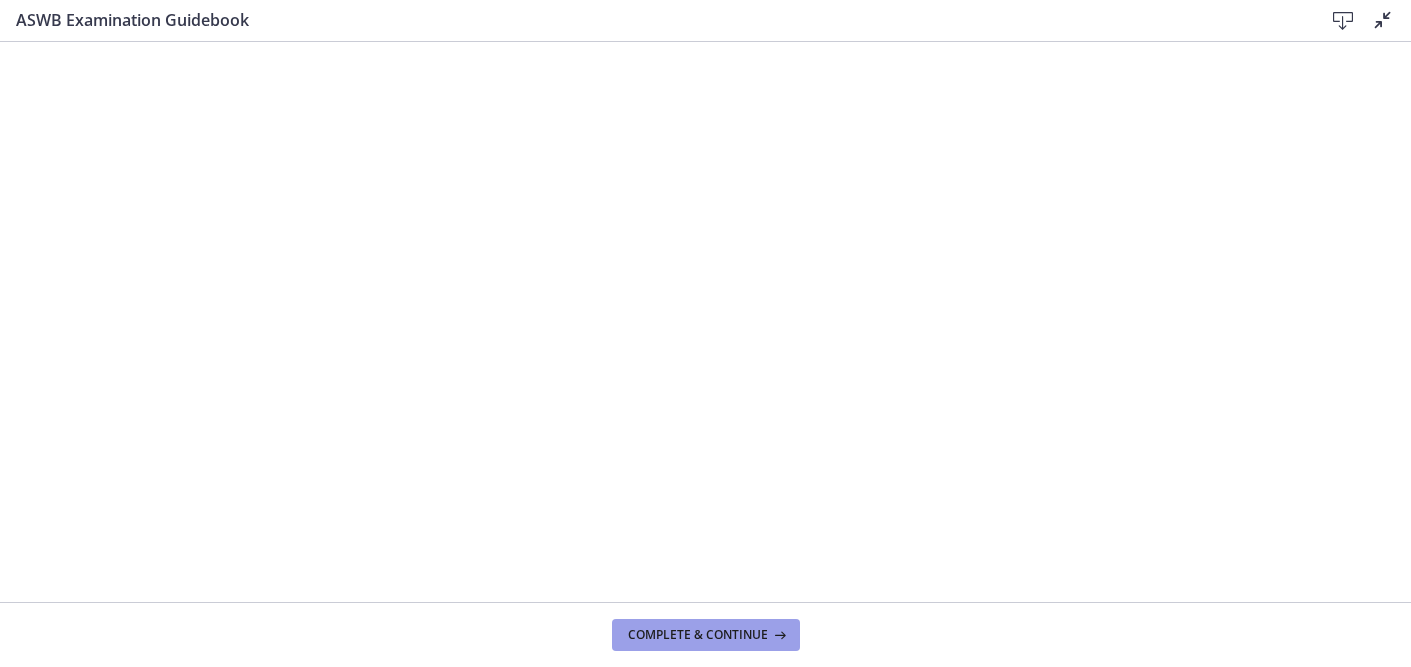 click on "Complete & continue" at bounding box center [698, 635] 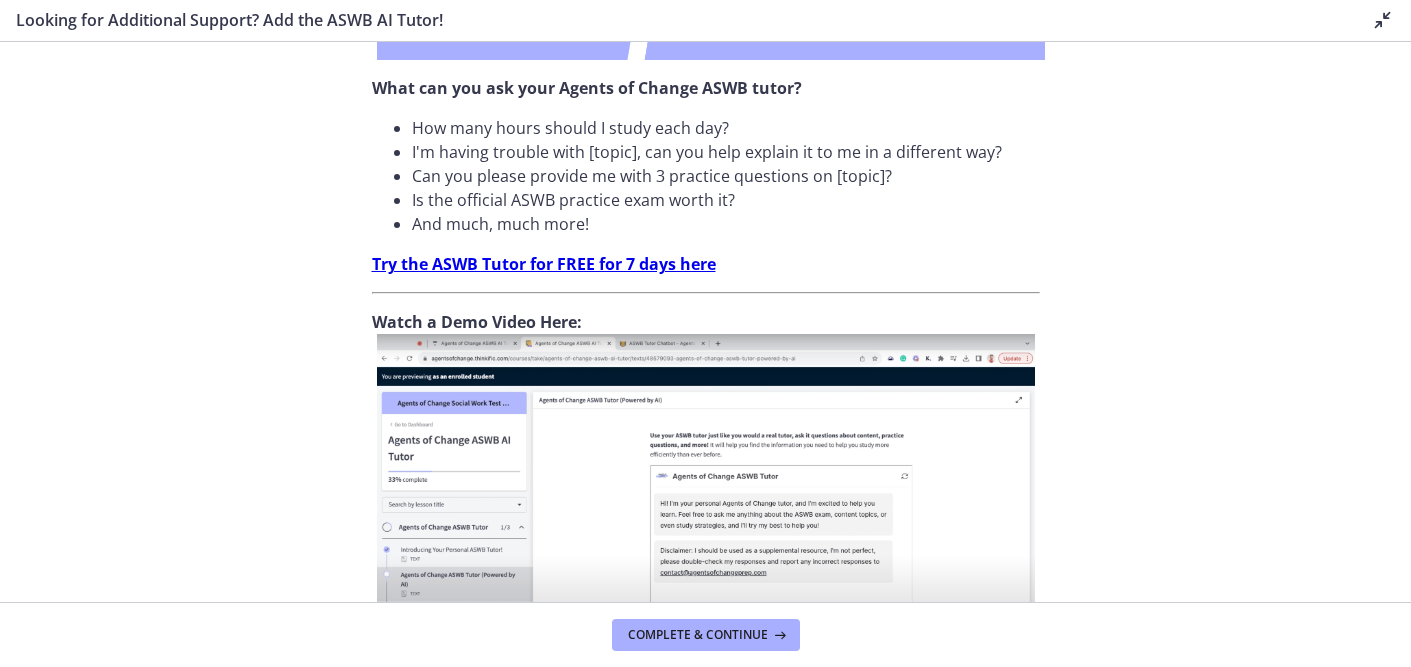 scroll, scrollTop: 791, scrollLeft: 0, axis: vertical 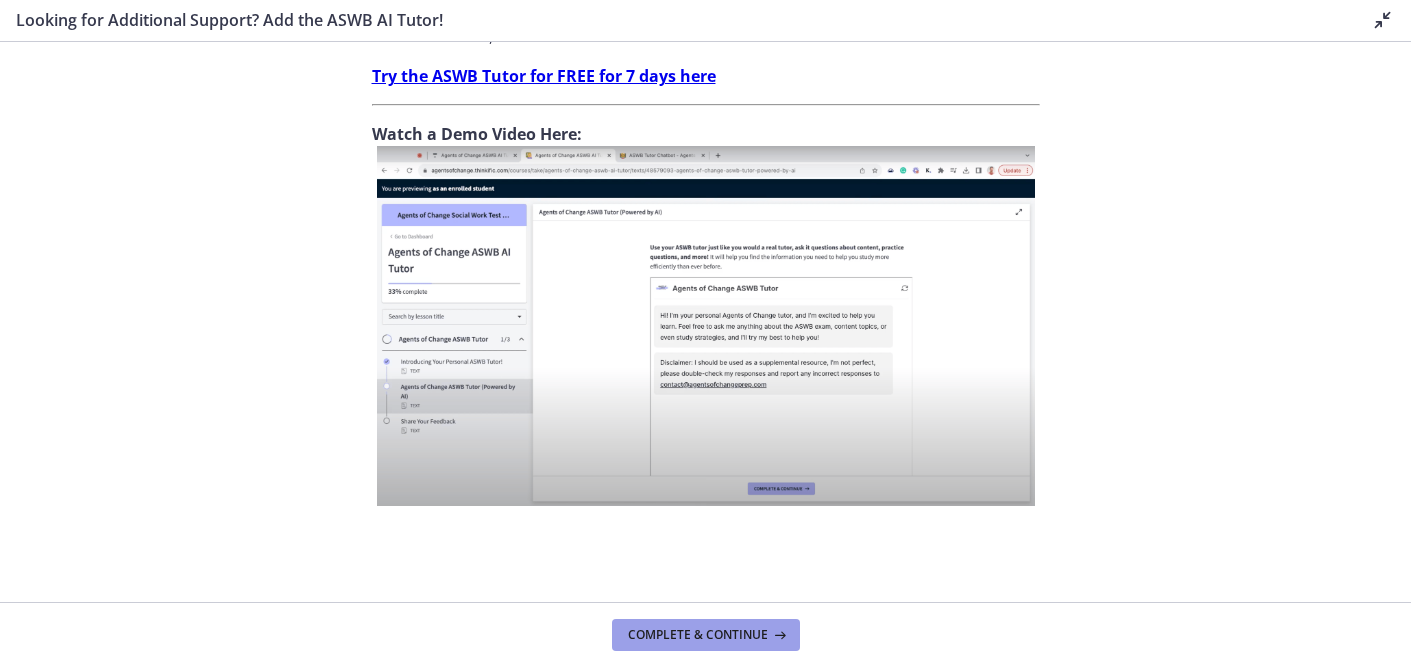 click on "Complete & continue" at bounding box center (698, 635) 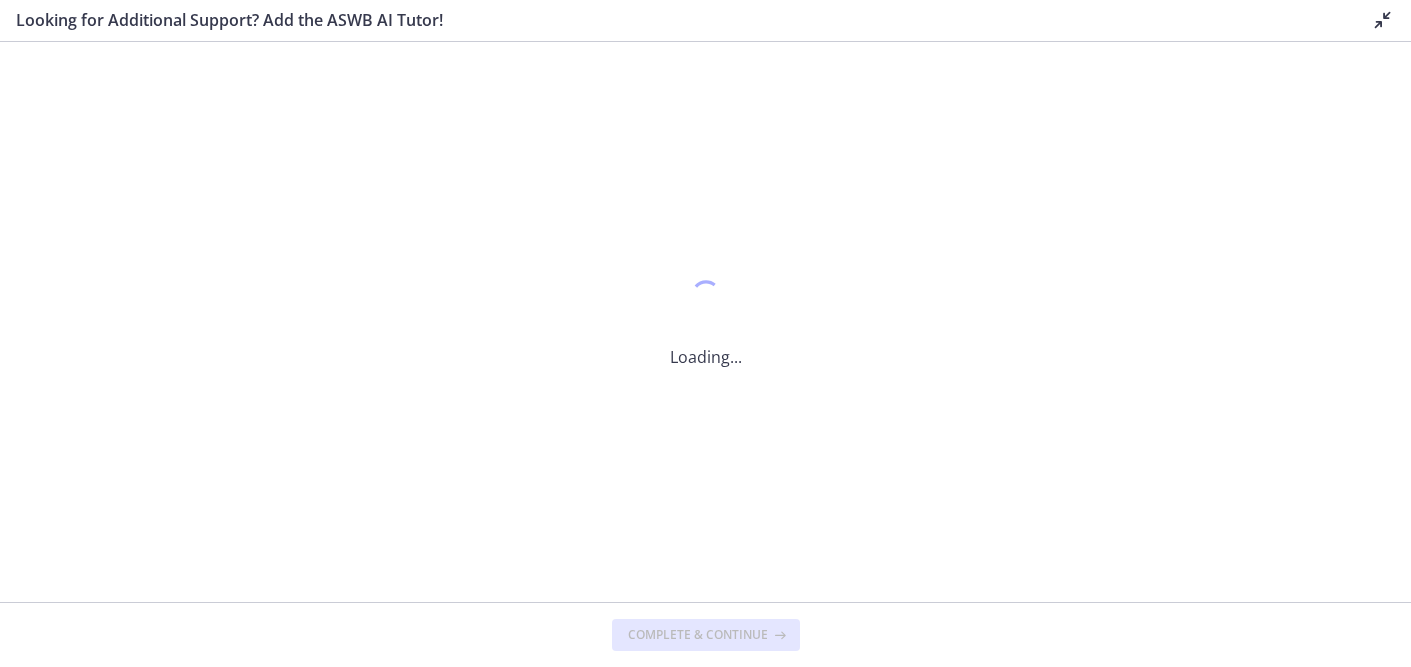 scroll, scrollTop: 0, scrollLeft: 0, axis: both 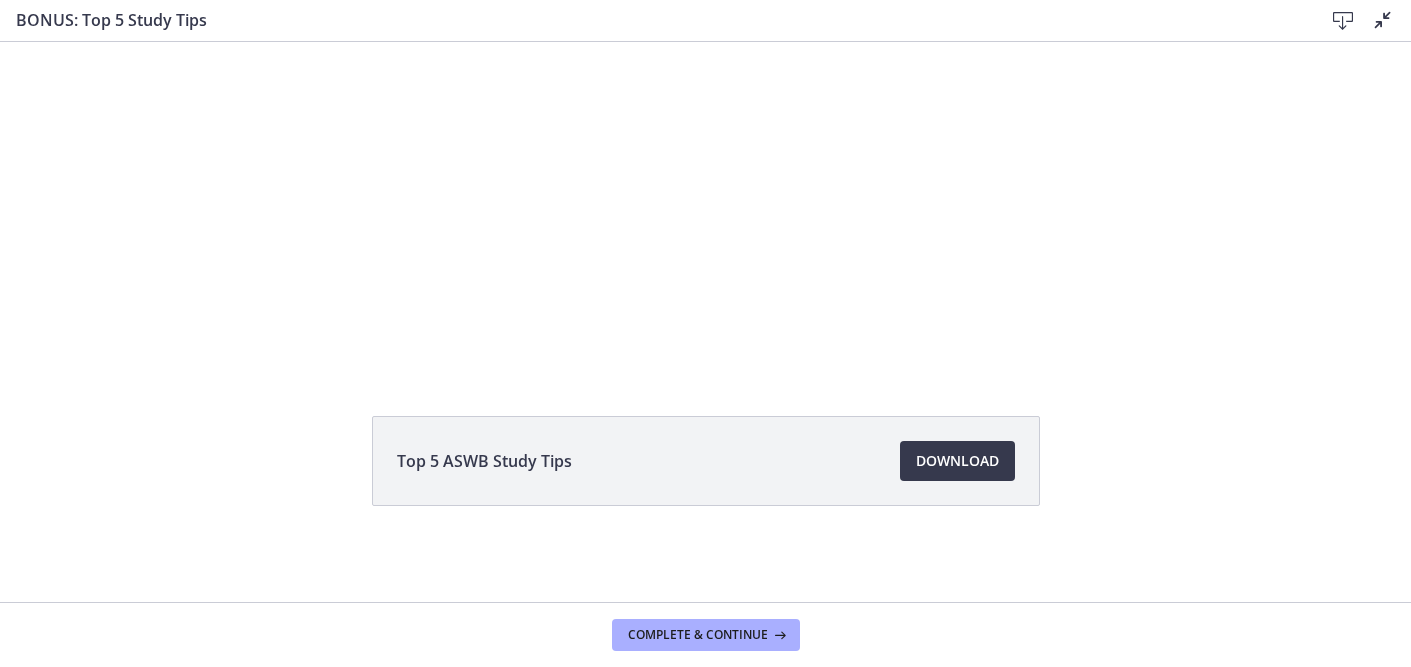 click at bounding box center [1383, 20] 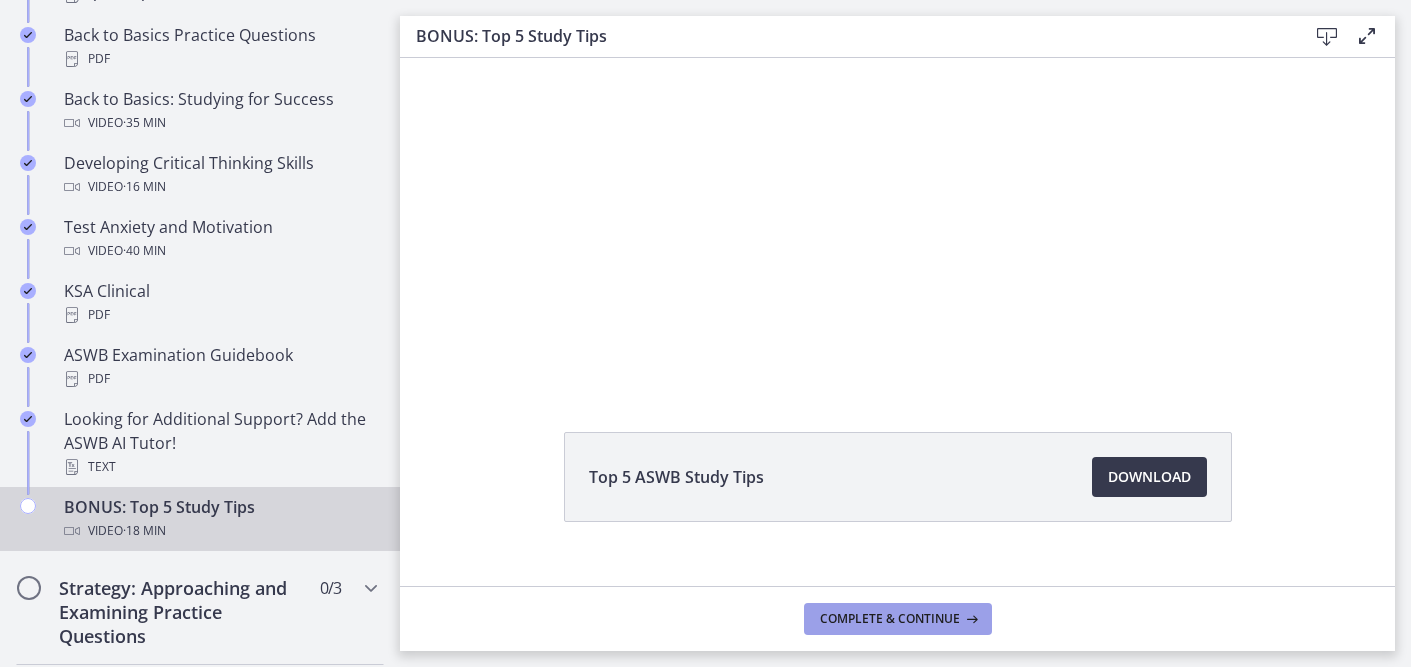 click on "Complete & continue" at bounding box center [890, 619] 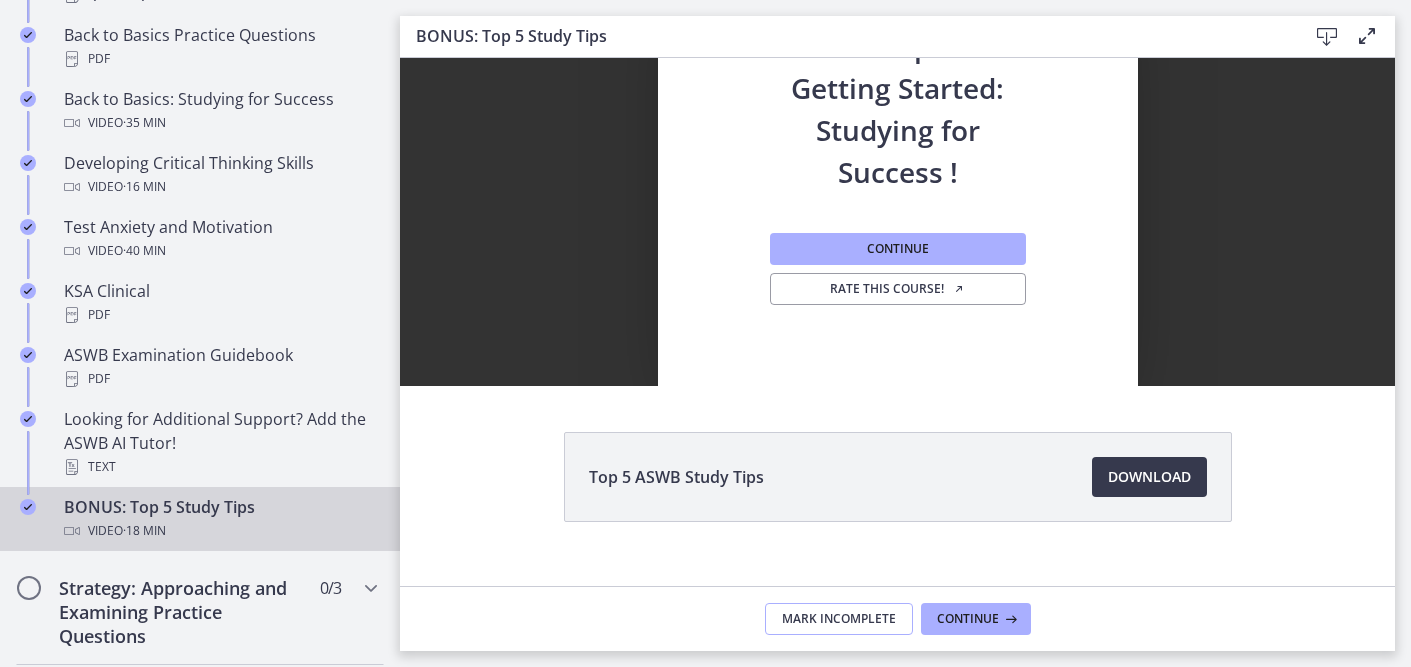 click on "Mark Incomplete" at bounding box center [839, 619] 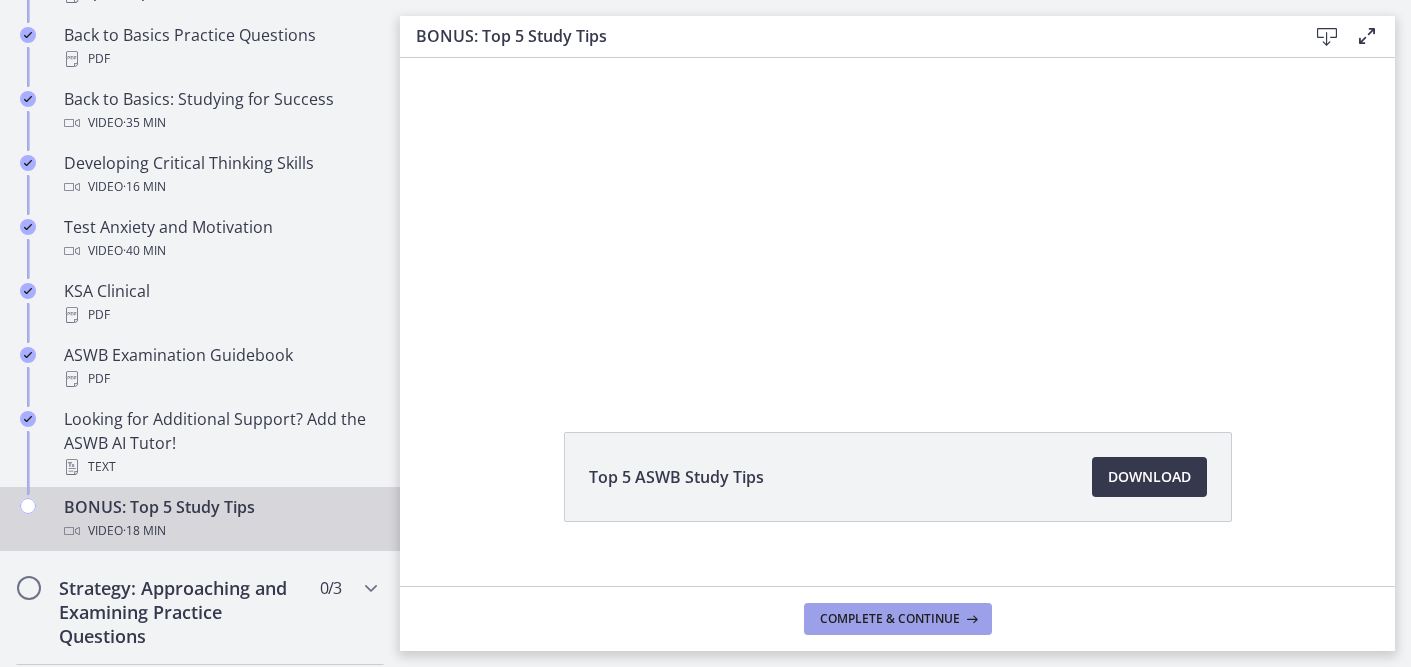 click on "Complete & continue" at bounding box center [890, 619] 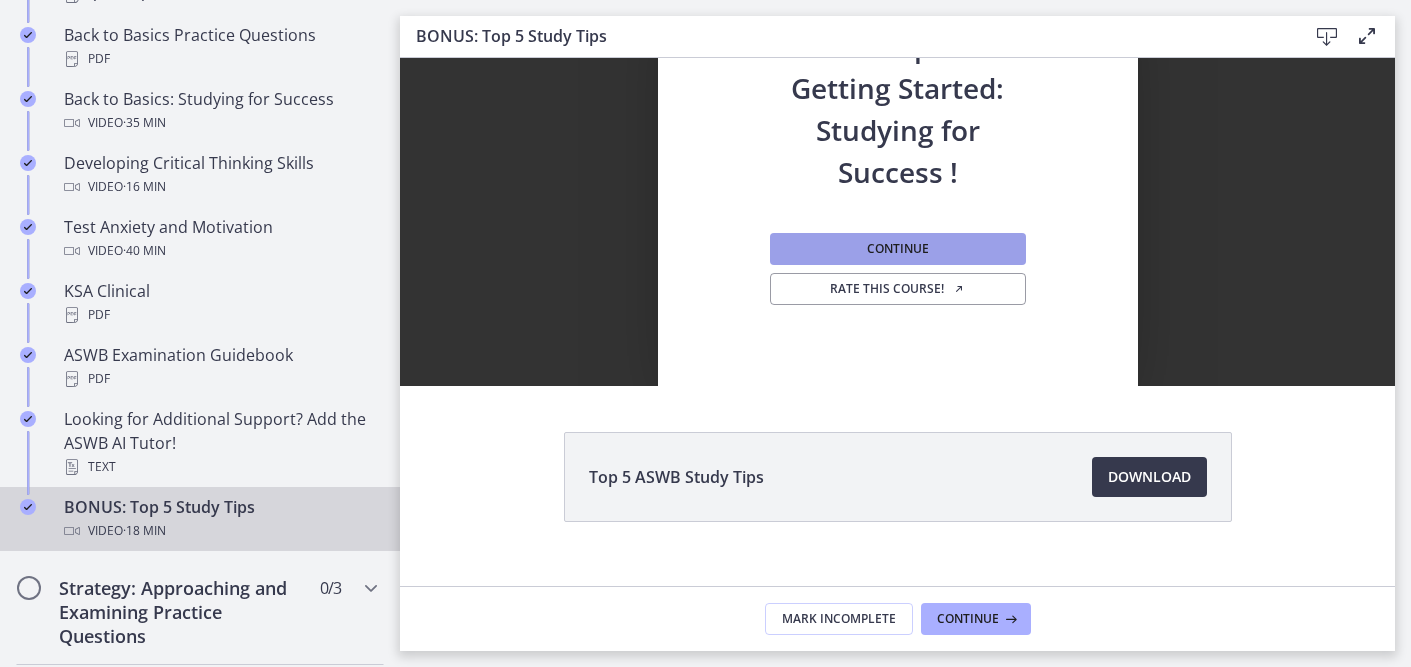 click on "Continue" at bounding box center [898, 249] 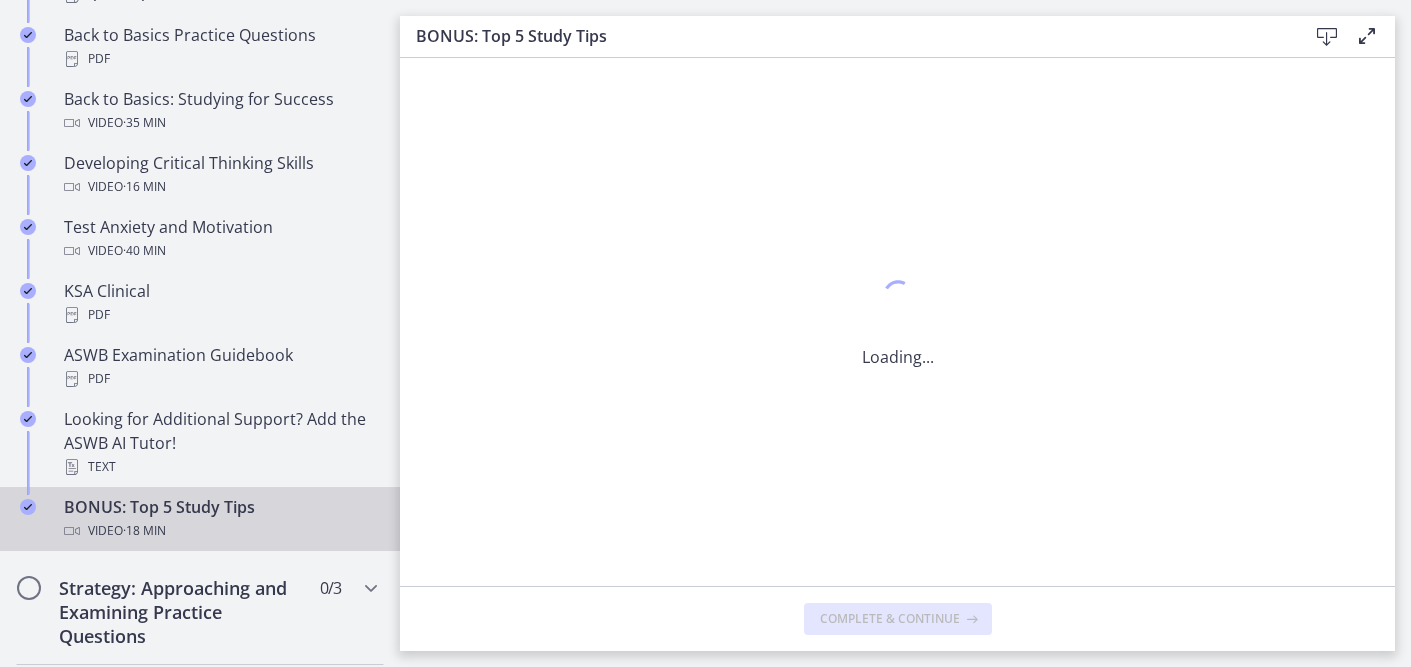 scroll, scrollTop: 0, scrollLeft: 0, axis: both 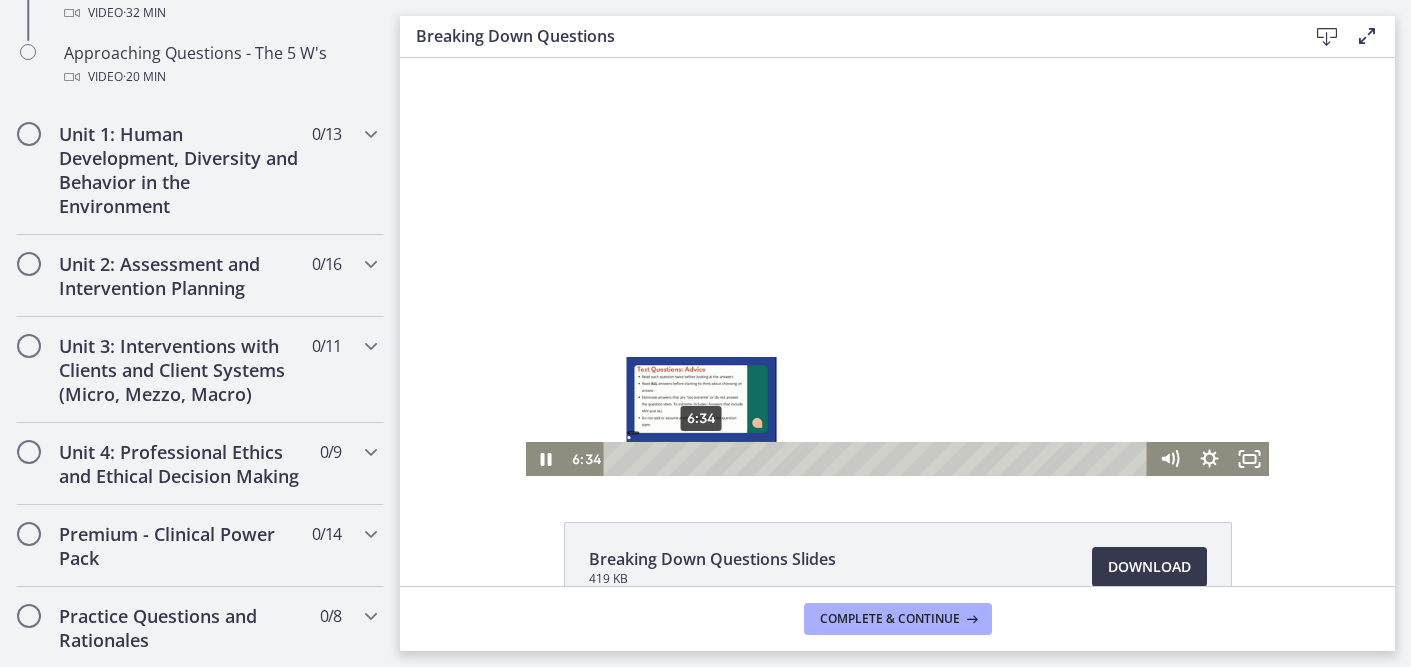click on "6:34" at bounding box center [879, 459] 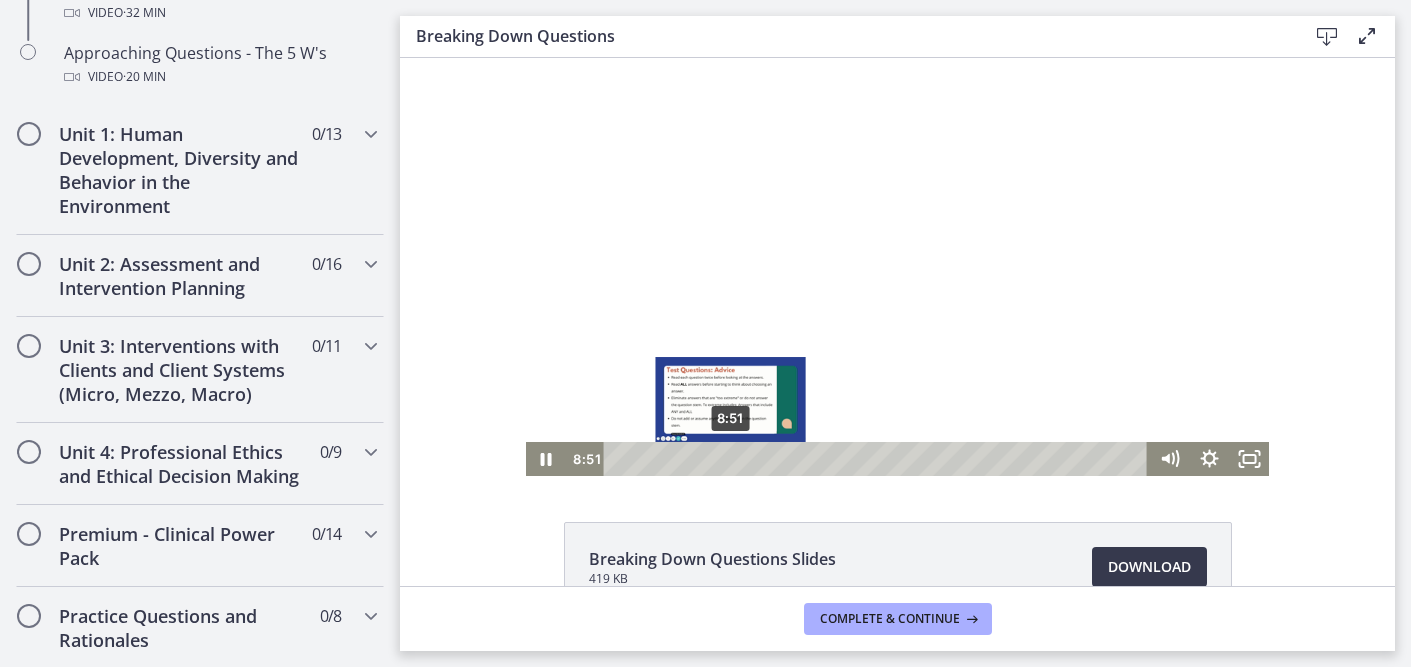 click on "8:51" at bounding box center [879, 459] 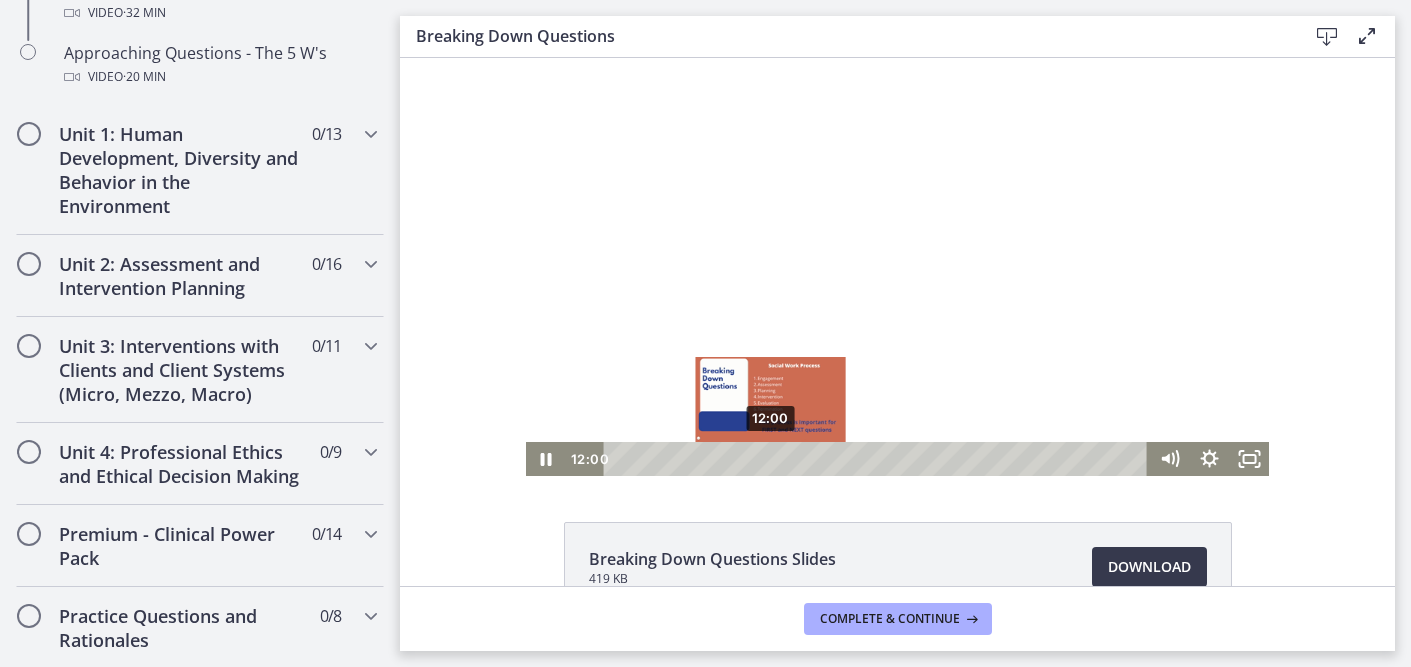 click on "12:00" at bounding box center [879, 459] 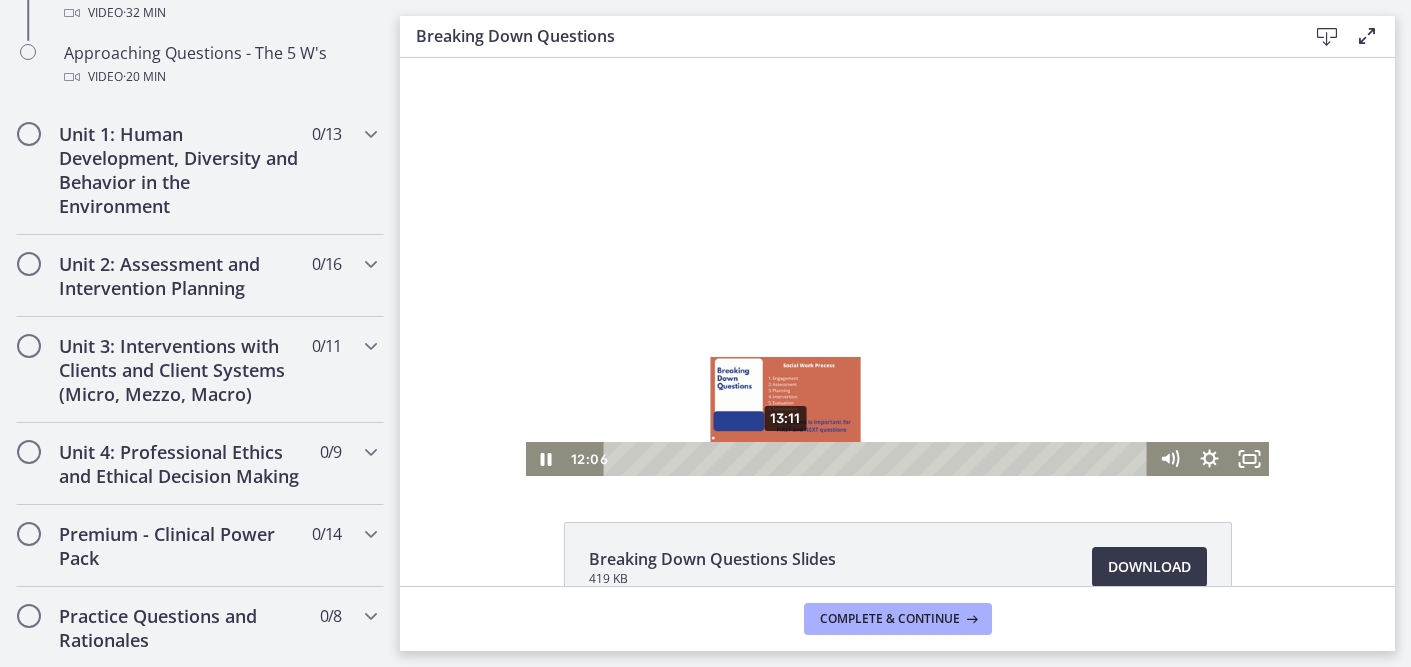 click on "13:11" at bounding box center [879, 459] 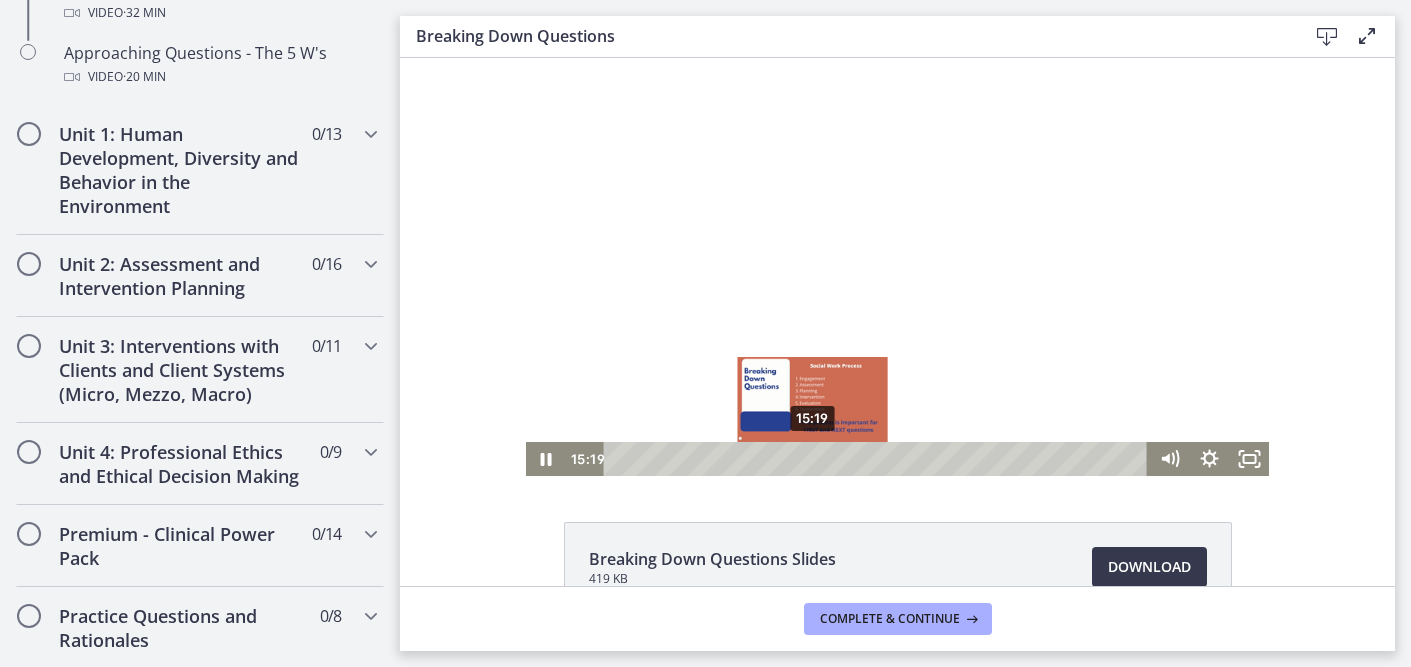 click on "15:19" at bounding box center [879, 459] 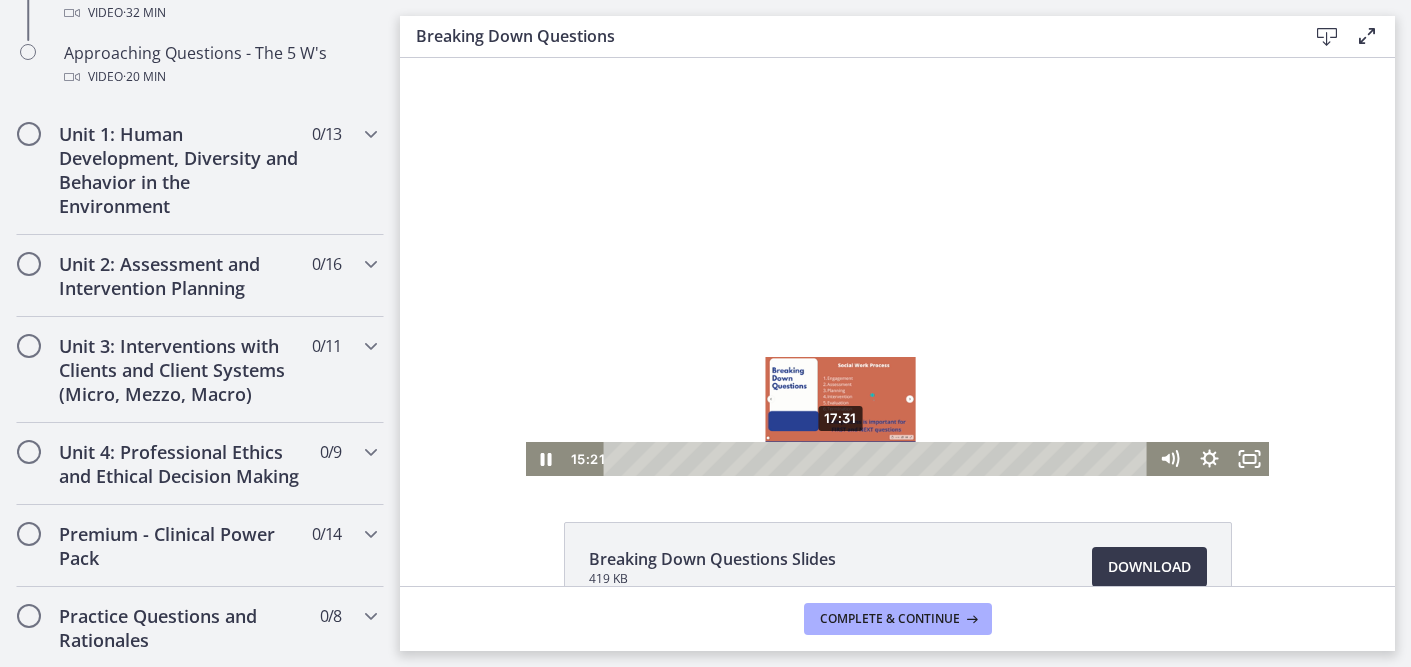 click on "17:31" at bounding box center (879, 459) 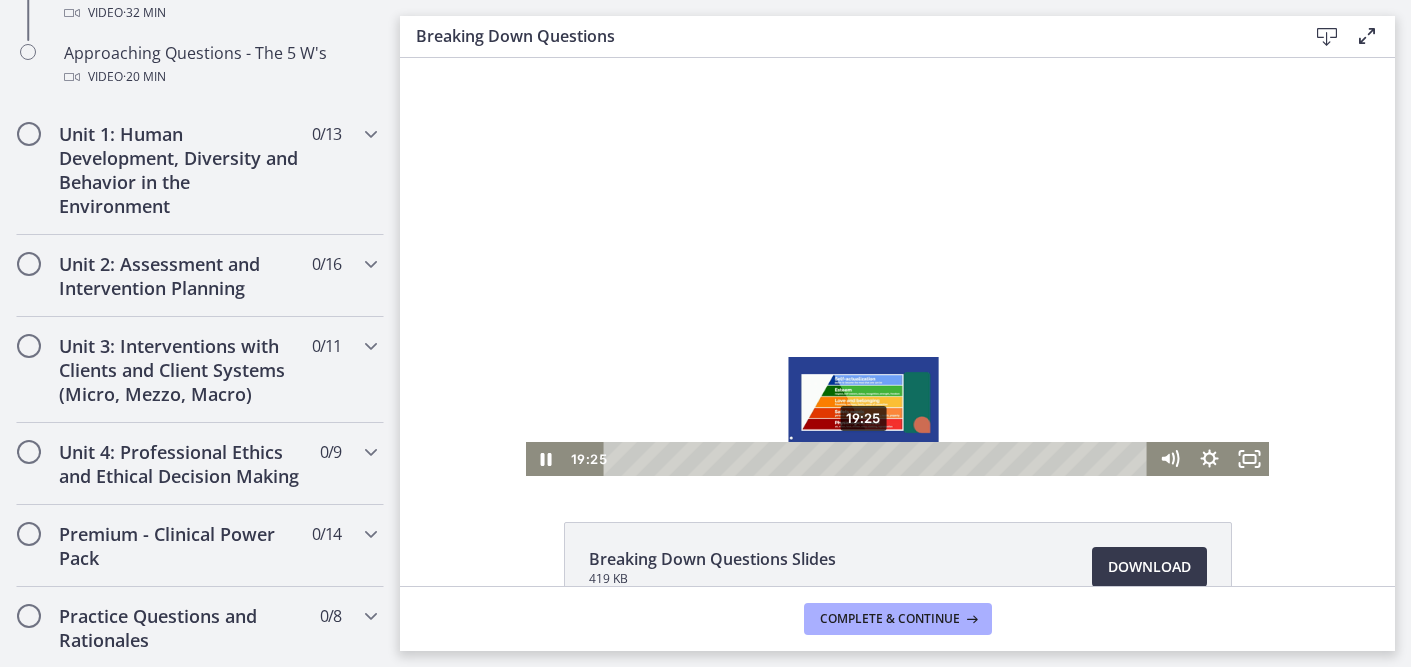 click on "19:25" at bounding box center [879, 459] 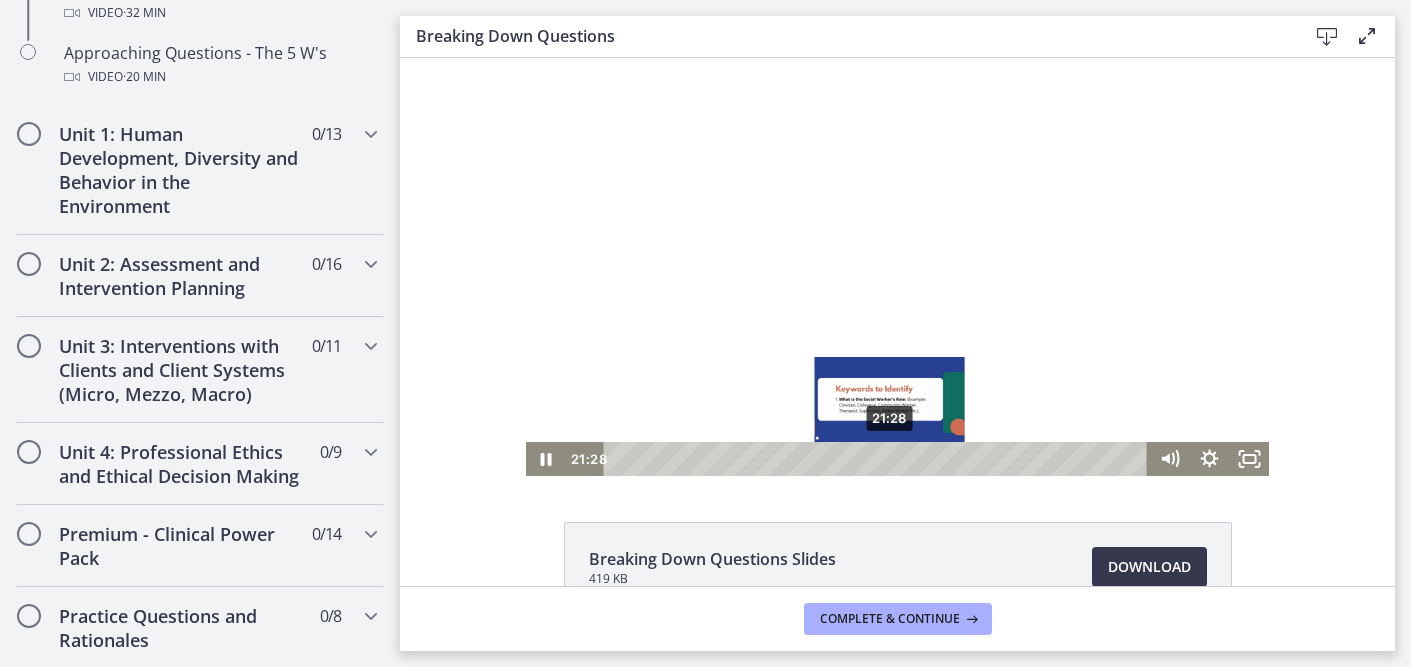 click on "21:28" at bounding box center (879, 459) 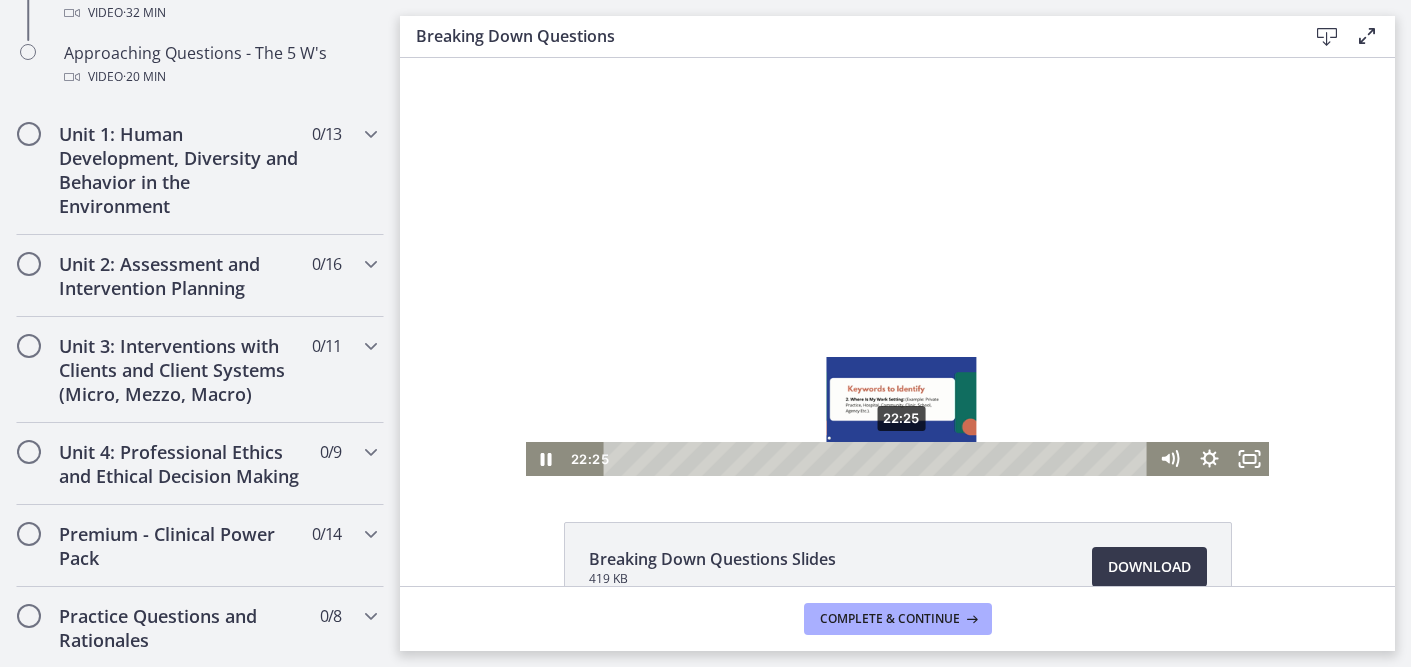 click on "22:25" at bounding box center [879, 459] 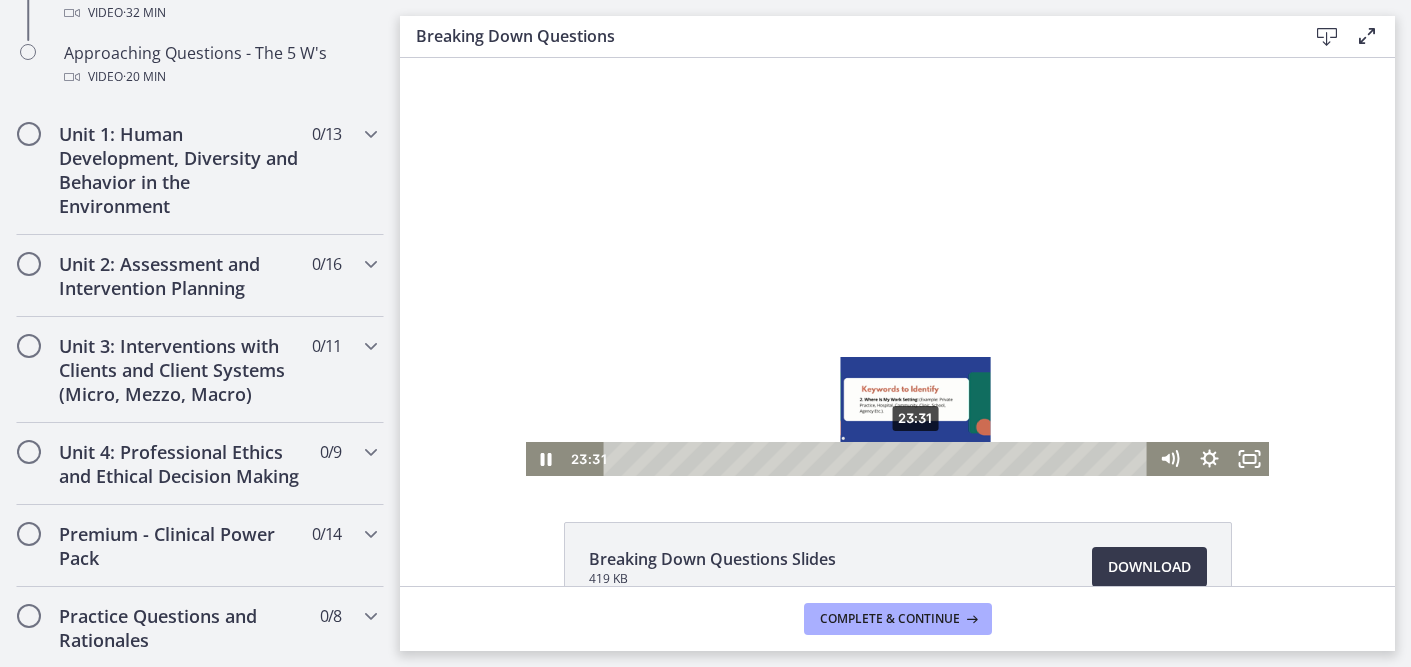 click on "23:31" at bounding box center (879, 459) 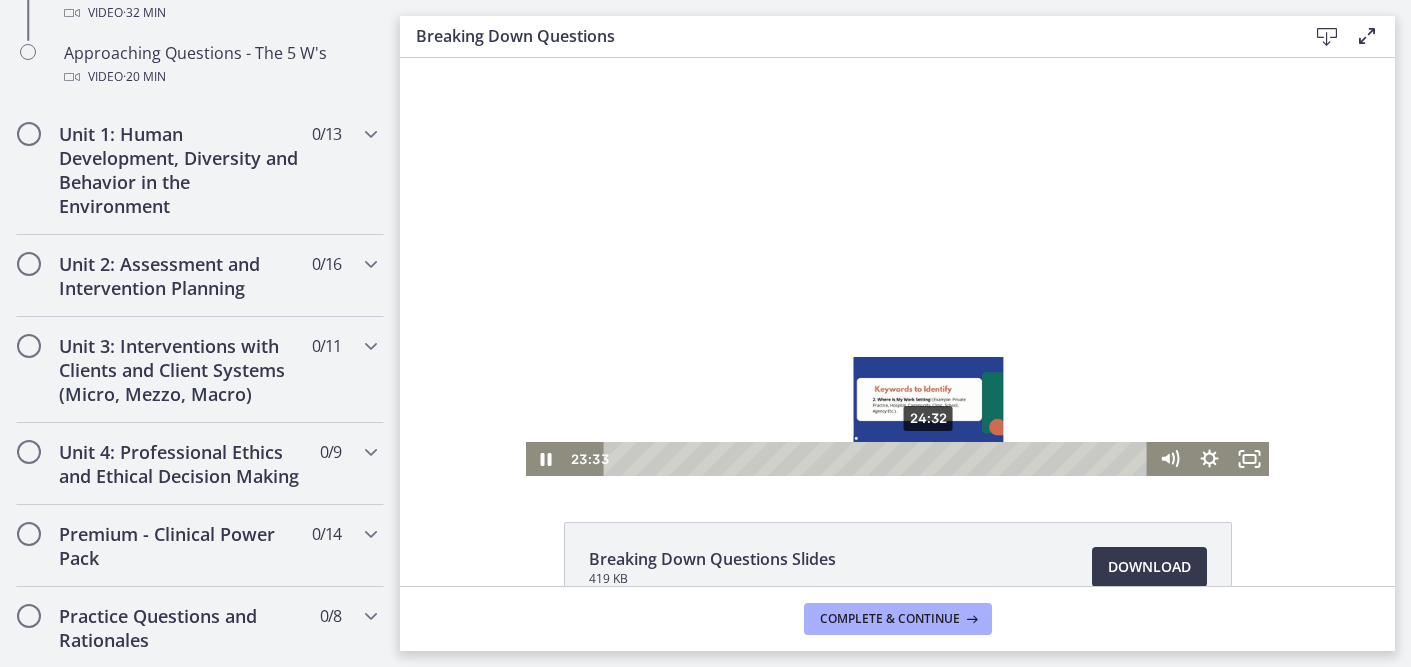 click on "24:32" at bounding box center (879, 459) 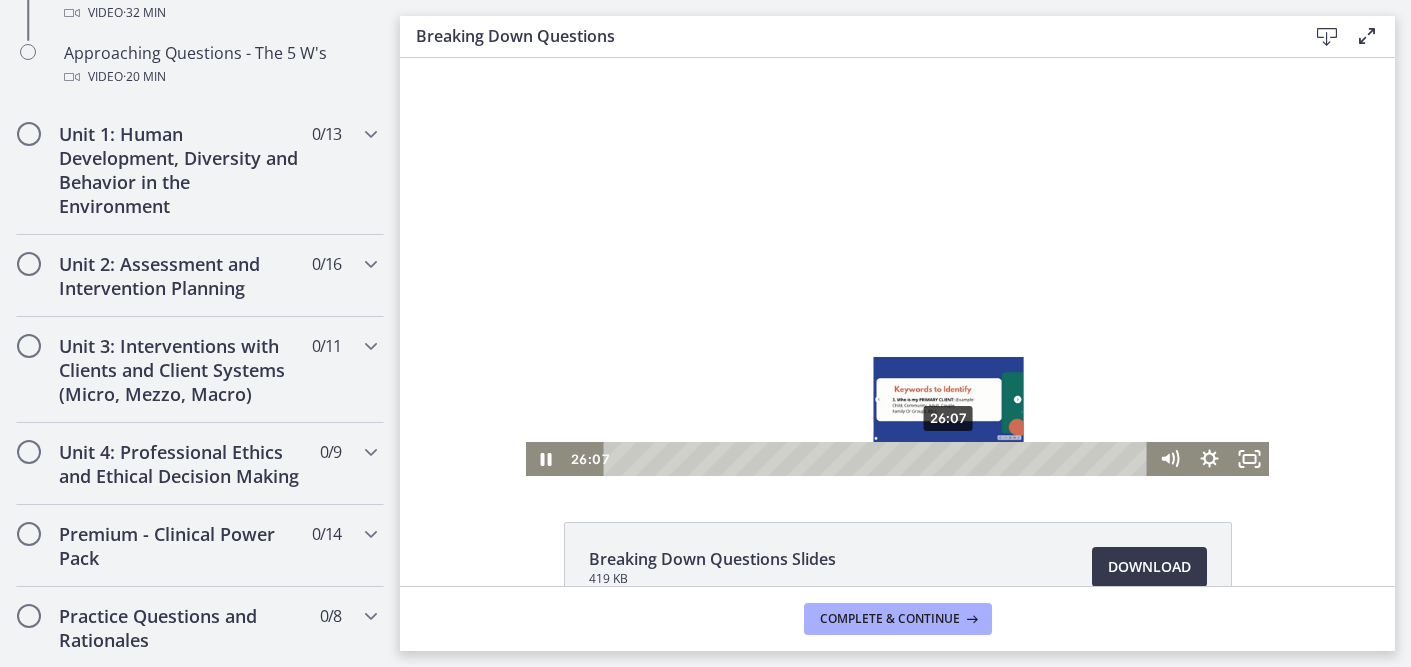 click on "26:07" at bounding box center [879, 459] 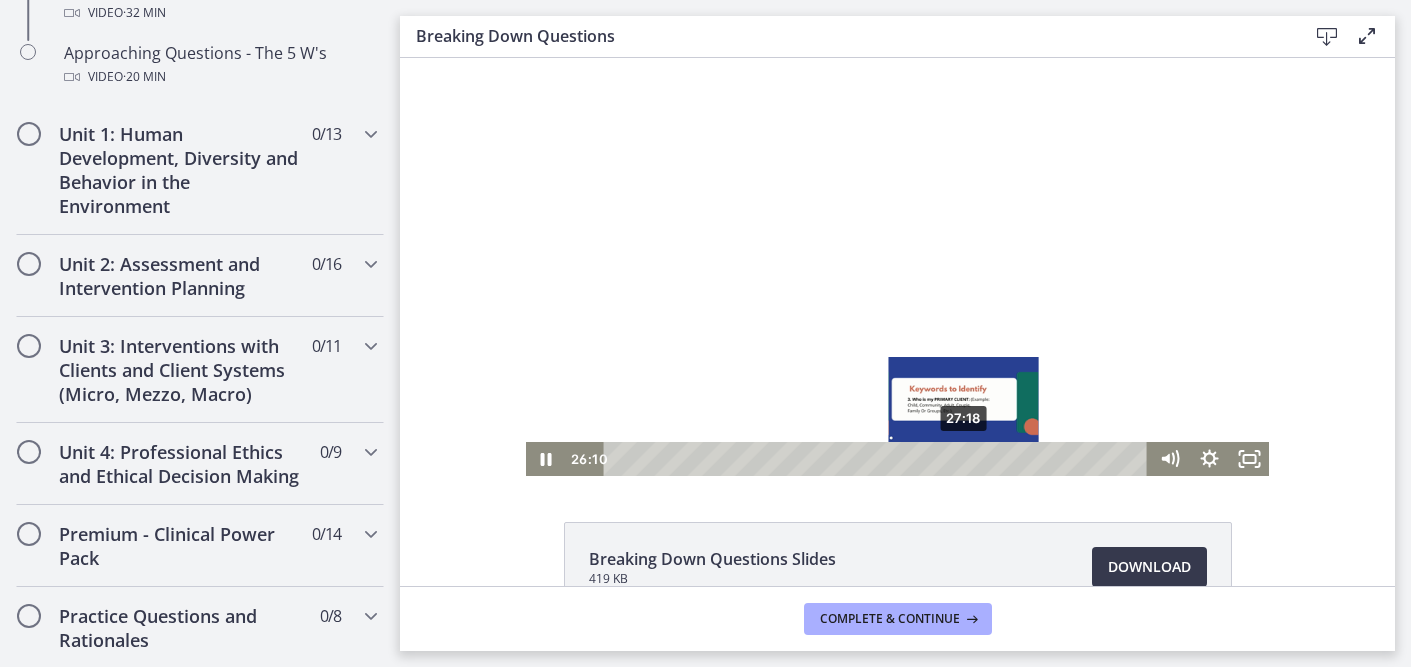 click on "27:18" at bounding box center [879, 459] 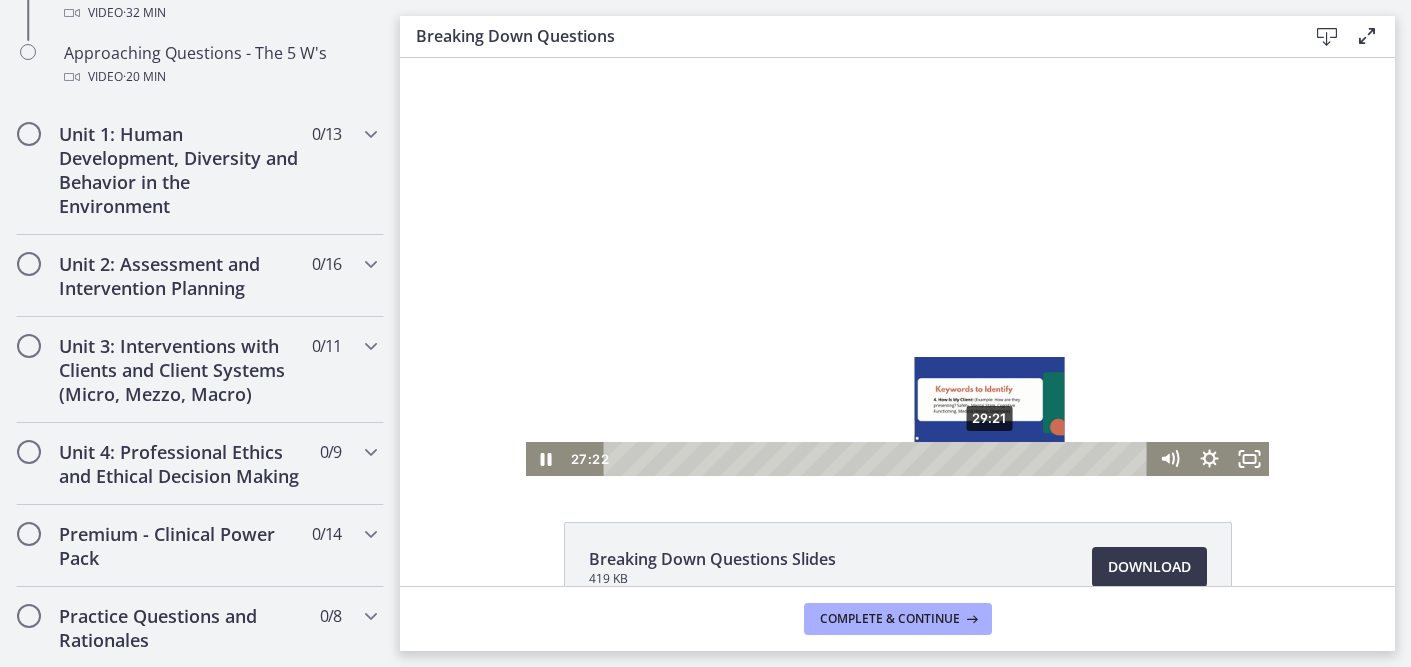 click on "29:21" at bounding box center [879, 459] 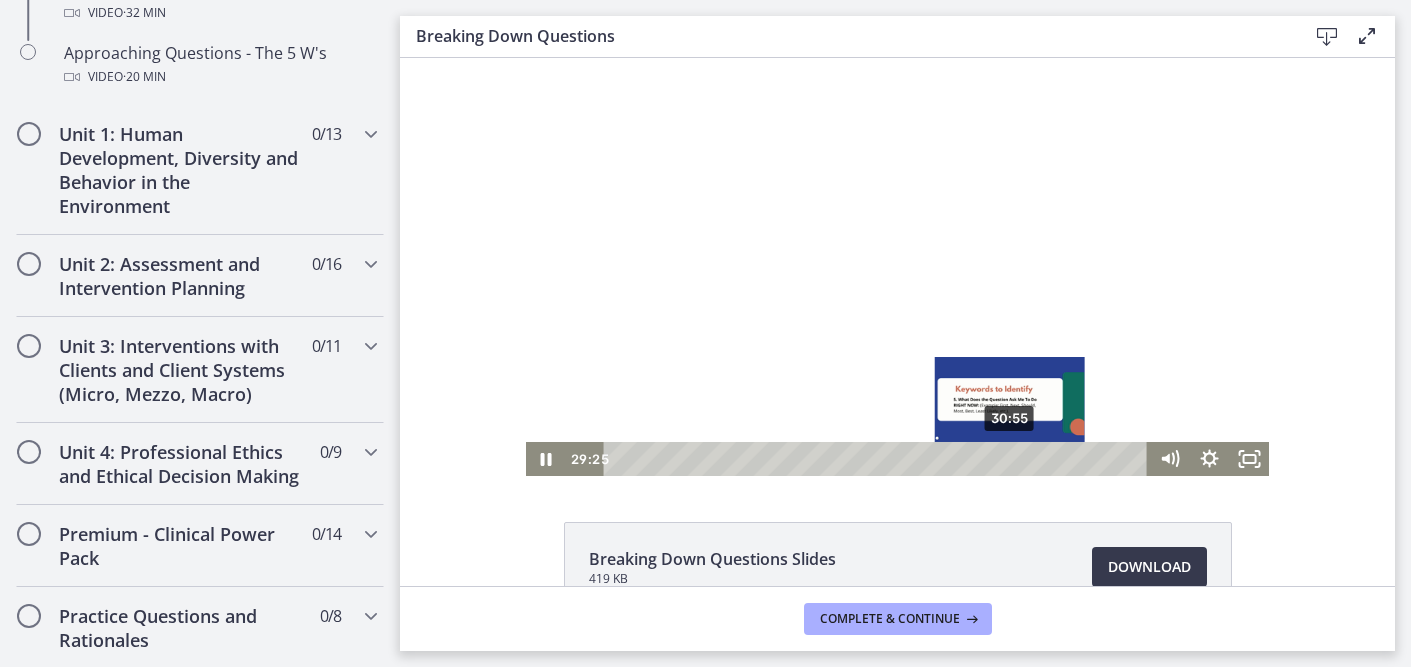 click on "30:55" at bounding box center (879, 459) 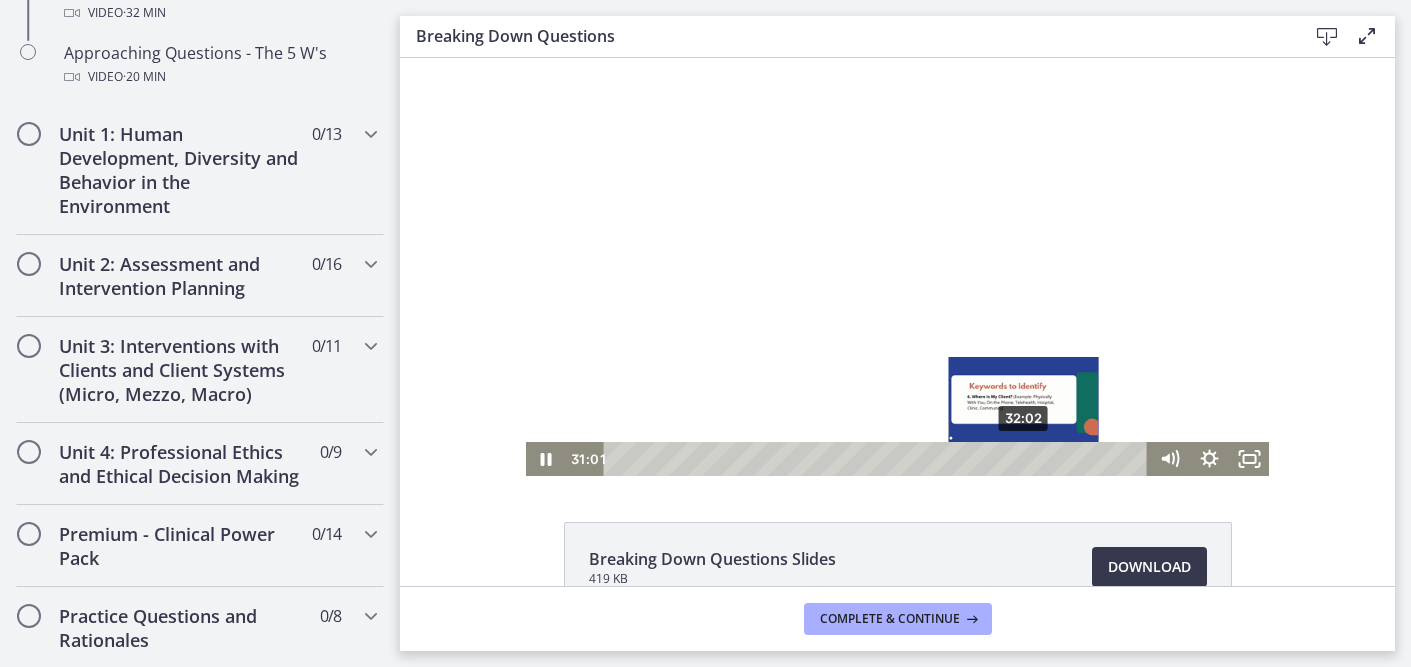 click on "32:02" at bounding box center [879, 459] 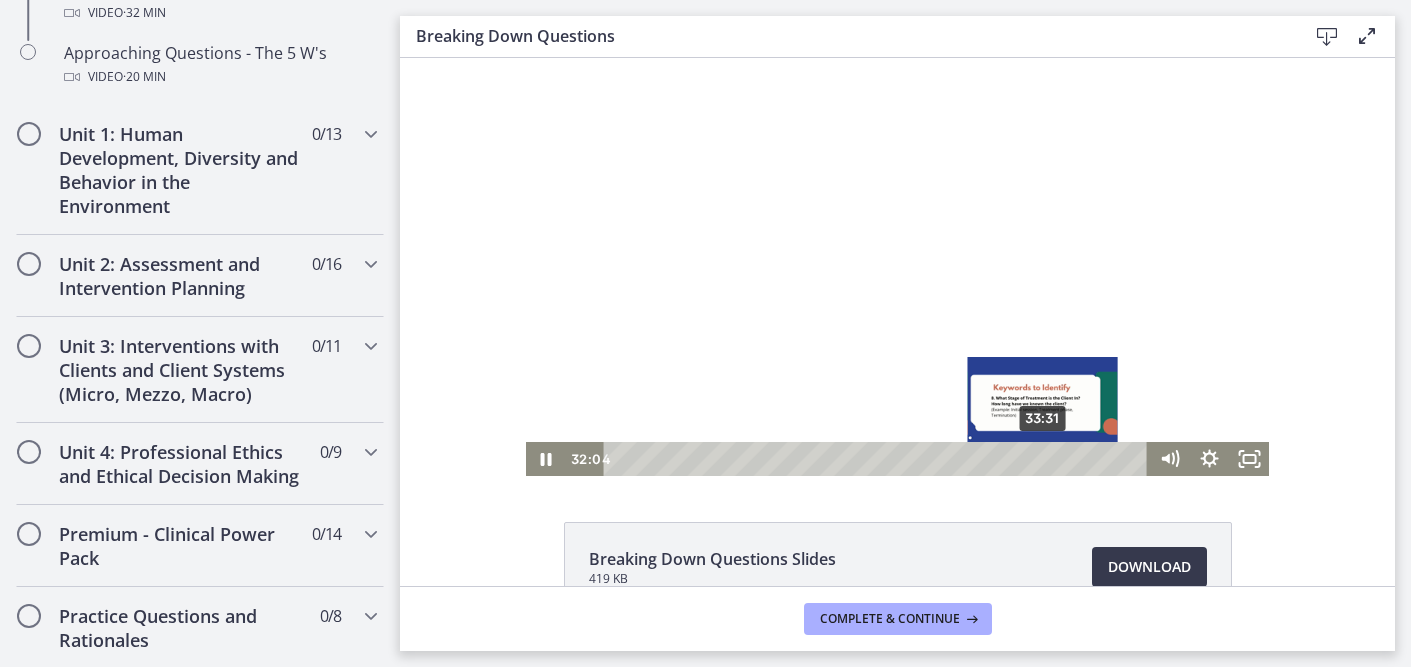 click on "33:31" at bounding box center [879, 459] 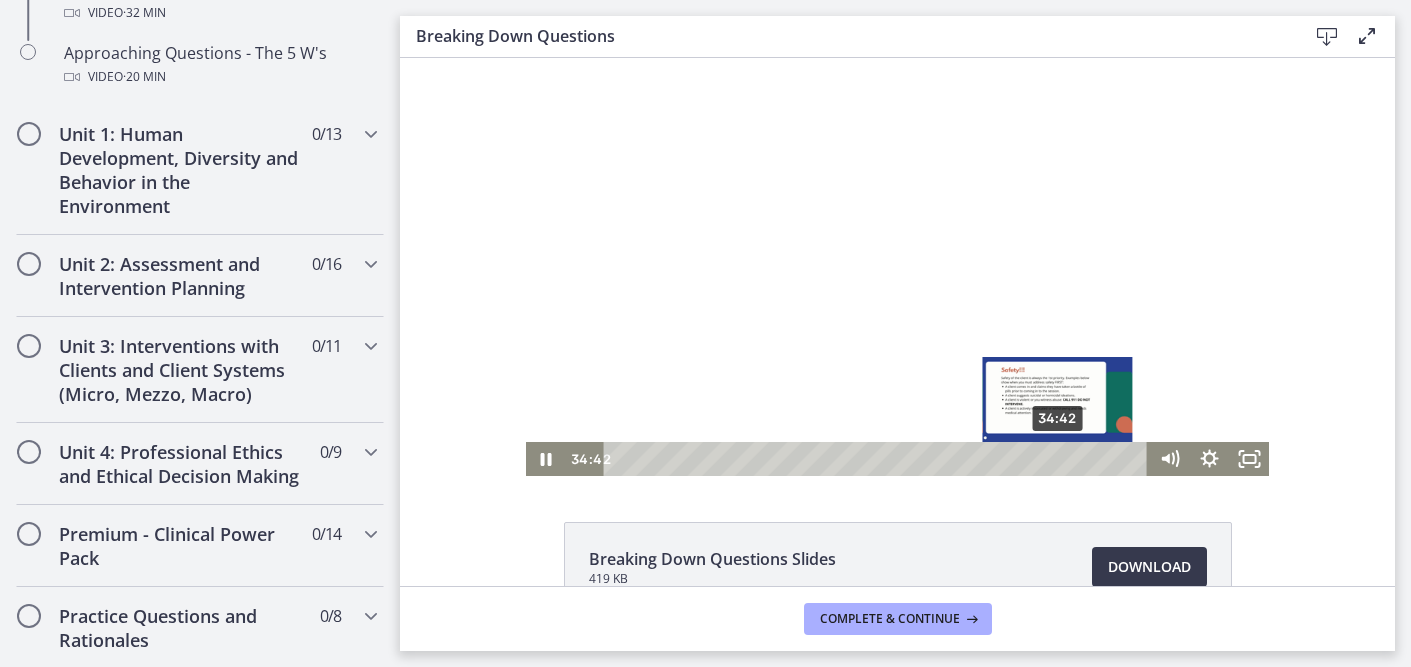 click on "34:42" at bounding box center [879, 459] 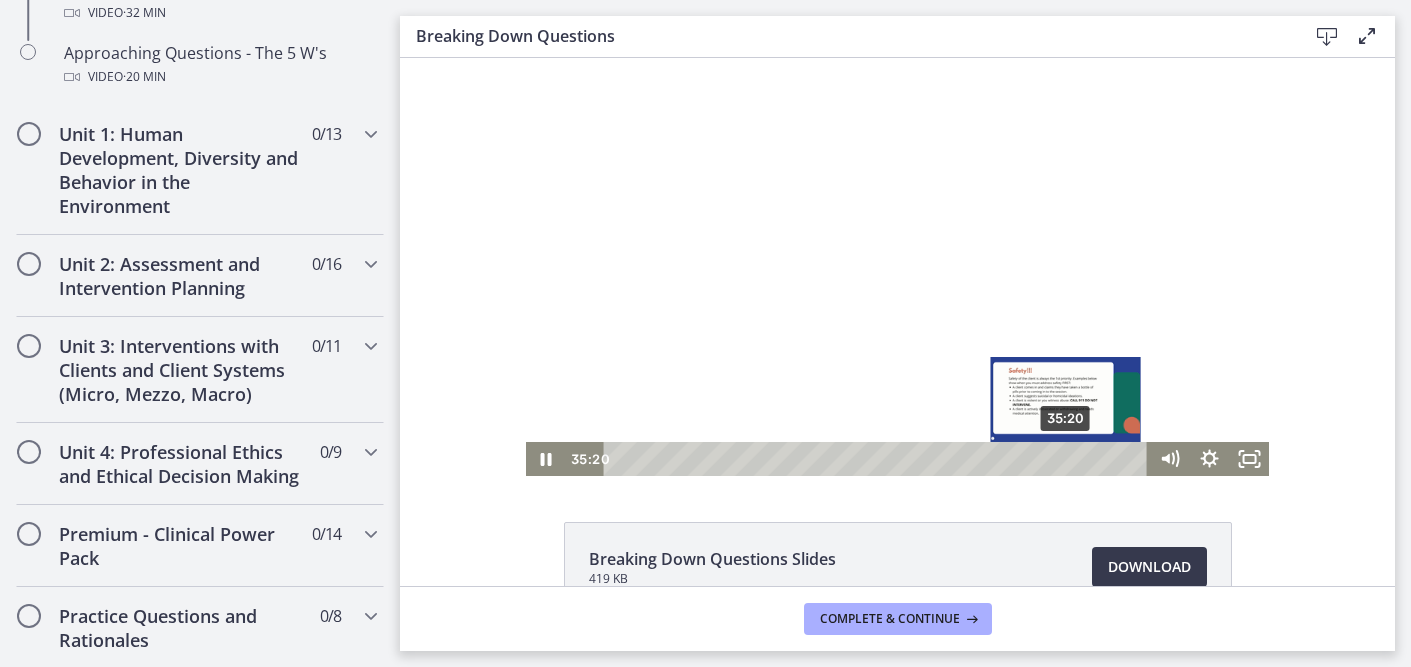 click on "35:20" at bounding box center (879, 459) 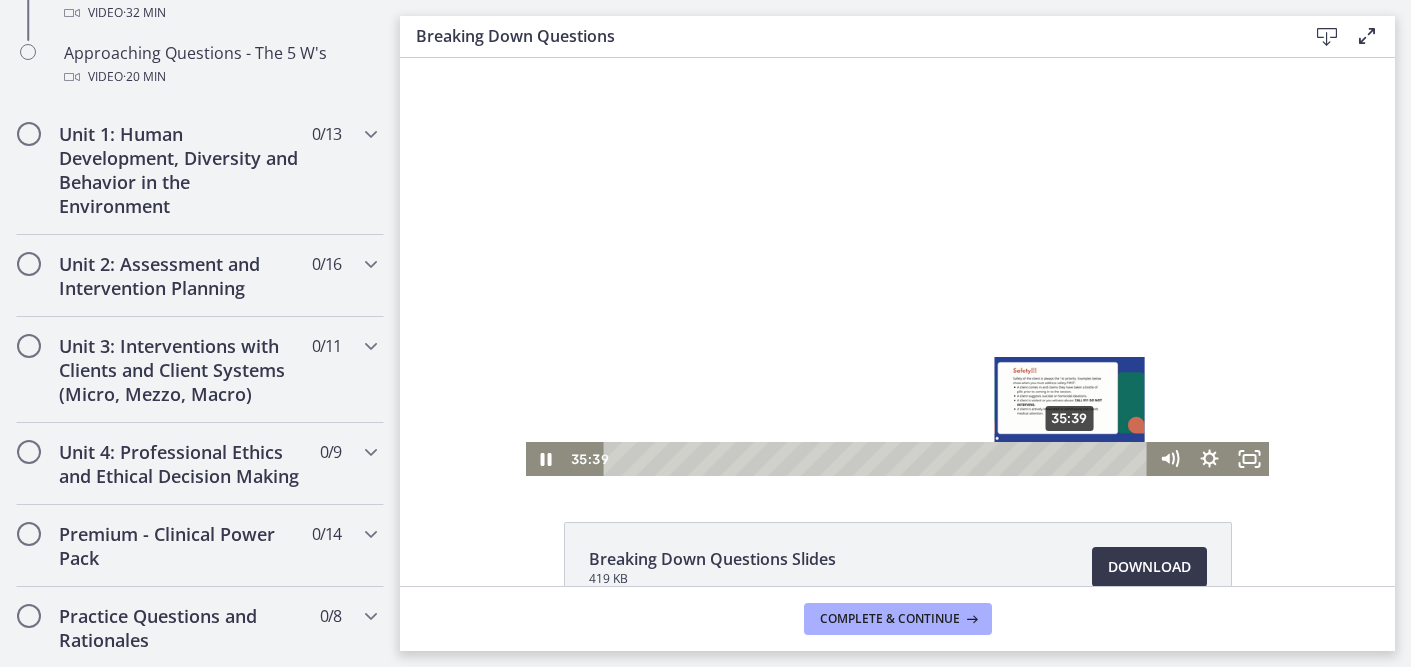 click on "35:39" at bounding box center [879, 459] 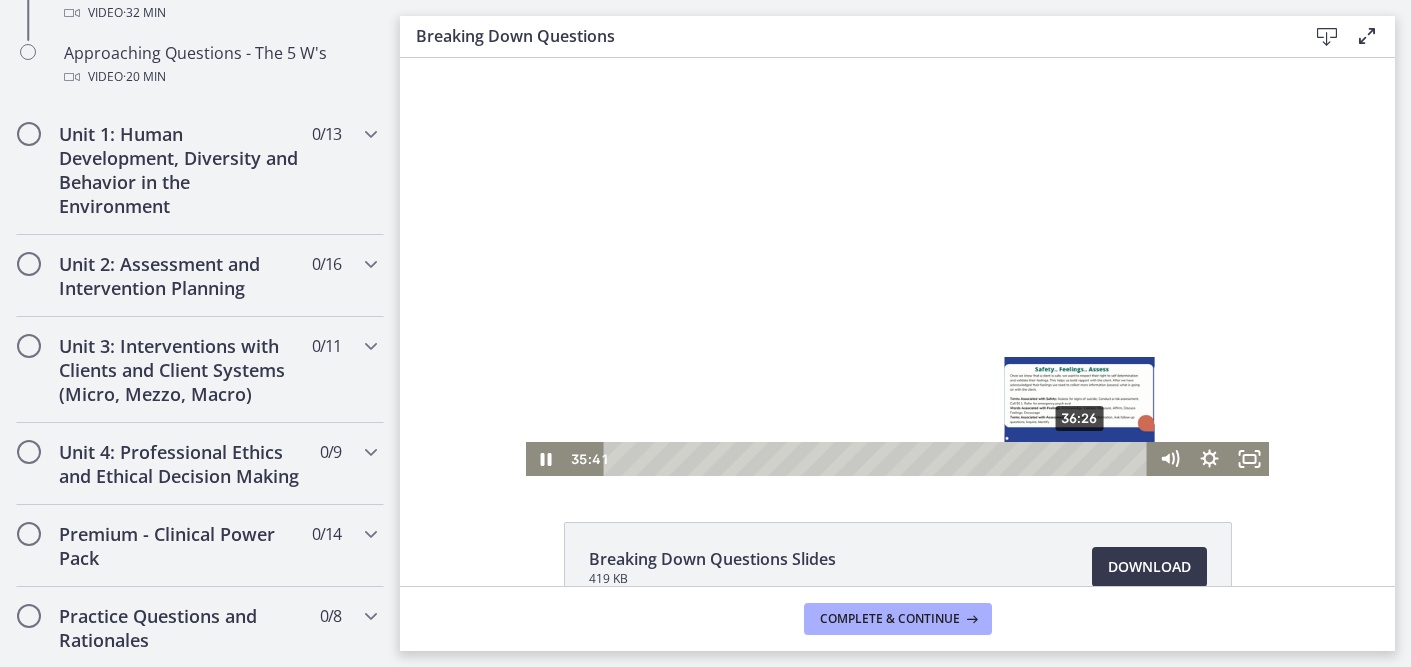 click on "36:26" at bounding box center (879, 459) 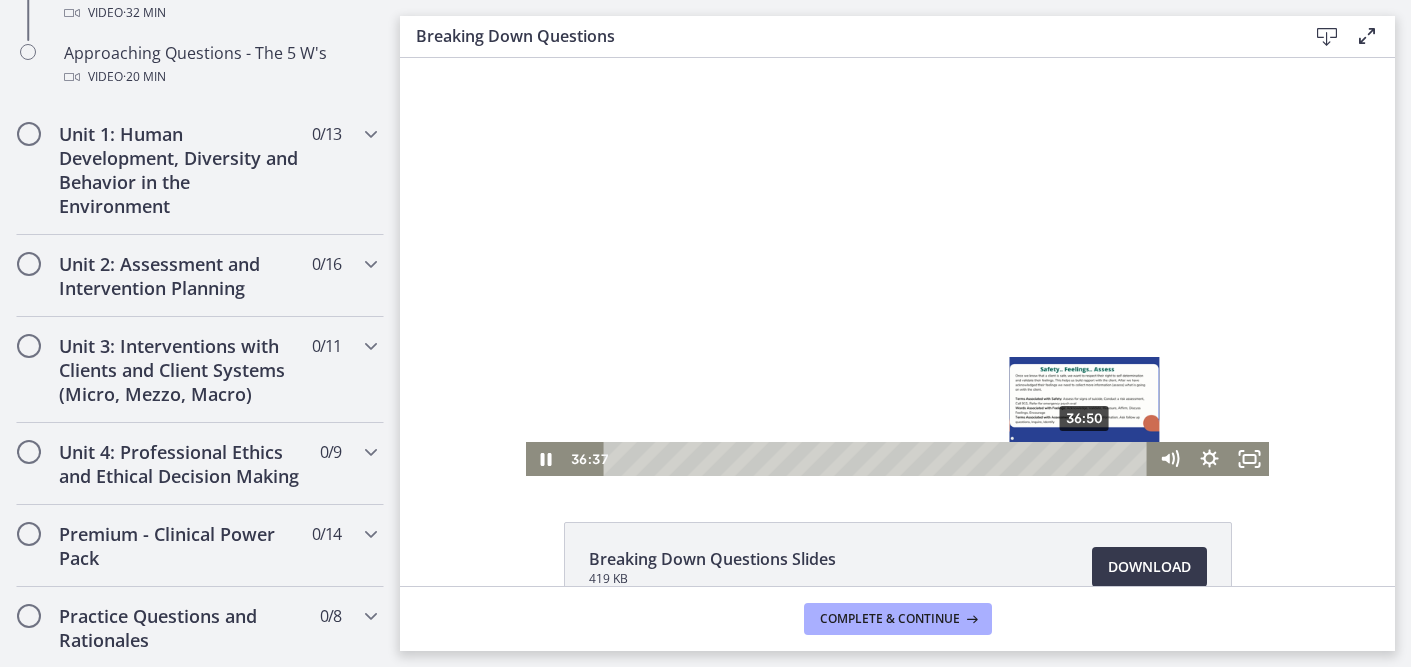 click at bounding box center (1081, 458) 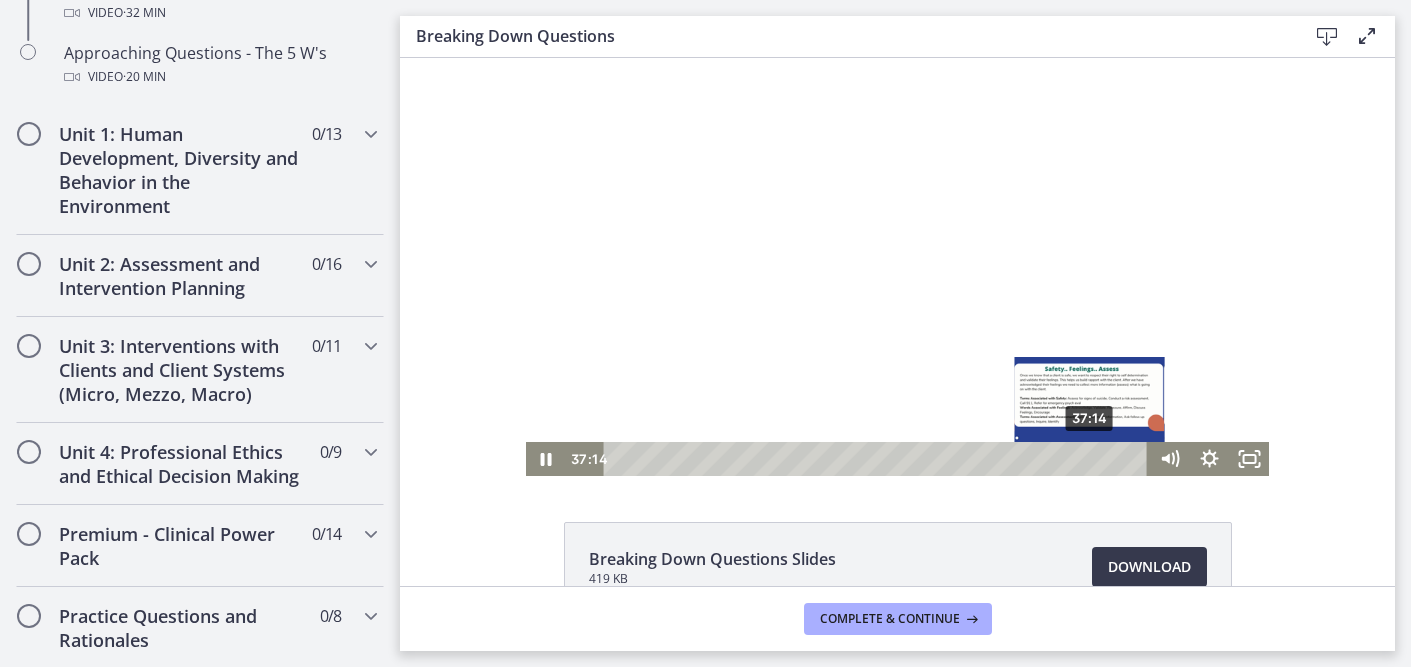 click on "37:14" at bounding box center (879, 459) 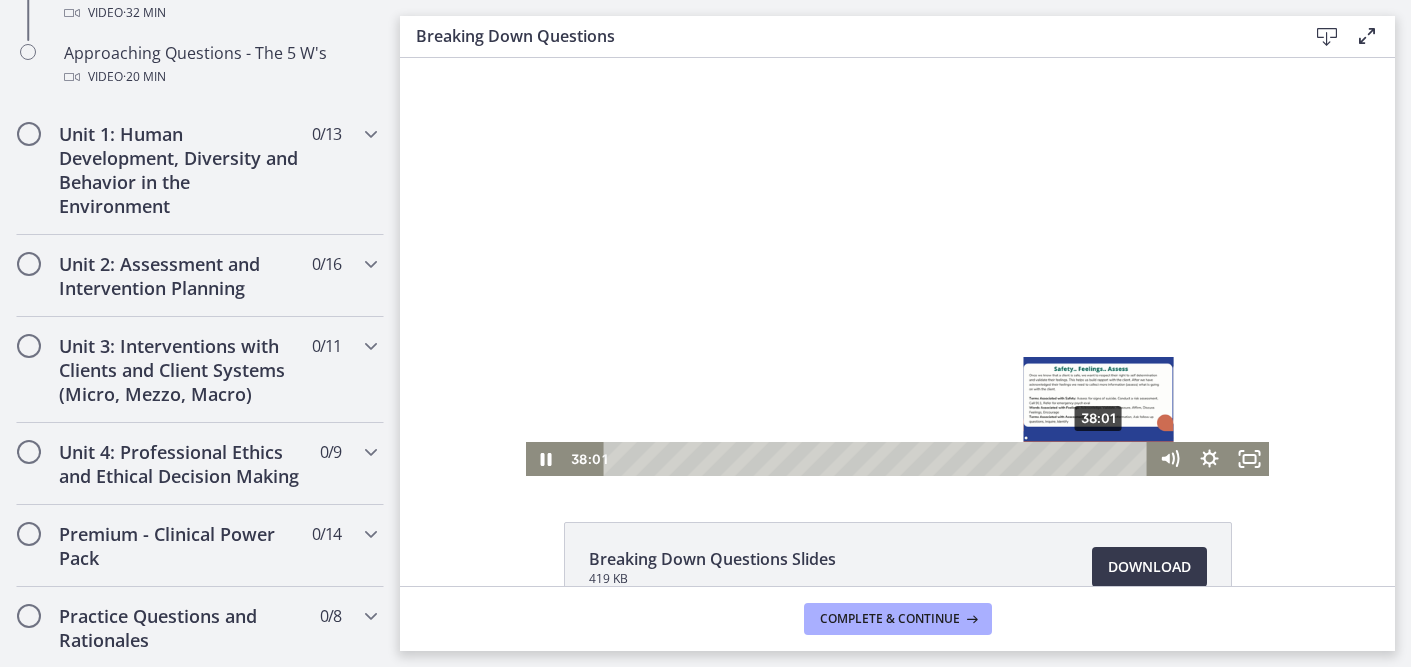 click on "38:01" at bounding box center [879, 459] 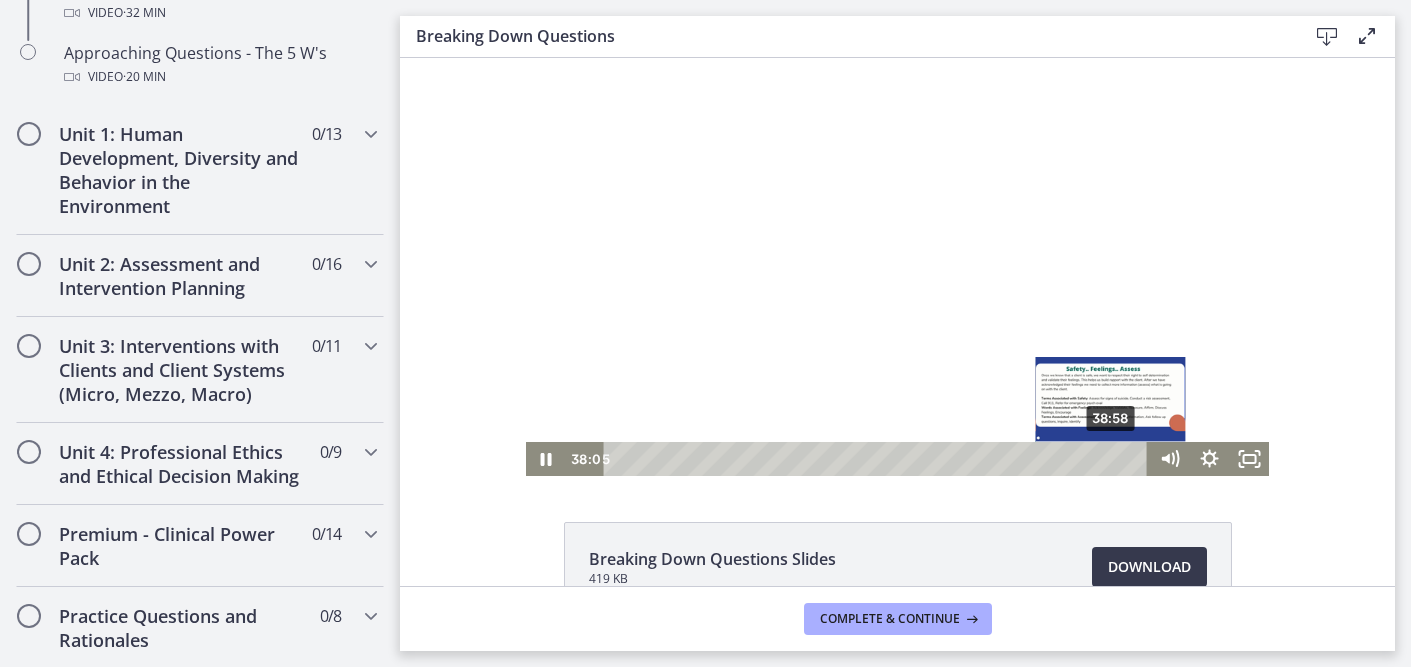 click on "38:58" at bounding box center [879, 459] 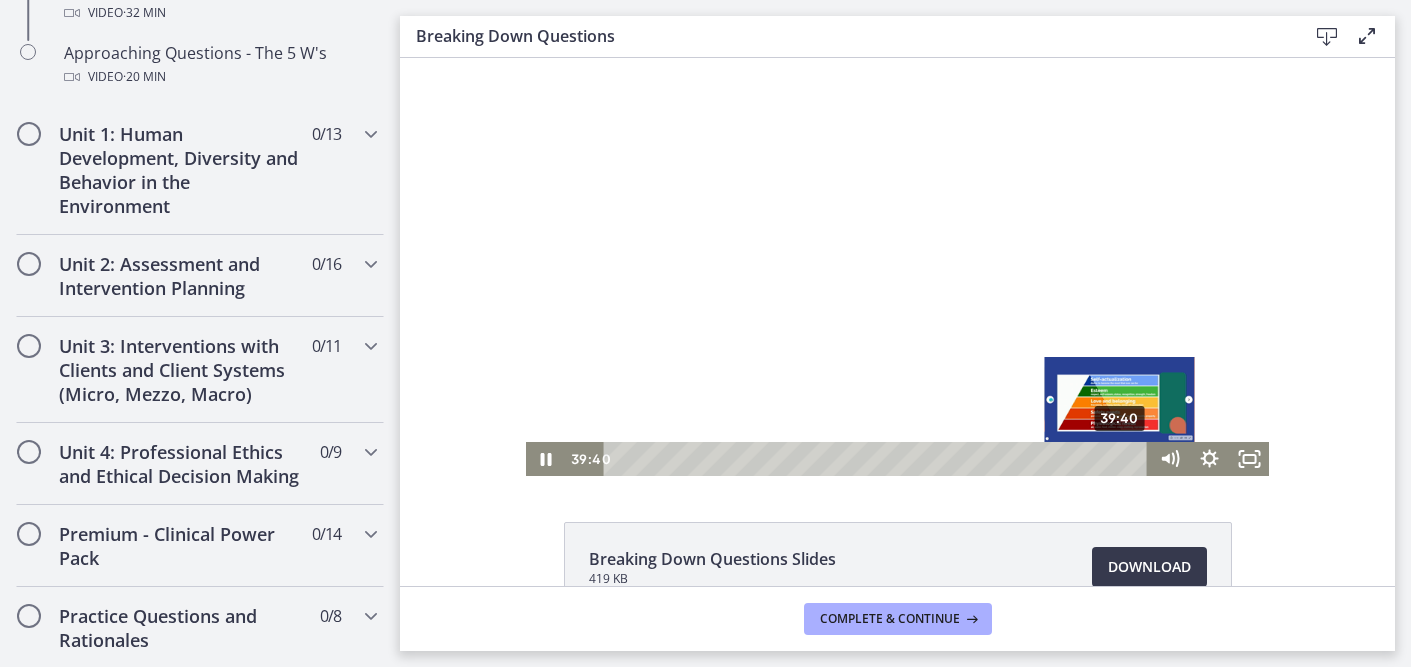 click on "39:40" at bounding box center (879, 459) 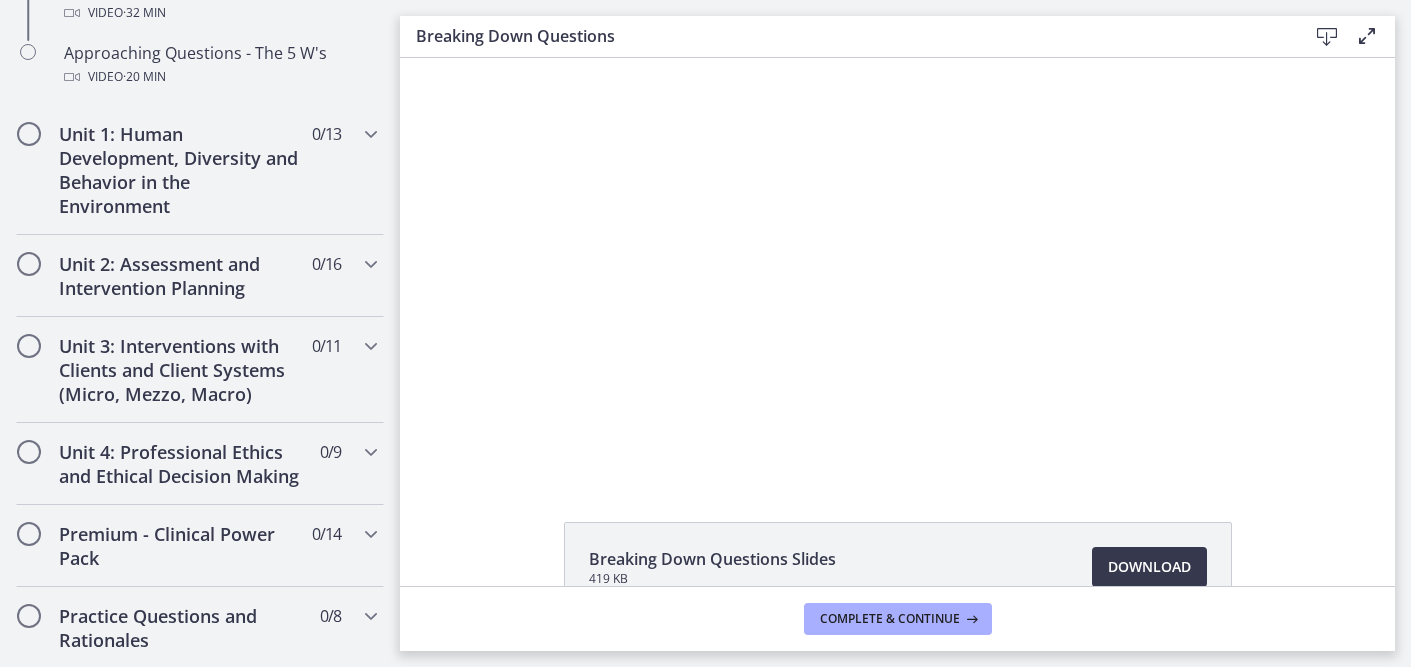 click on "Breaking Down Questions Slides
419 KB
Download
Opens in a new window" 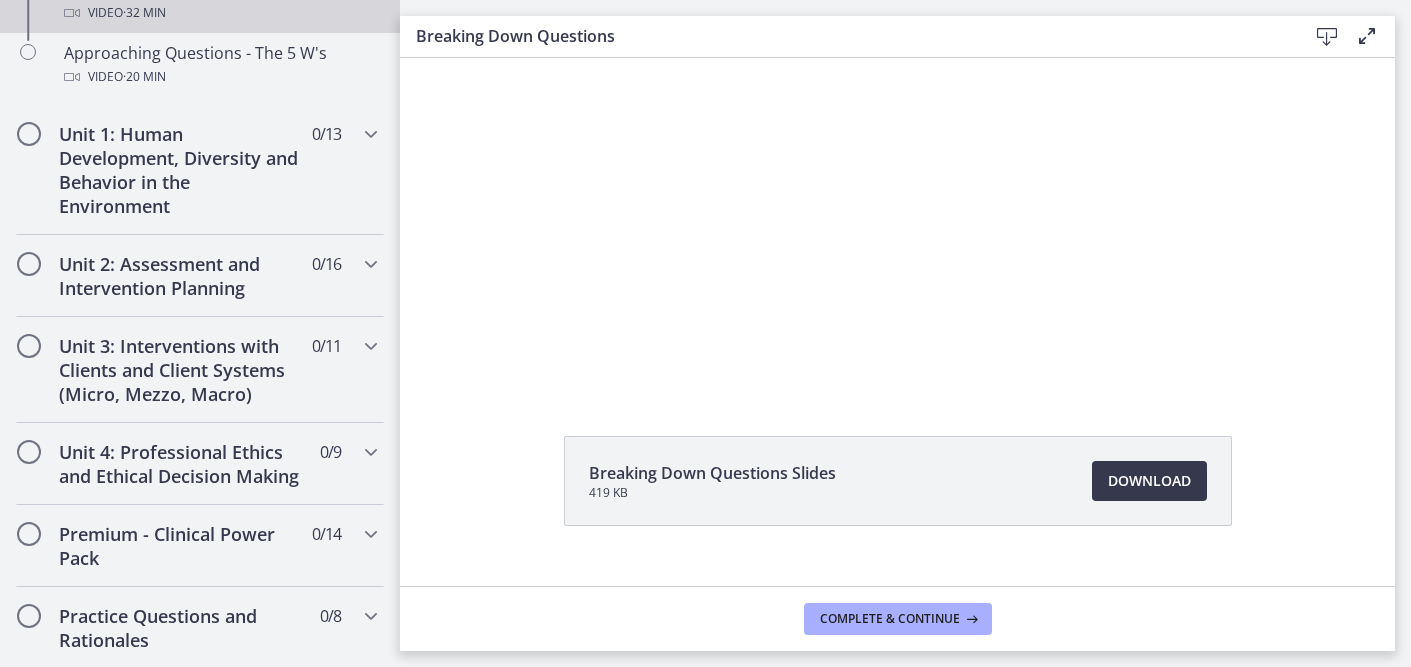 scroll, scrollTop: 20, scrollLeft: 0, axis: vertical 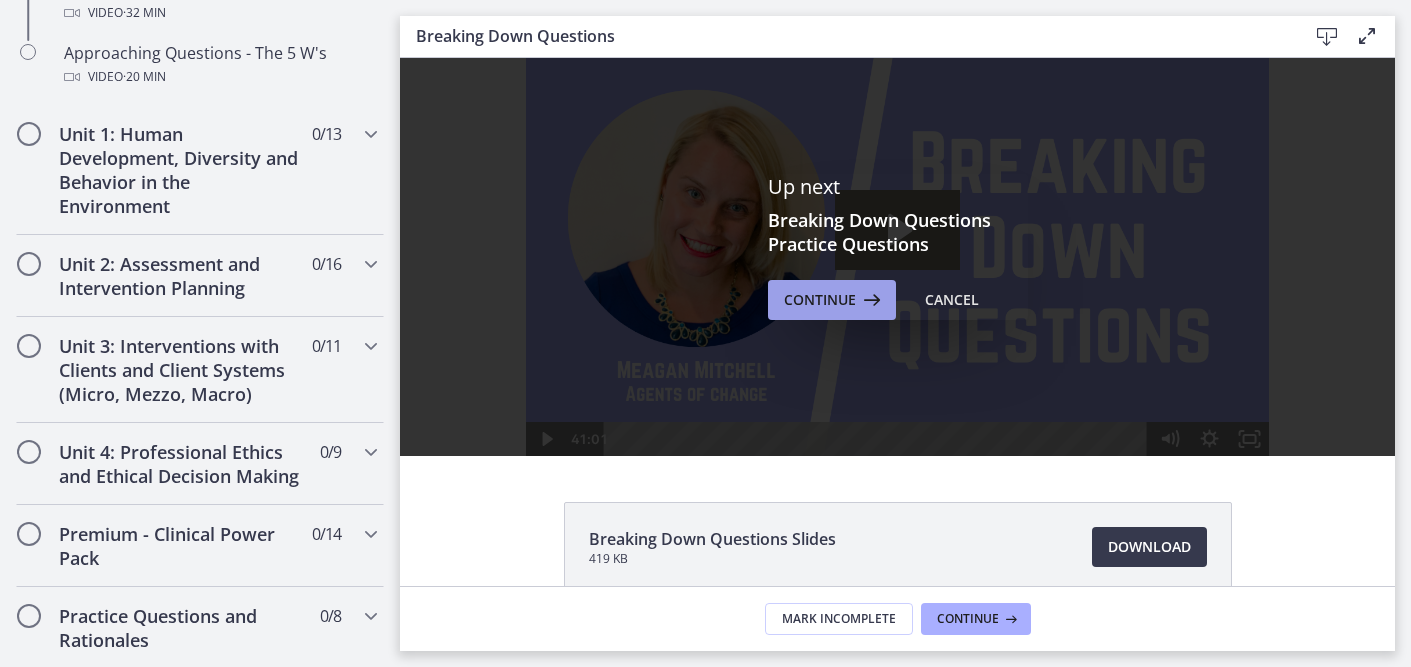 click on "Continue" at bounding box center [820, 300] 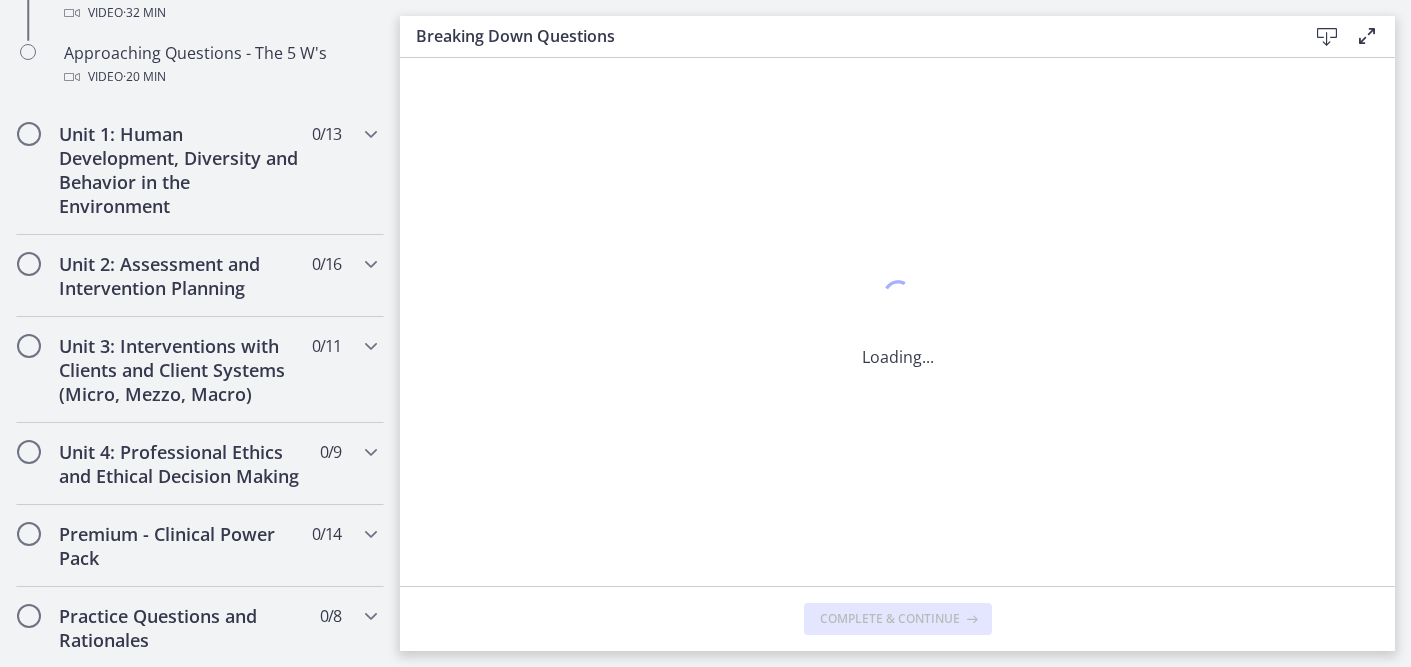 scroll, scrollTop: 0, scrollLeft: 0, axis: both 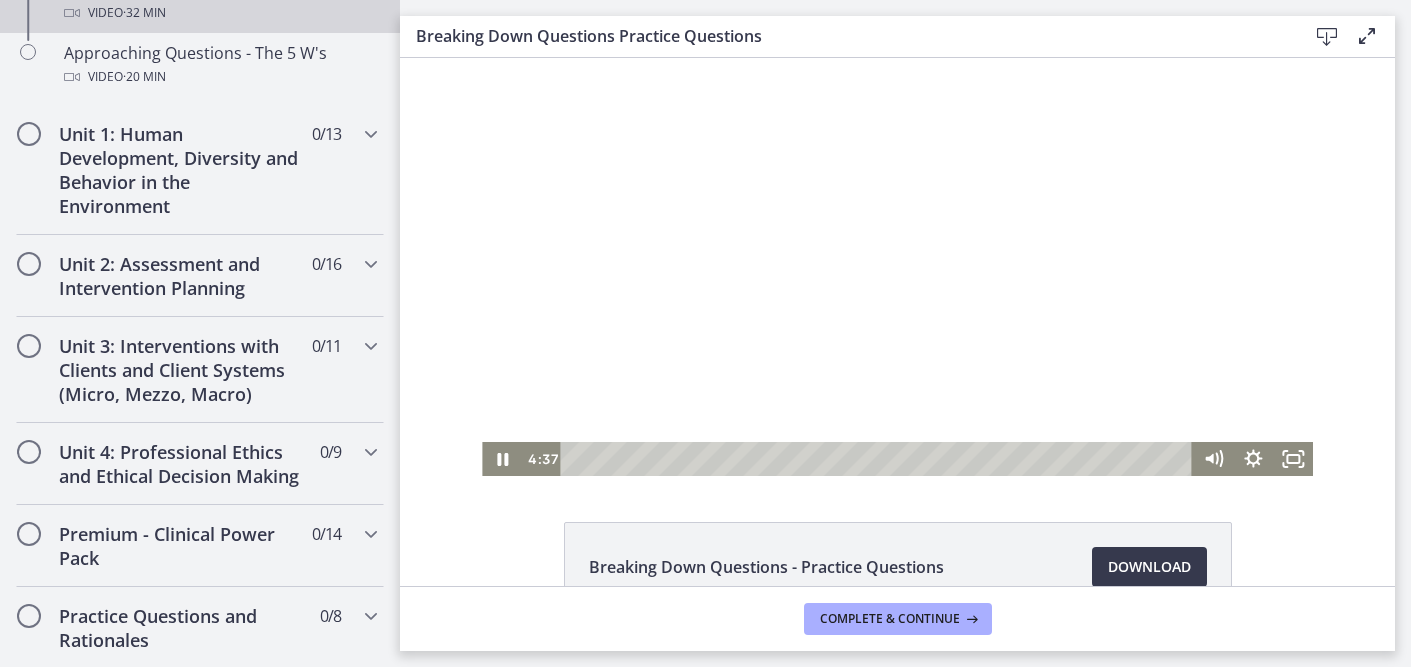 click at bounding box center (897, 267) 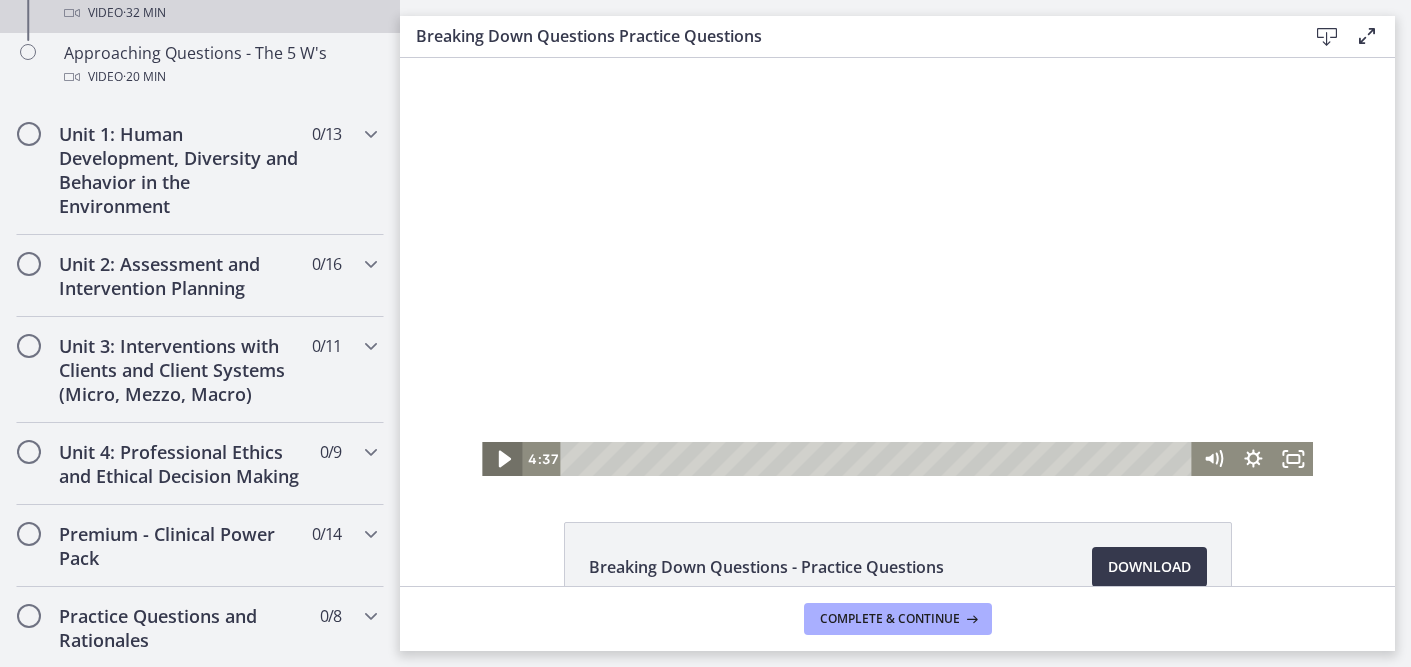 click 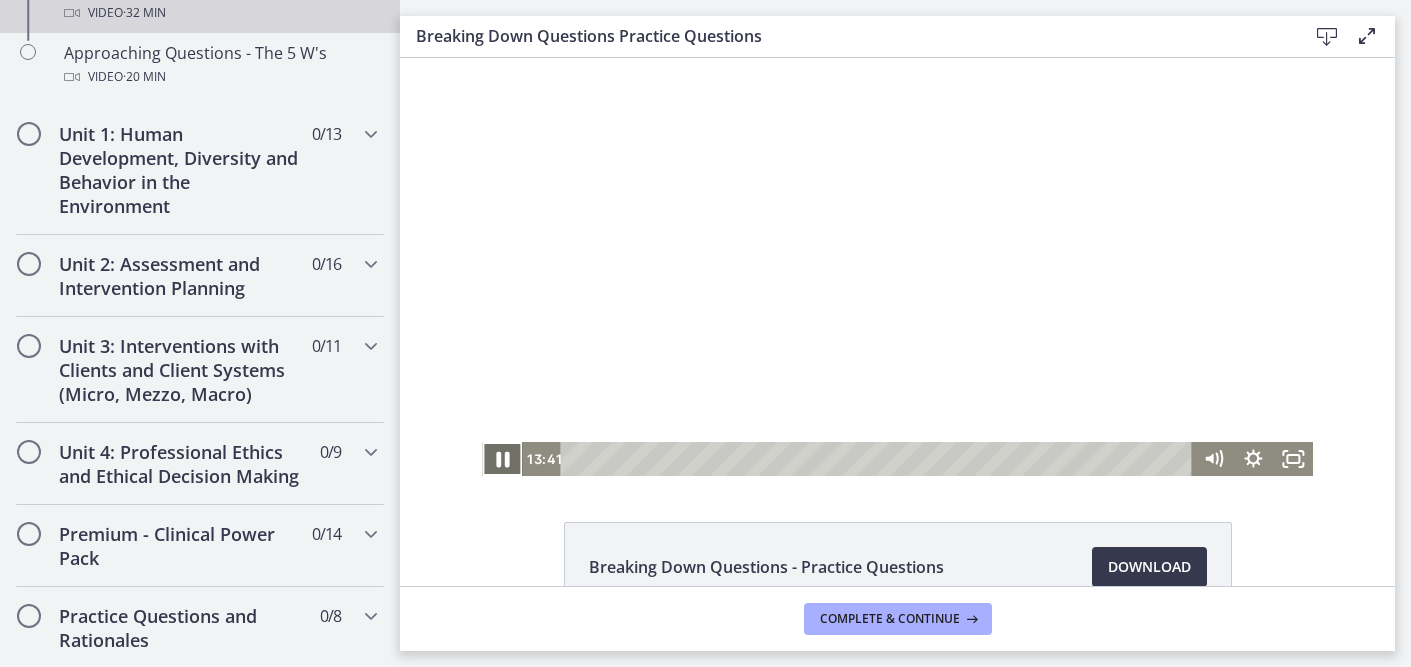click 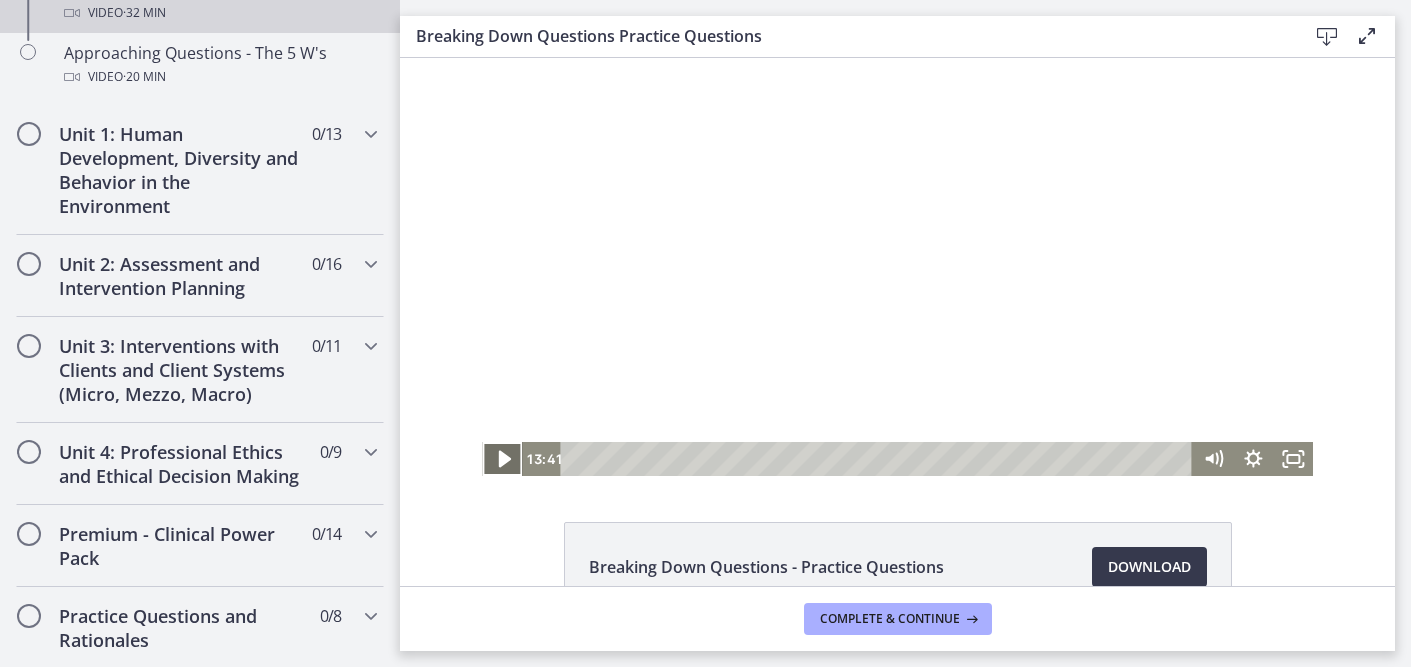 click 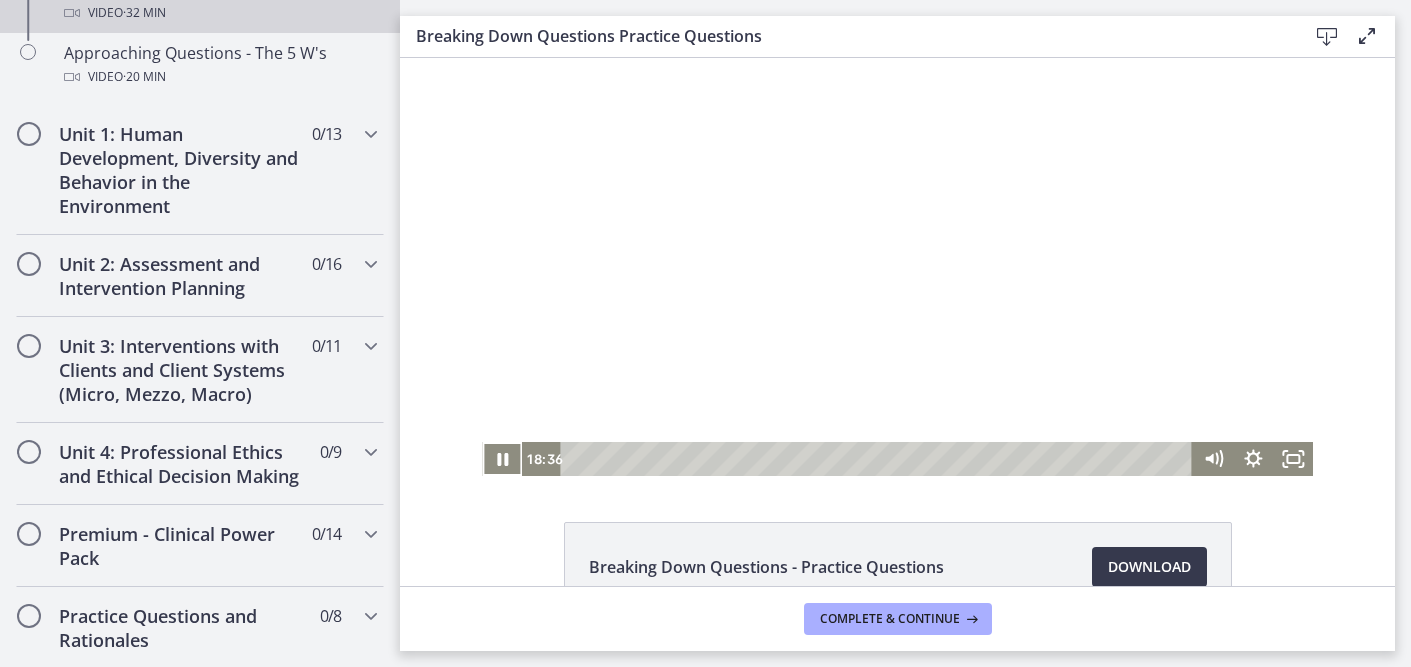 click at bounding box center (1367, 36) 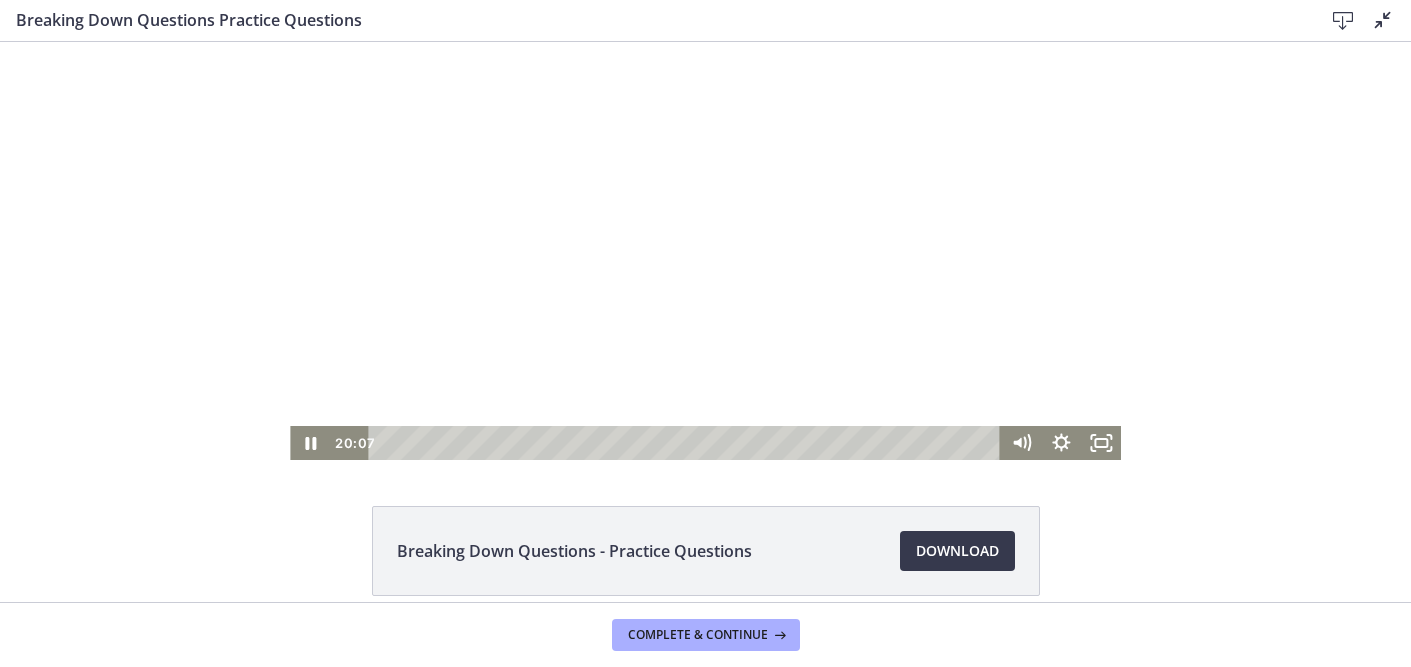 click at bounding box center [705, 251] 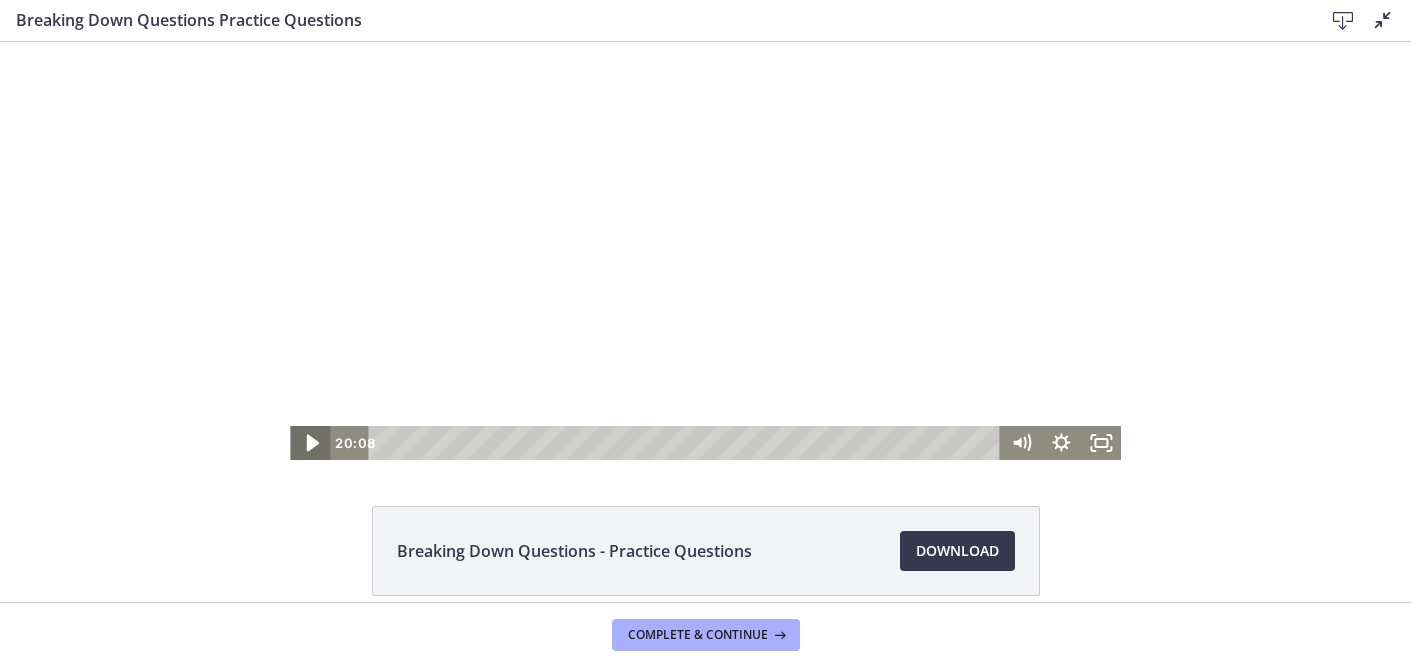click 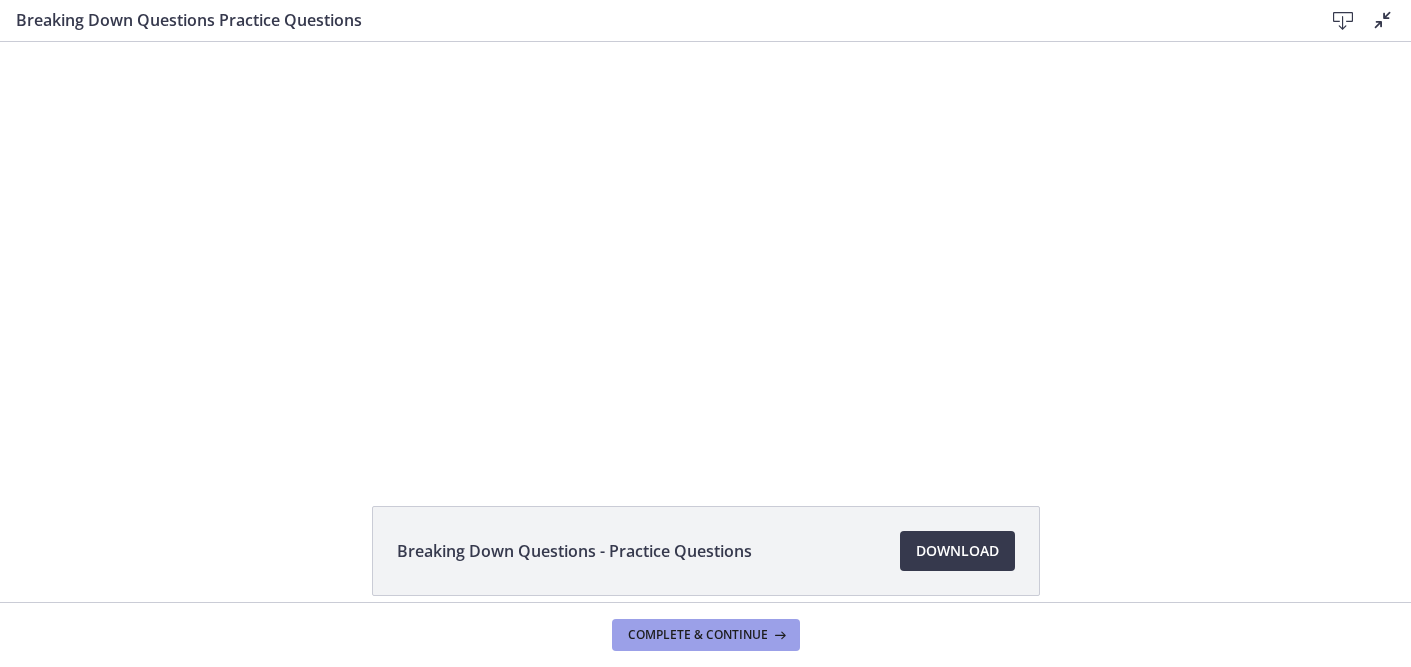 click on "Complete & continue" at bounding box center (698, 635) 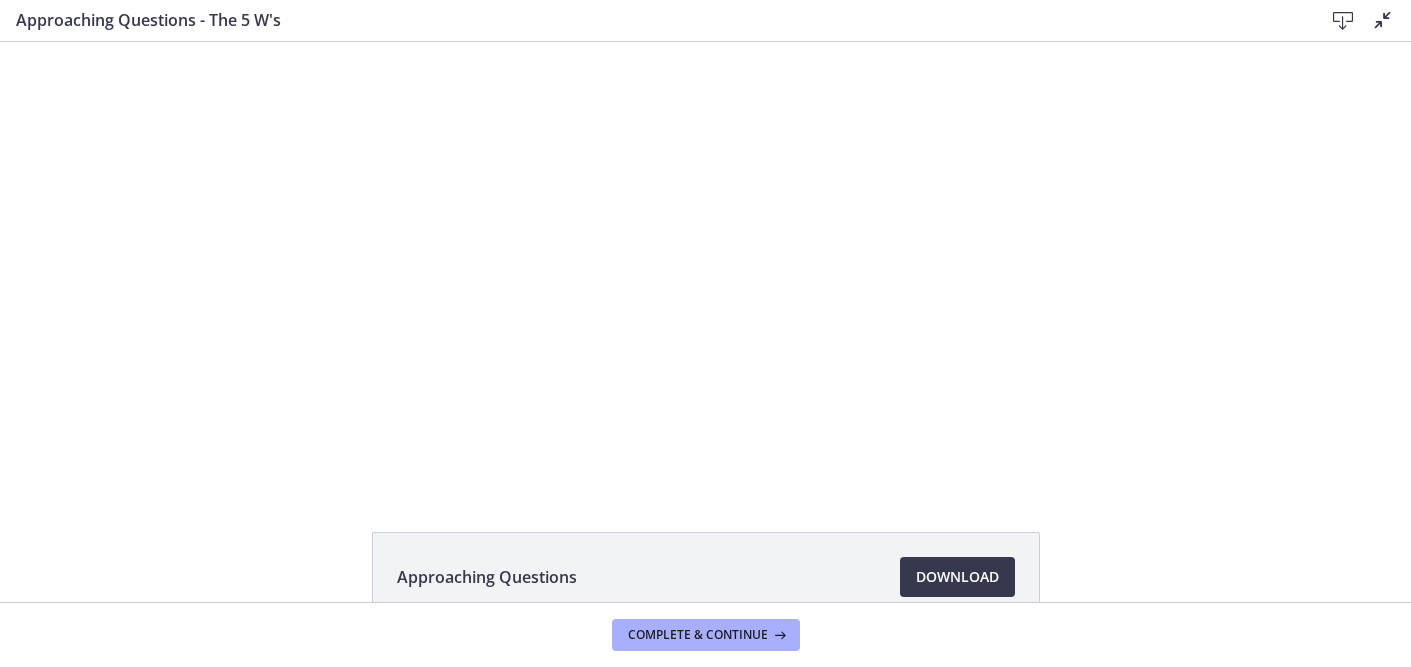 scroll, scrollTop: 0, scrollLeft: 0, axis: both 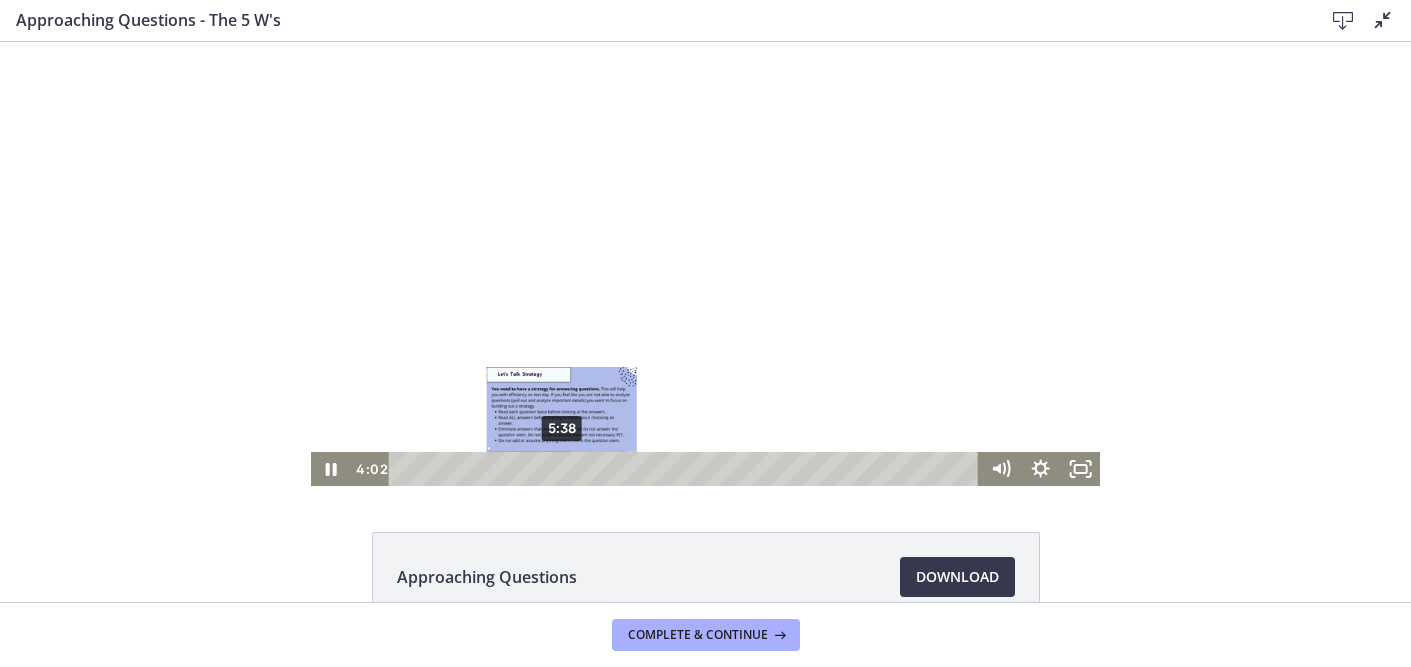 click on "5:38" at bounding box center (687, 469) 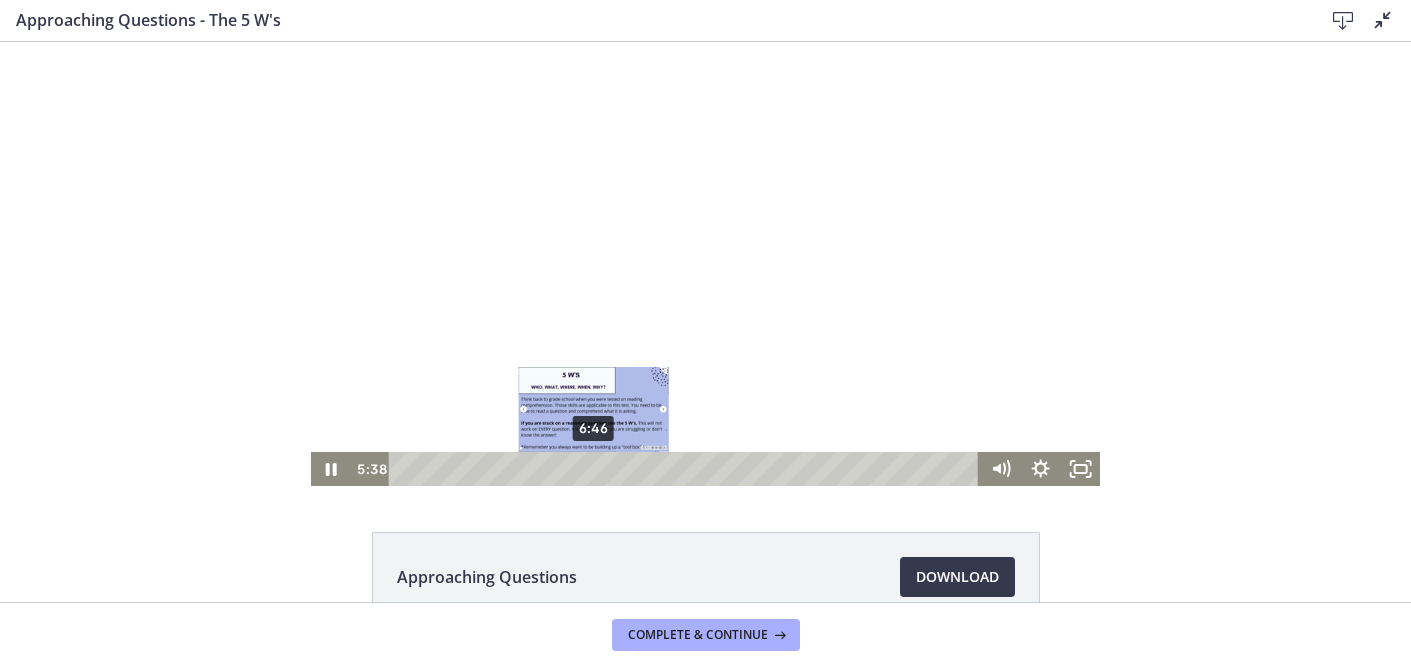click on "6:46" at bounding box center [687, 469] 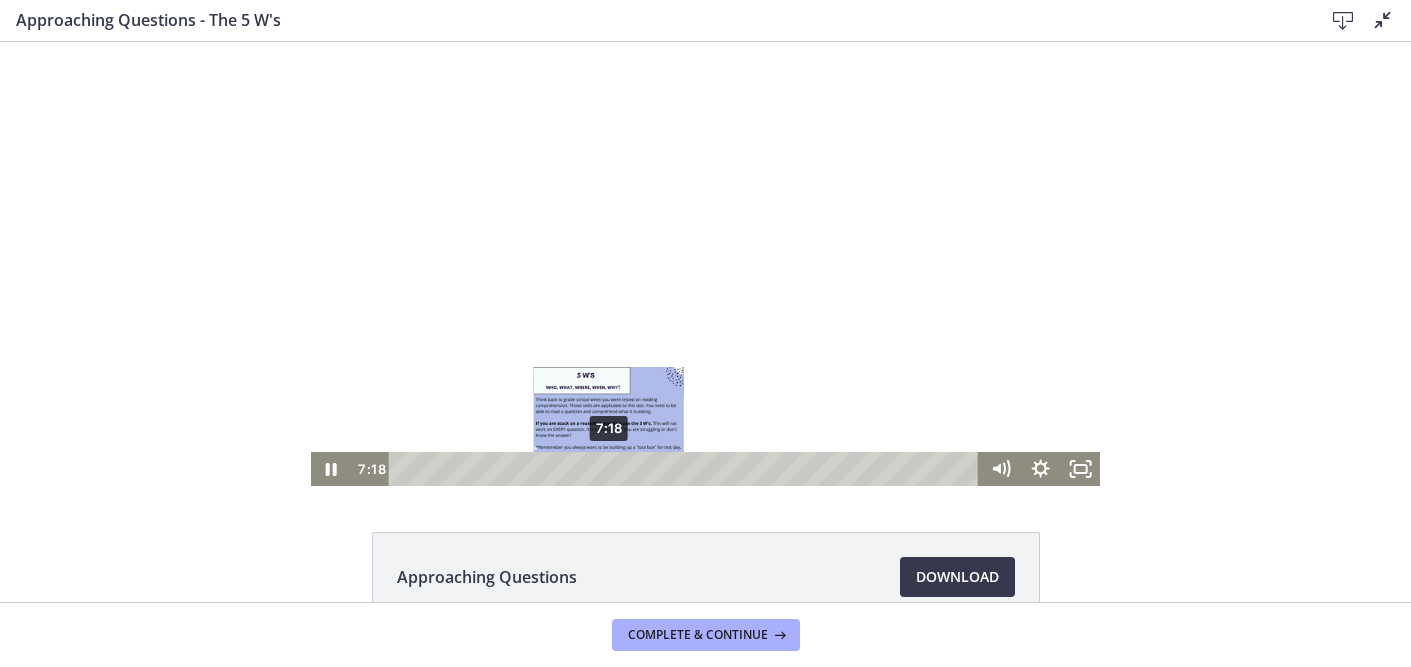 click on "7:18" at bounding box center [687, 469] 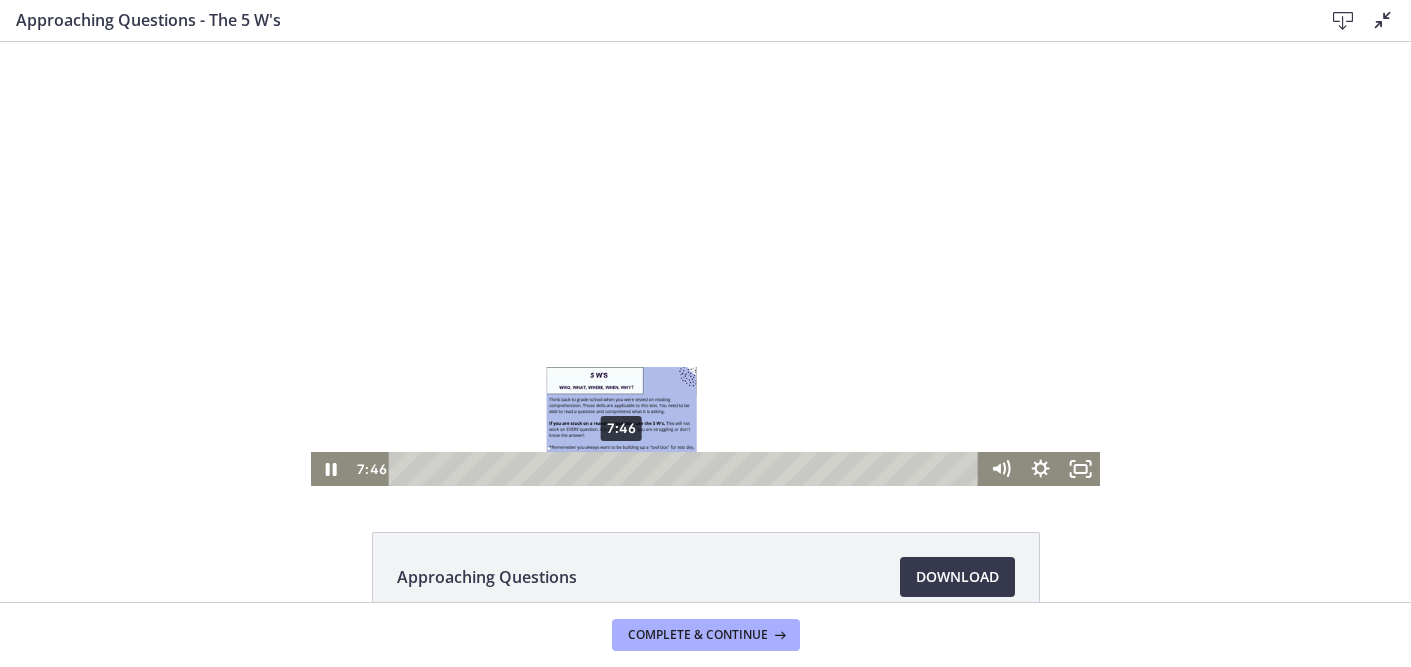 click on "7:46" at bounding box center [687, 469] 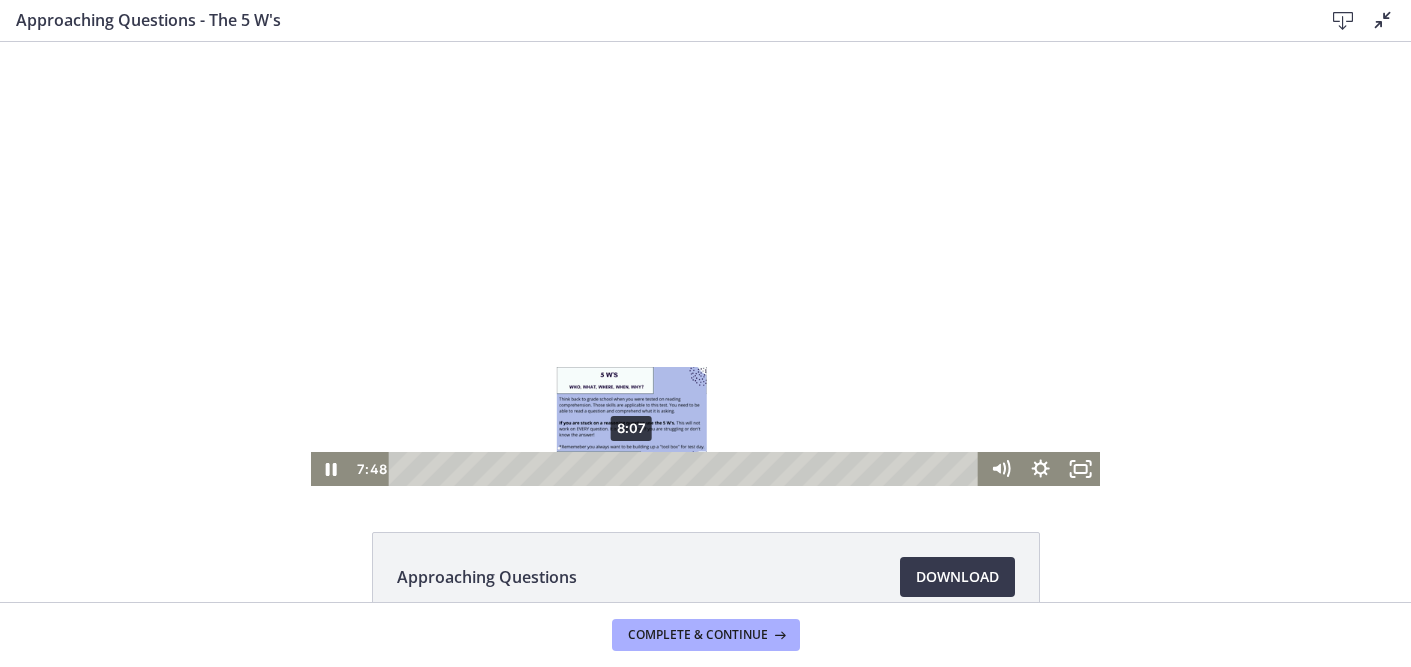 click on "8:07" at bounding box center [687, 469] 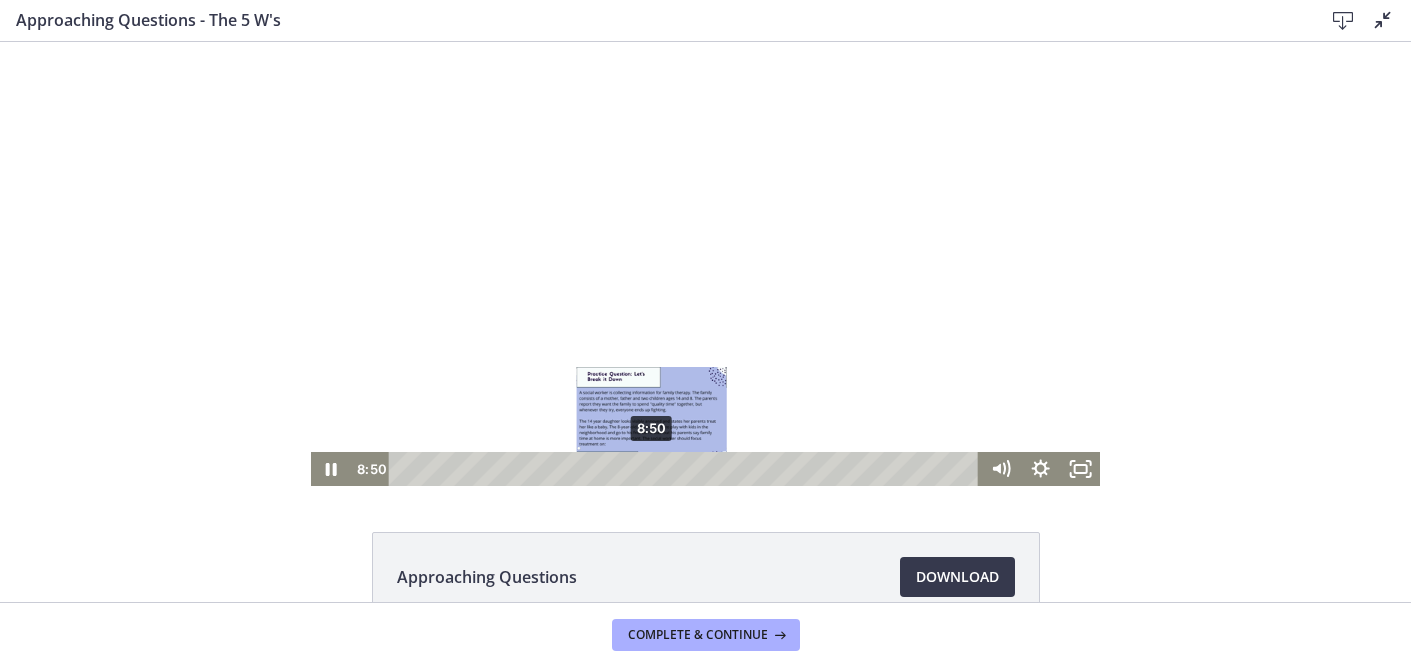 click on "8:50" at bounding box center [687, 469] 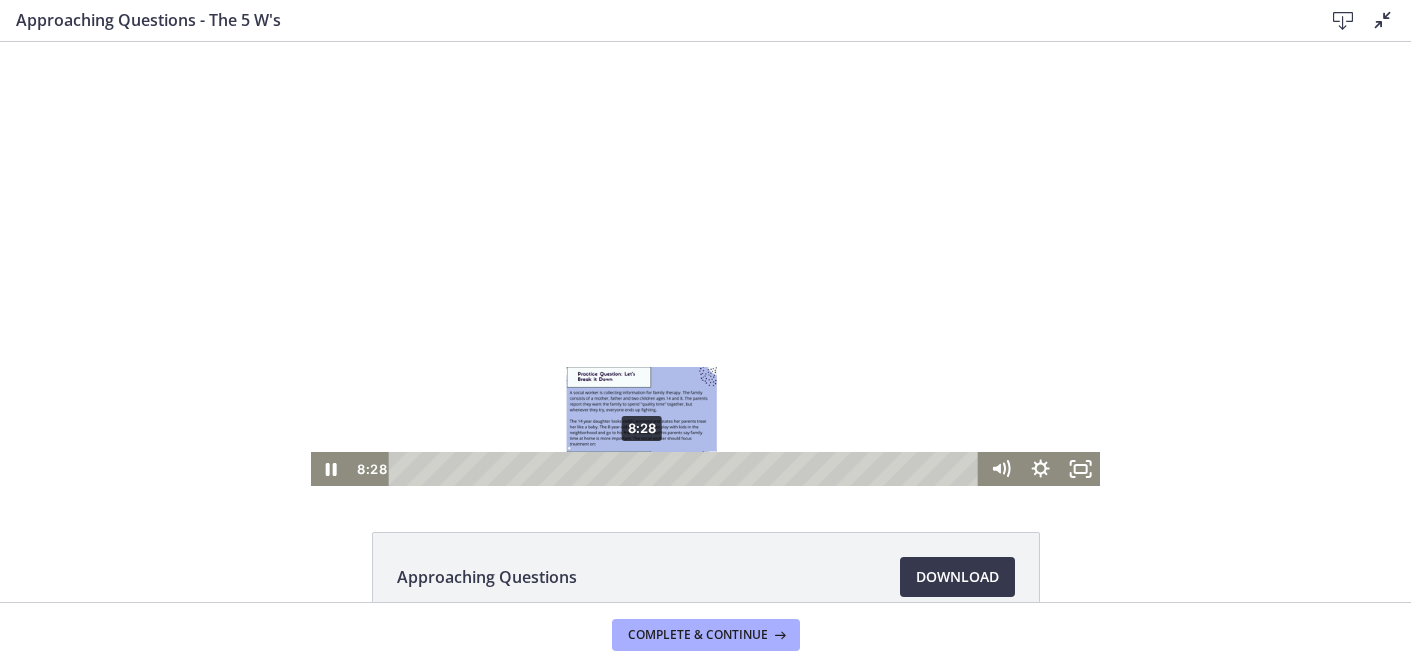 click on "8:28" at bounding box center (687, 469) 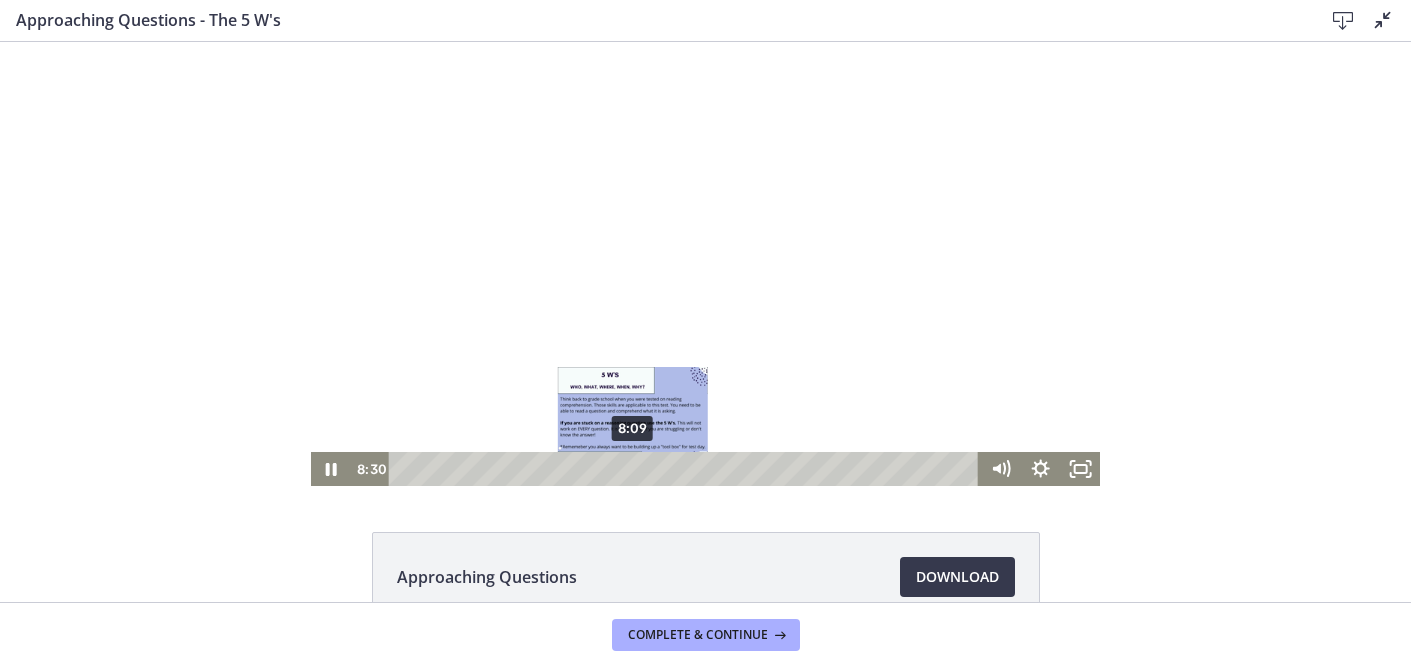 click on "8:09" at bounding box center (687, 469) 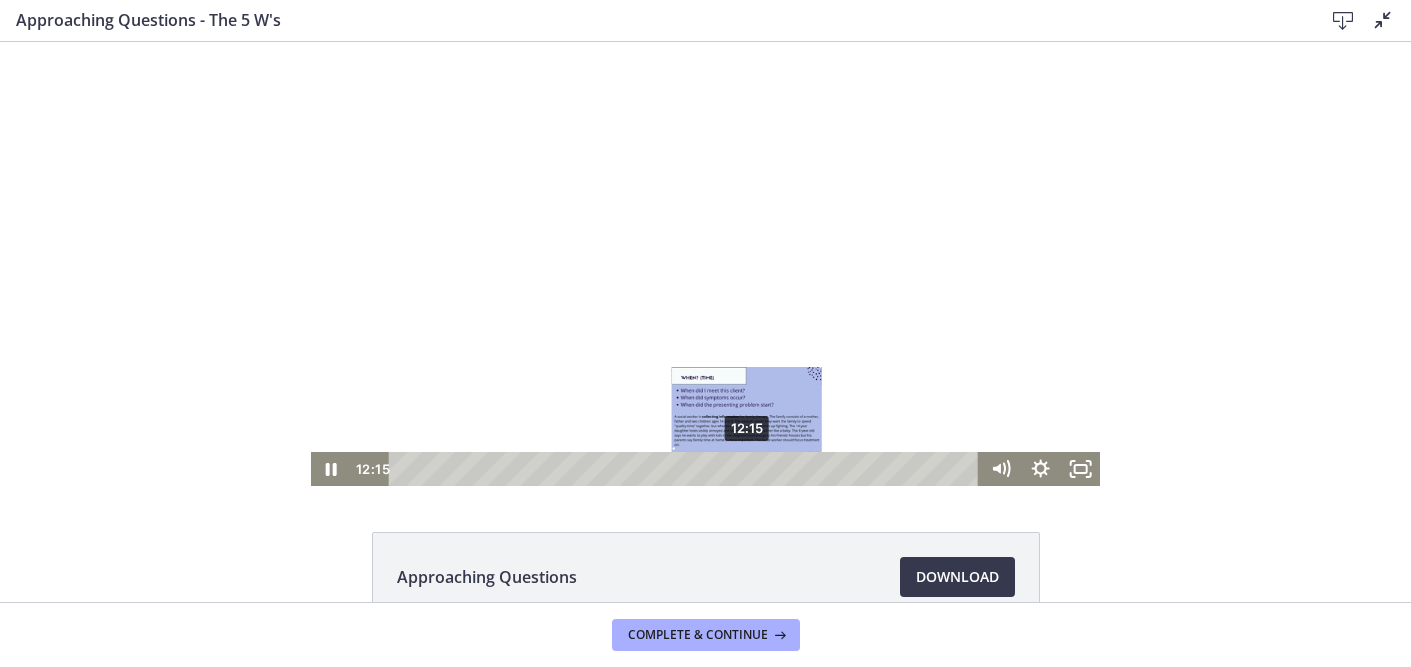 click on "12:15" at bounding box center (687, 469) 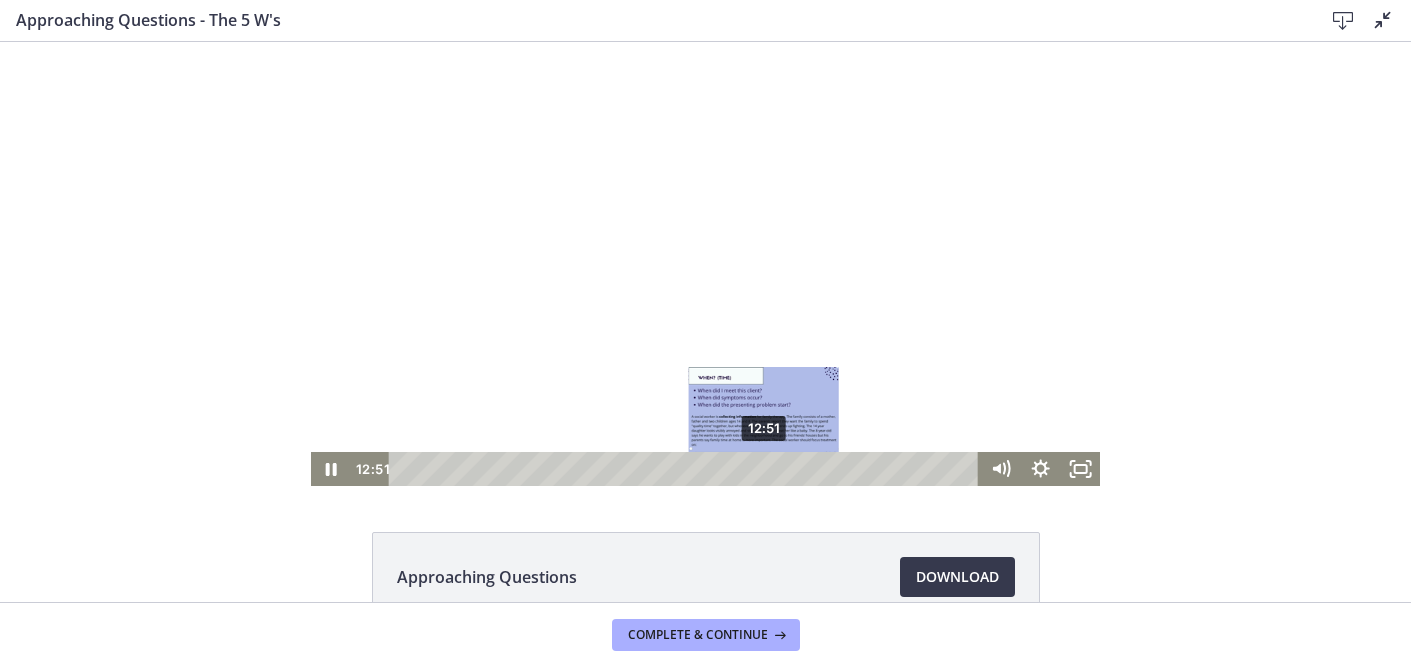click on "12:51" at bounding box center (687, 469) 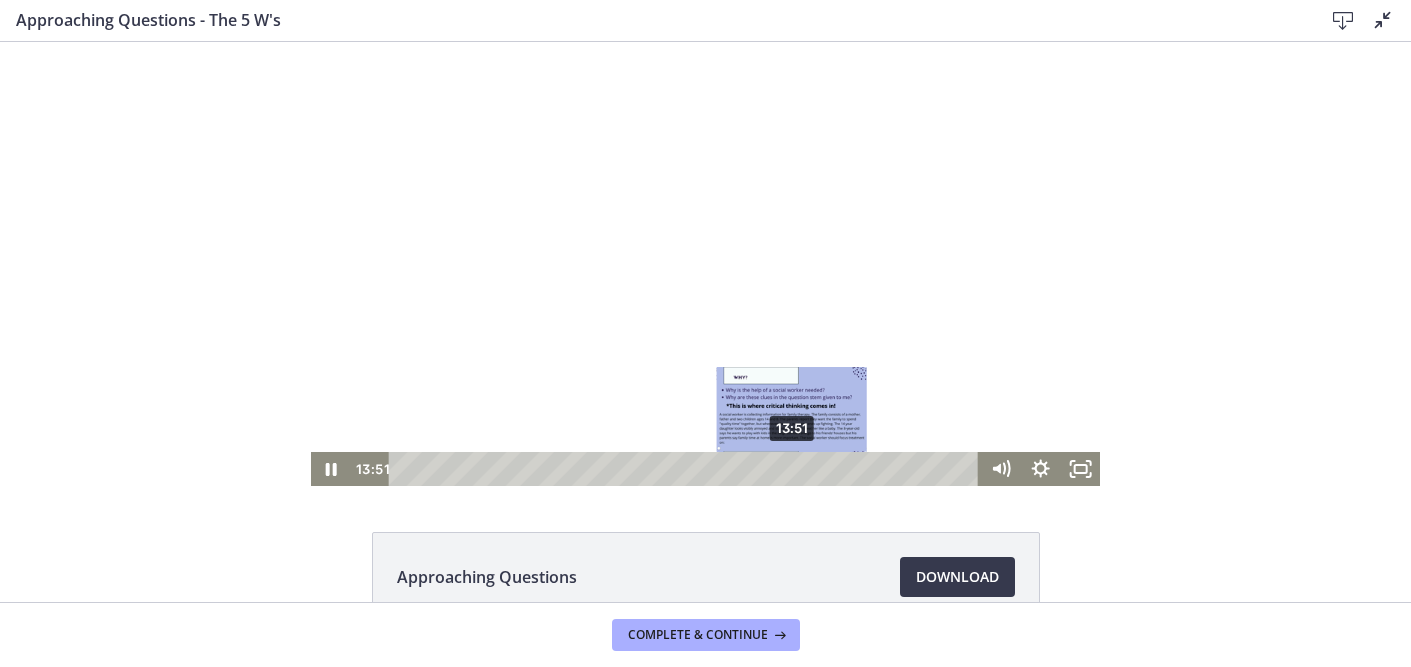 click on "13:51" at bounding box center [687, 469] 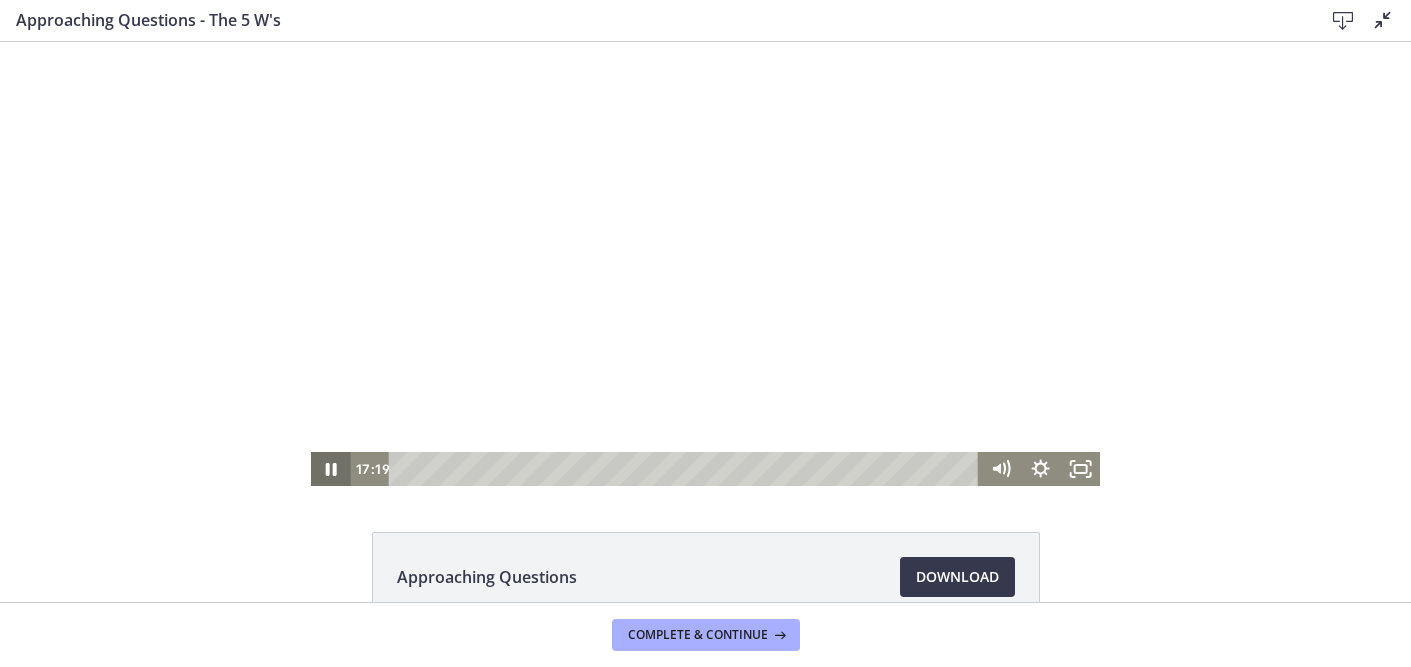 click 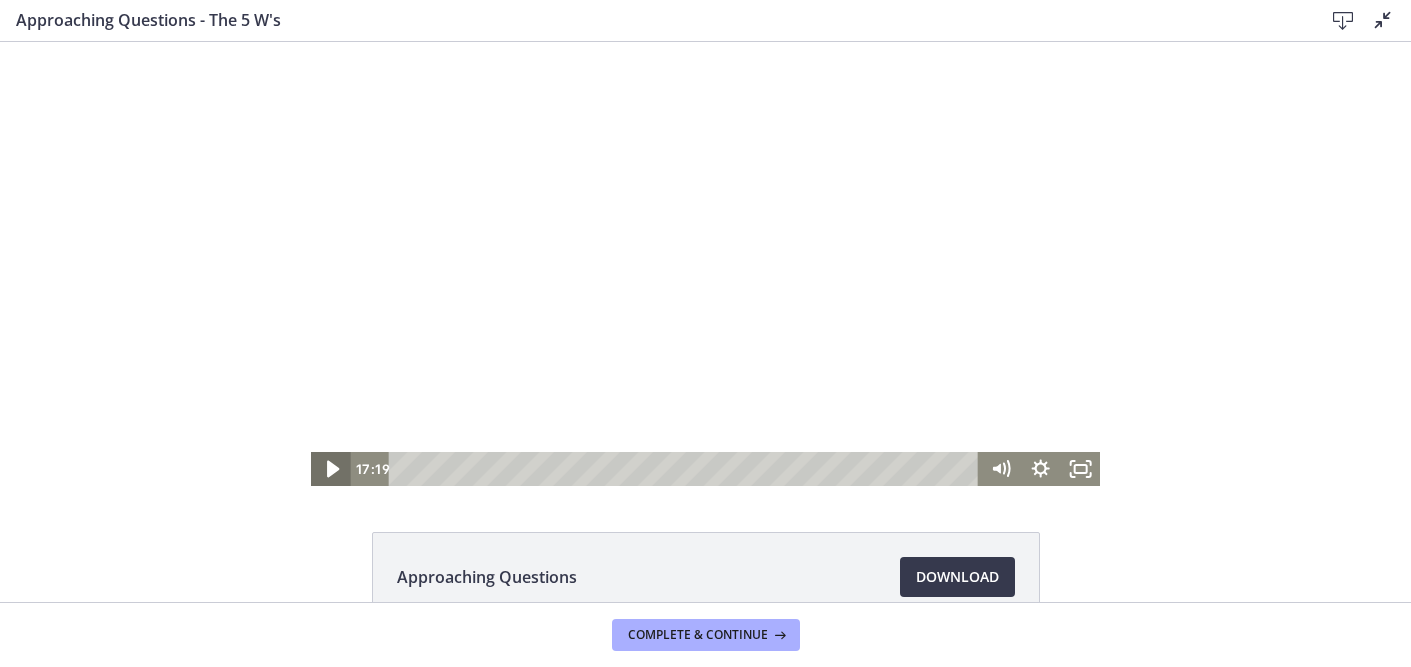 click 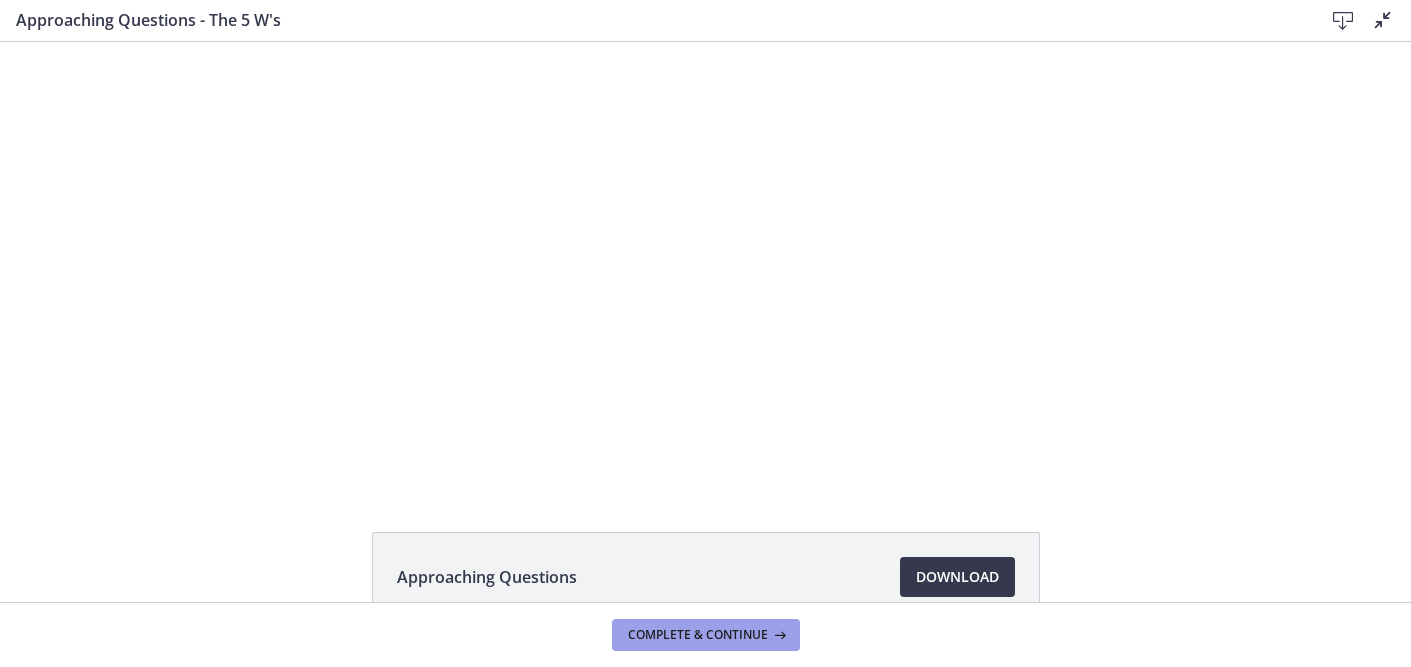 click on "Complete & continue" at bounding box center [706, 635] 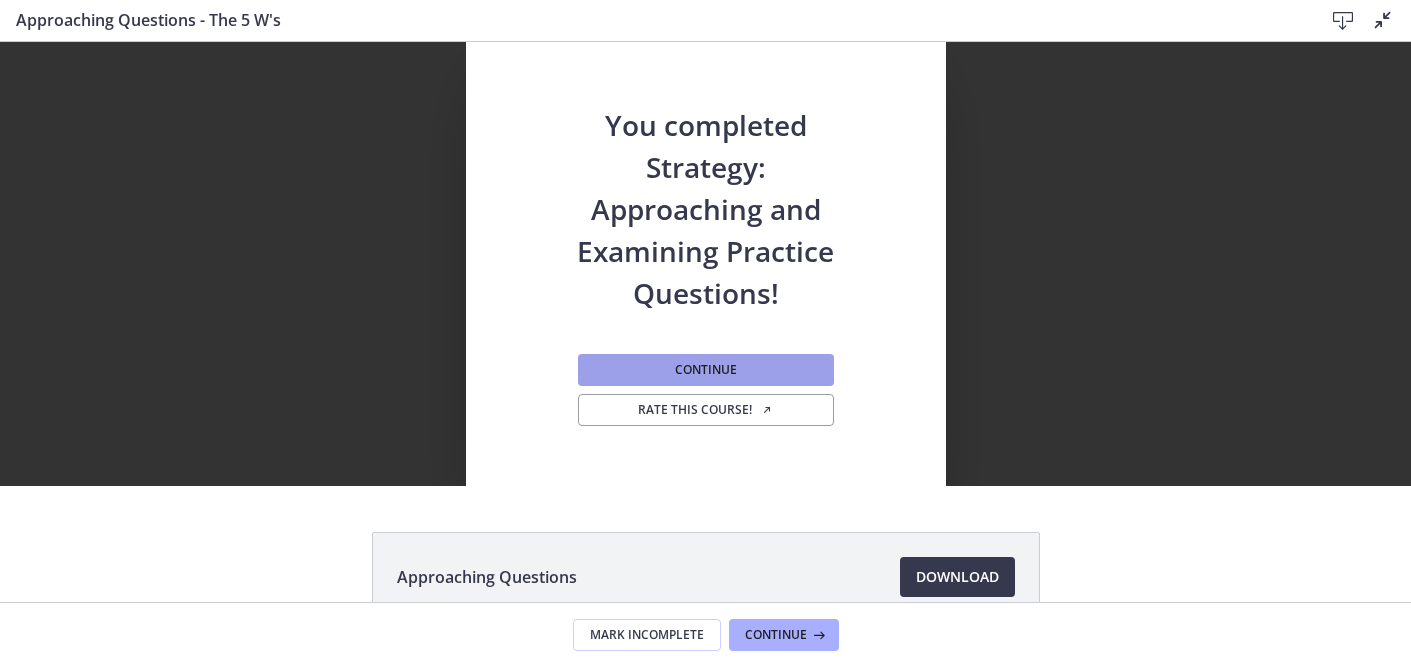 click on "Continue" at bounding box center (706, 370) 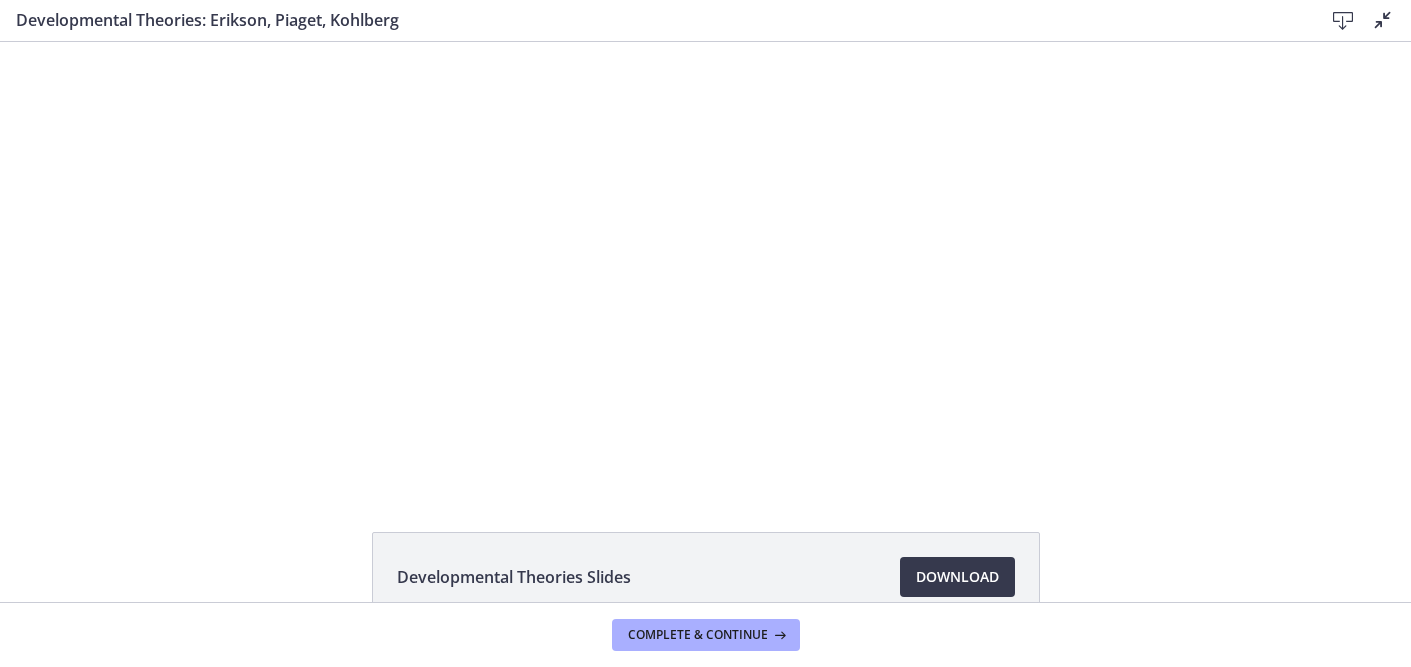 scroll, scrollTop: 695, scrollLeft: 0, axis: vertical 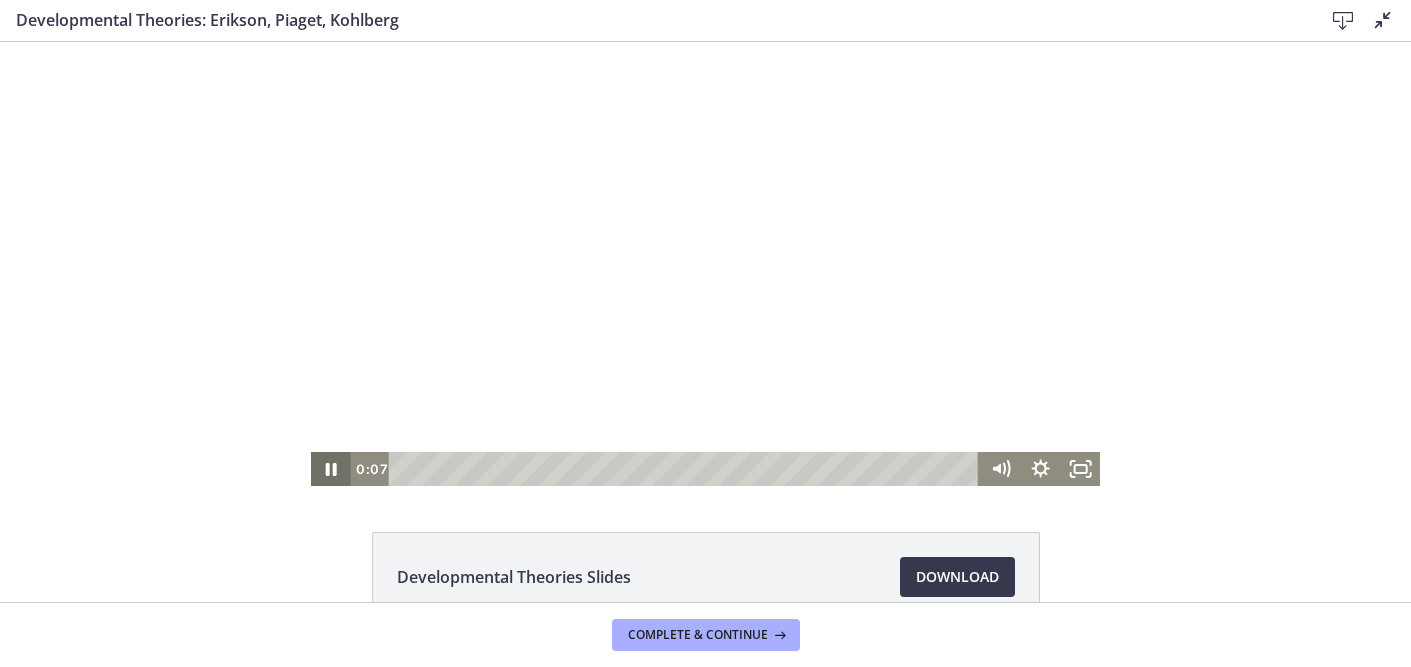 click 